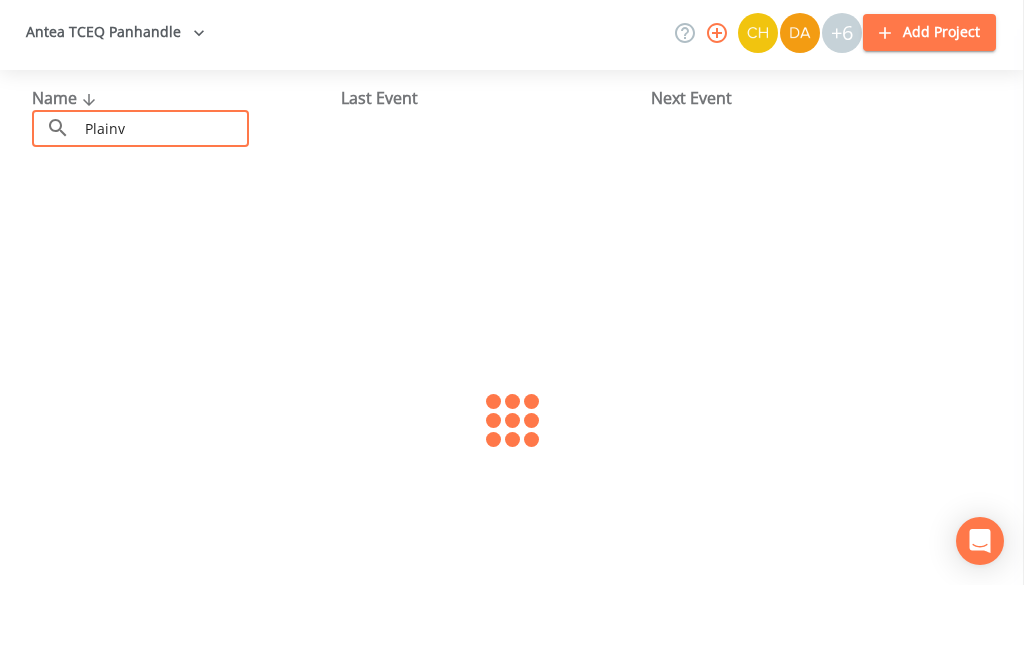 scroll, scrollTop: 80, scrollLeft: 0, axis: vertical 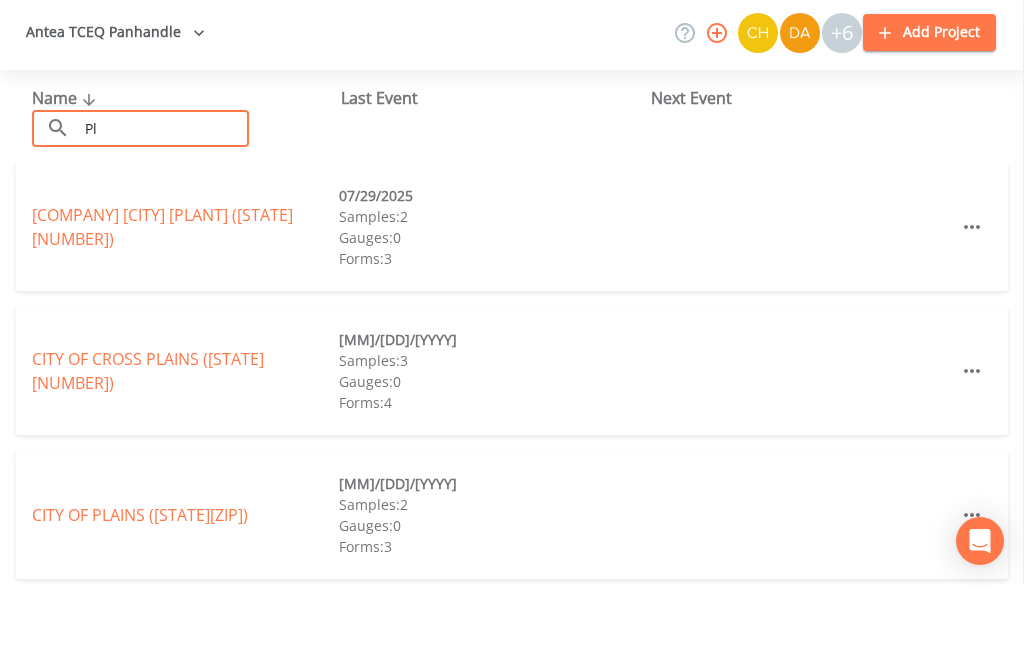type on "P" 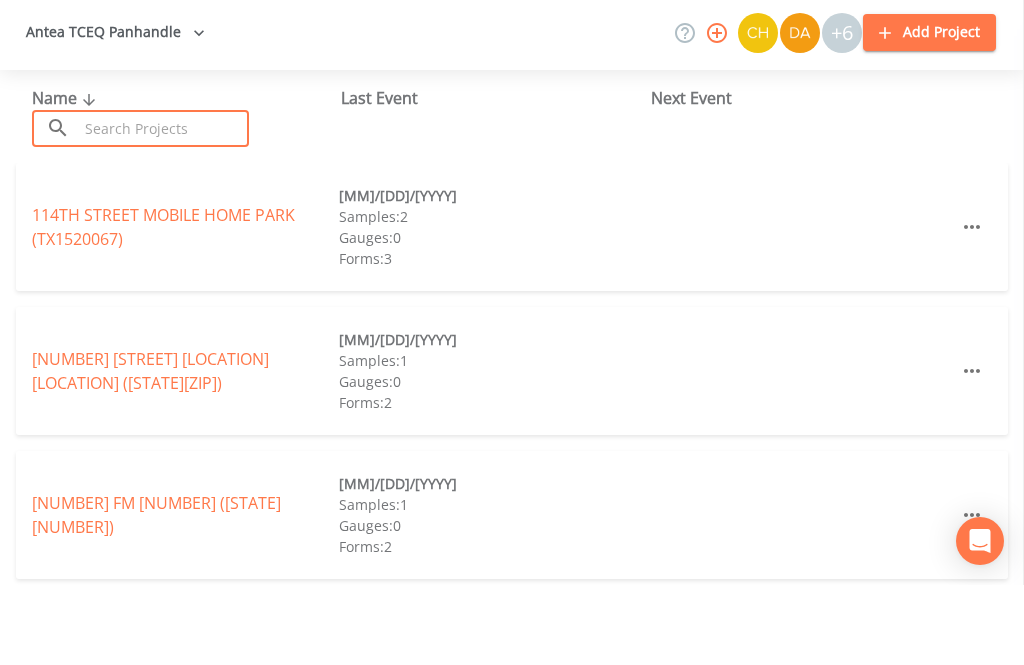type on "P" 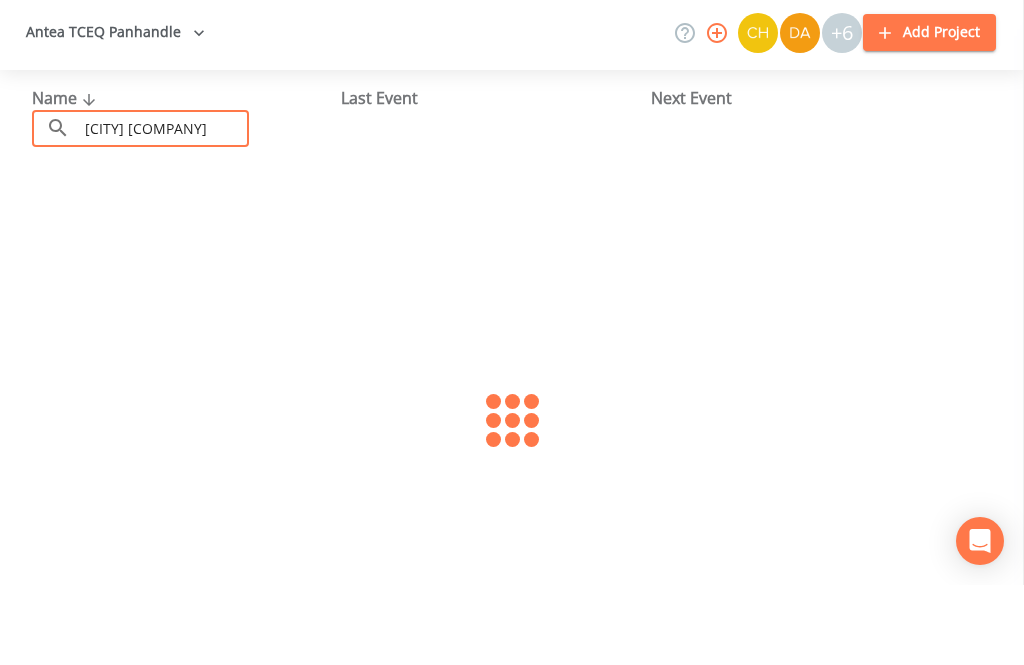 type on "[CITY] [COMPANY]" 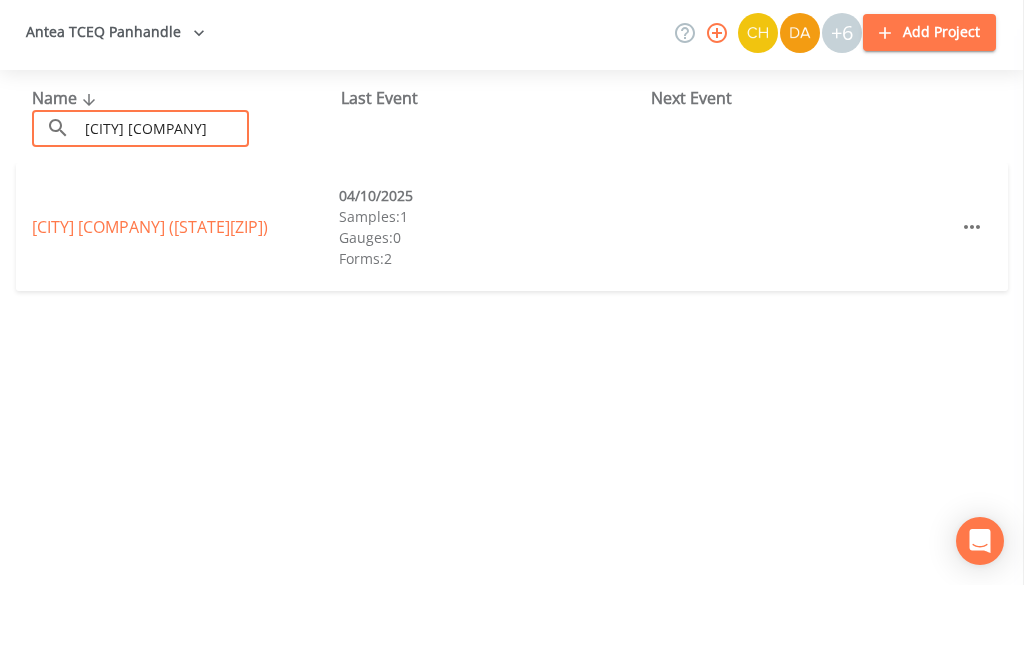 click on "[CITY] [COMPANY] ([STATE][NUMBER])" at bounding box center (150, 307) 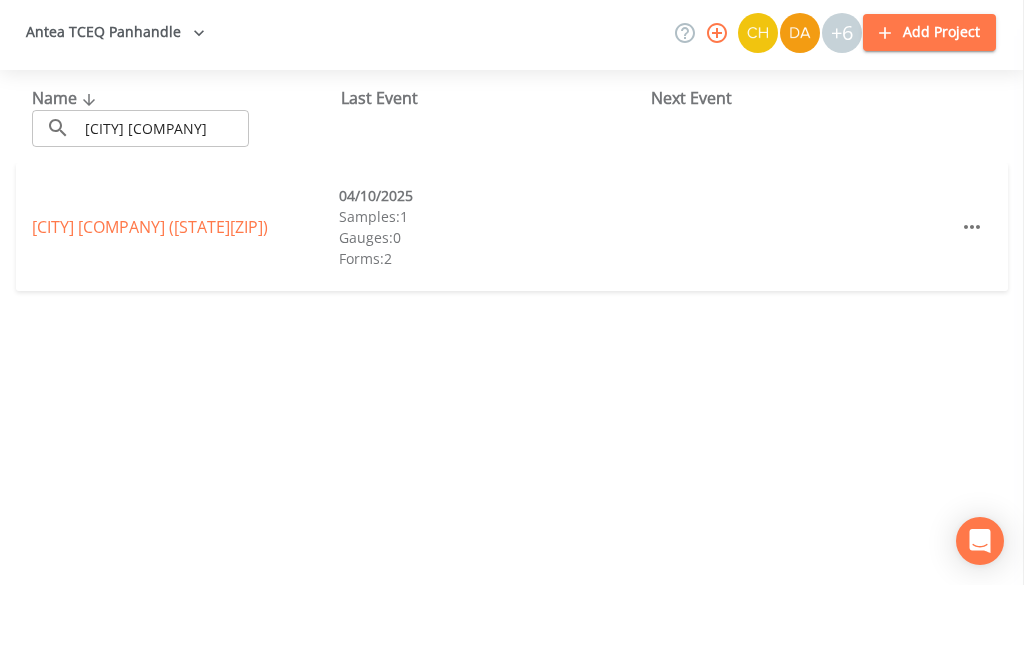 scroll, scrollTop: 64, scrollLeft: 0, axis: vertical 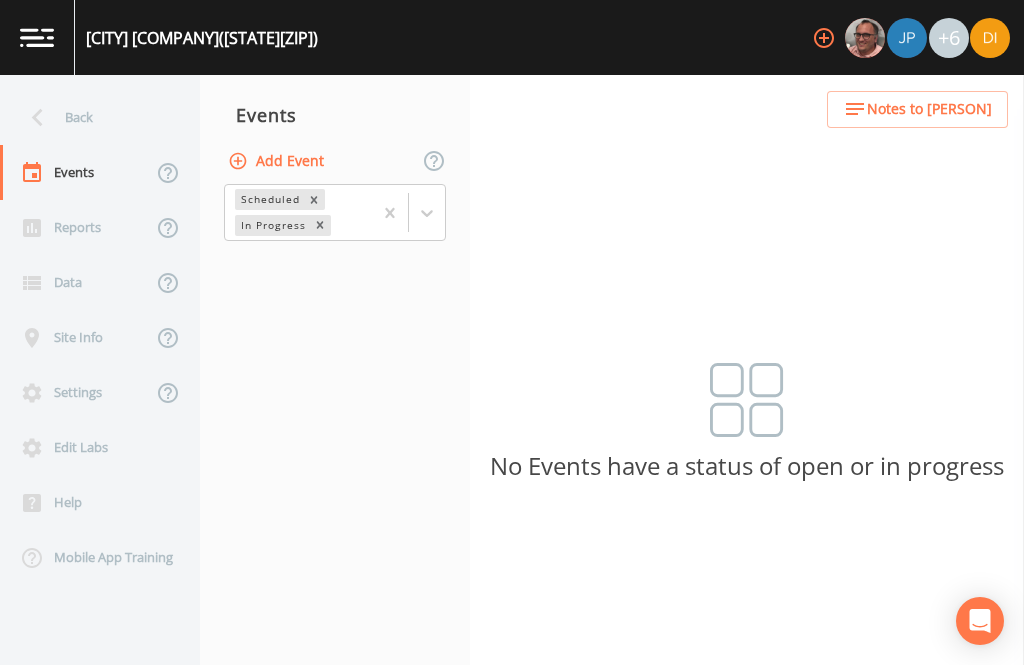 click on "Add Event" at bounding box center [278, 161] 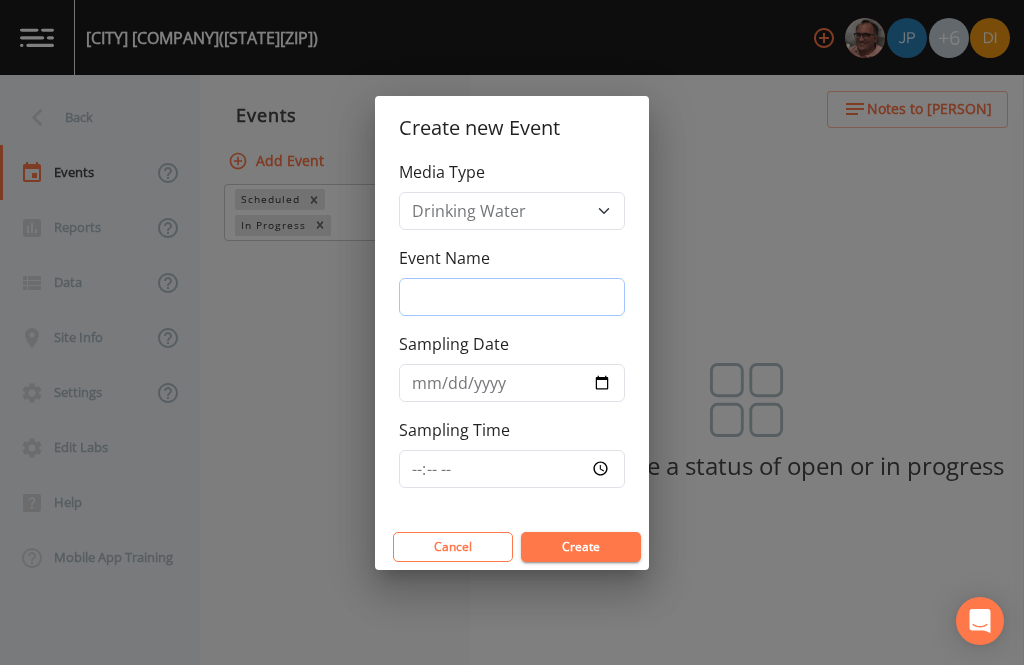 click on "Event Name" at bounding box center (512, 297) 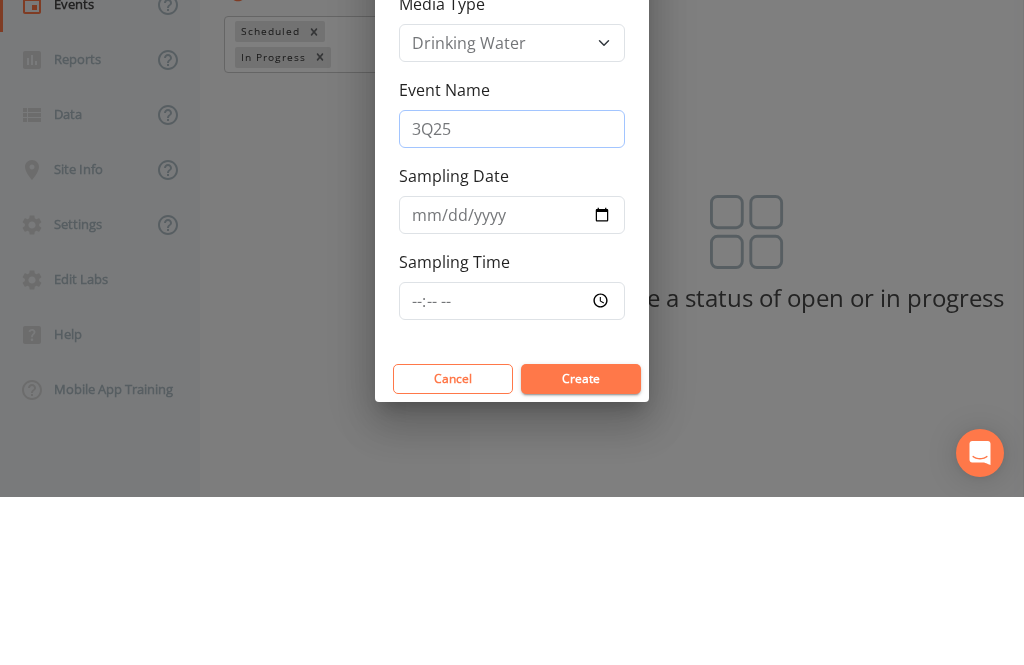 type on "3Q25" 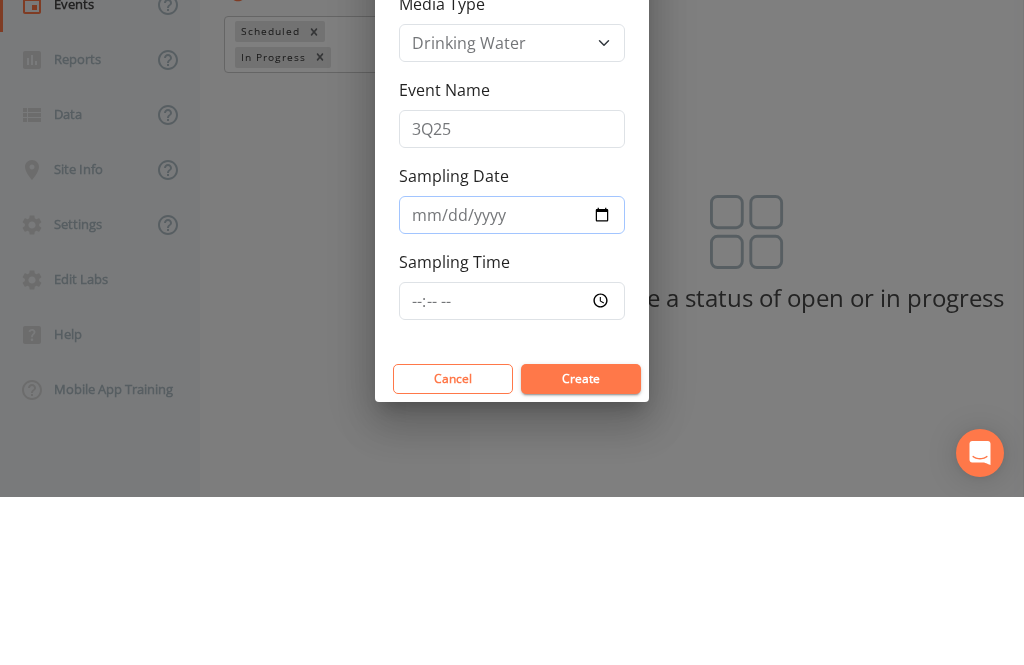 click on "Sampling Date" at bounding box center [512, 383] 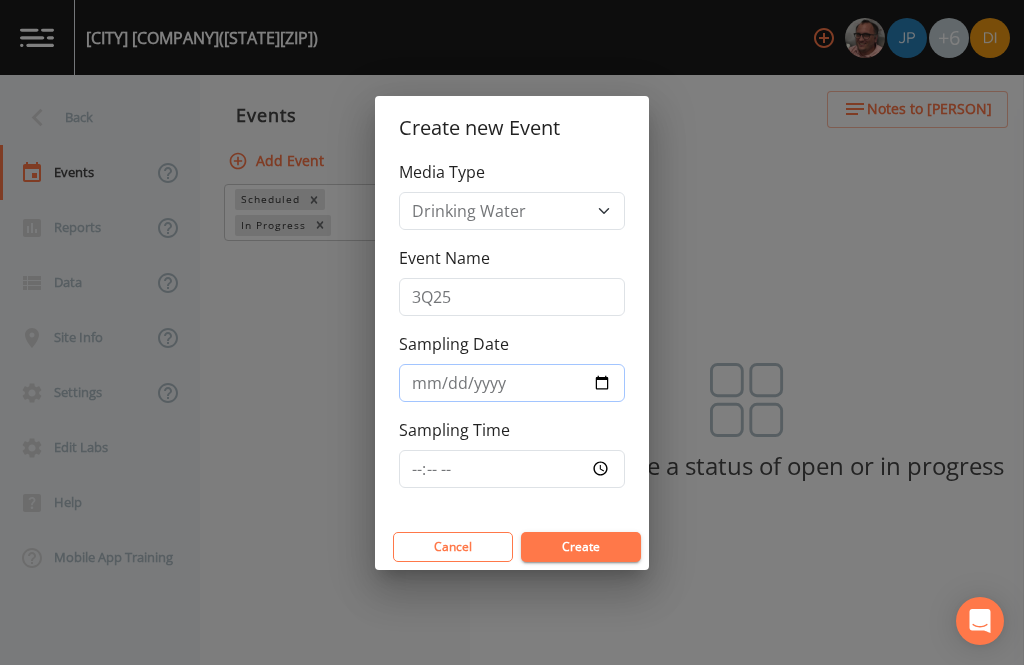 type on "[YYYY]-[MM]-[DD]" 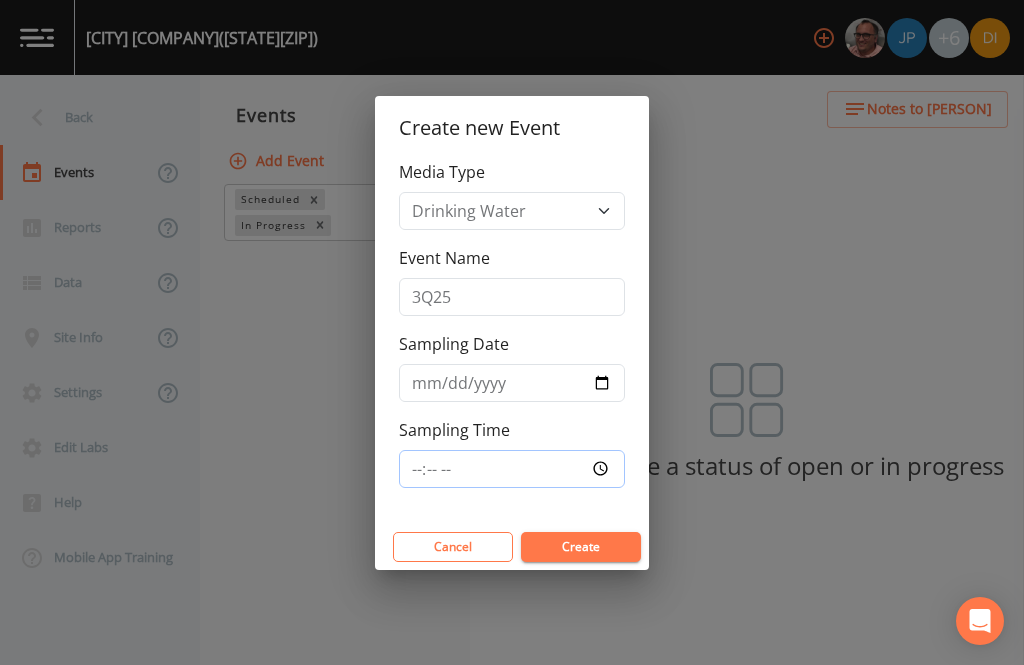 click on "Sampling Time" at bounding box center (512, 469) 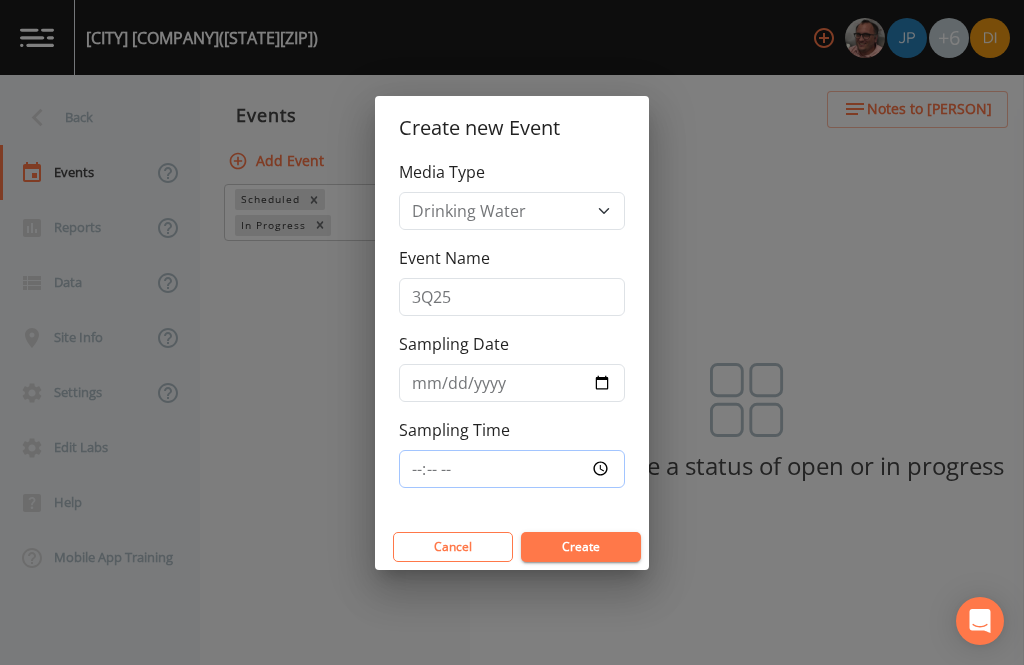 type on "09:00" 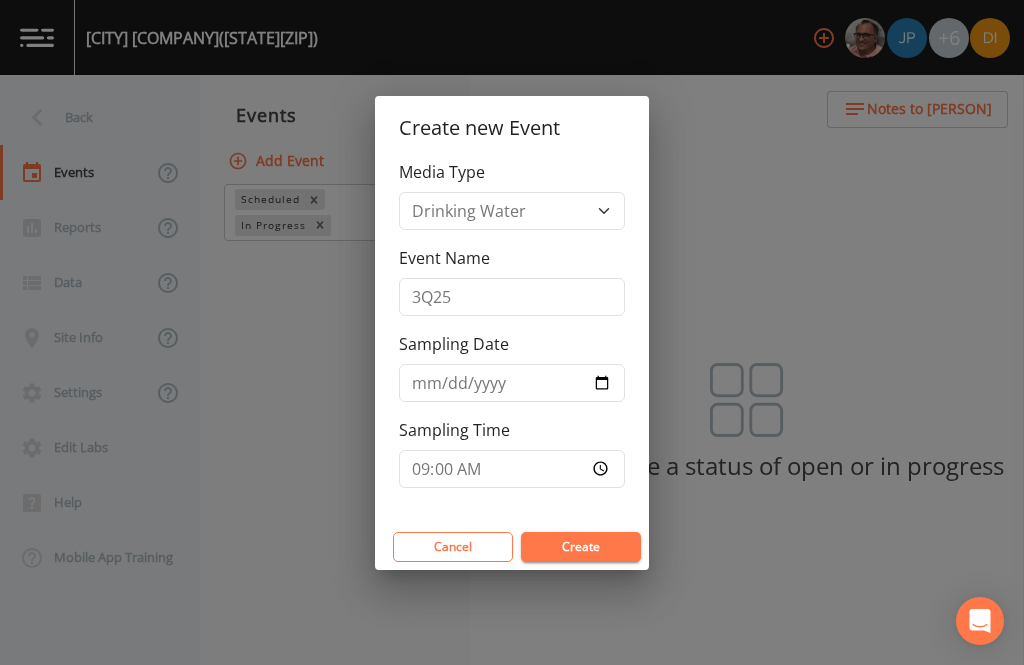click on "Create" at bounding box center [581, 547] 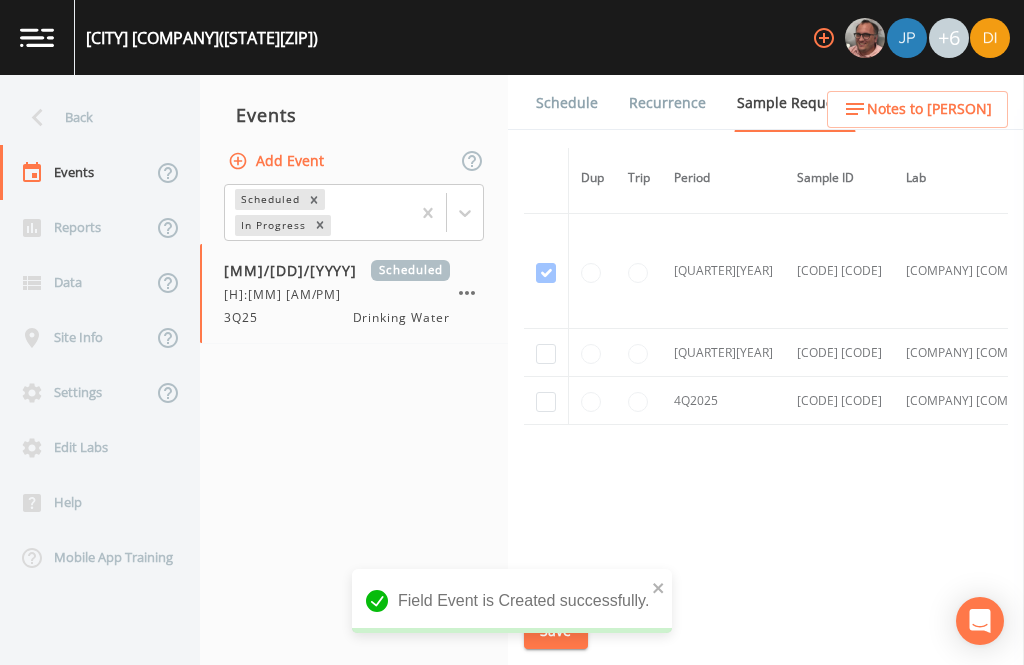 scroll, scrollTop: 1882, scrollLeft: -1, axis: both 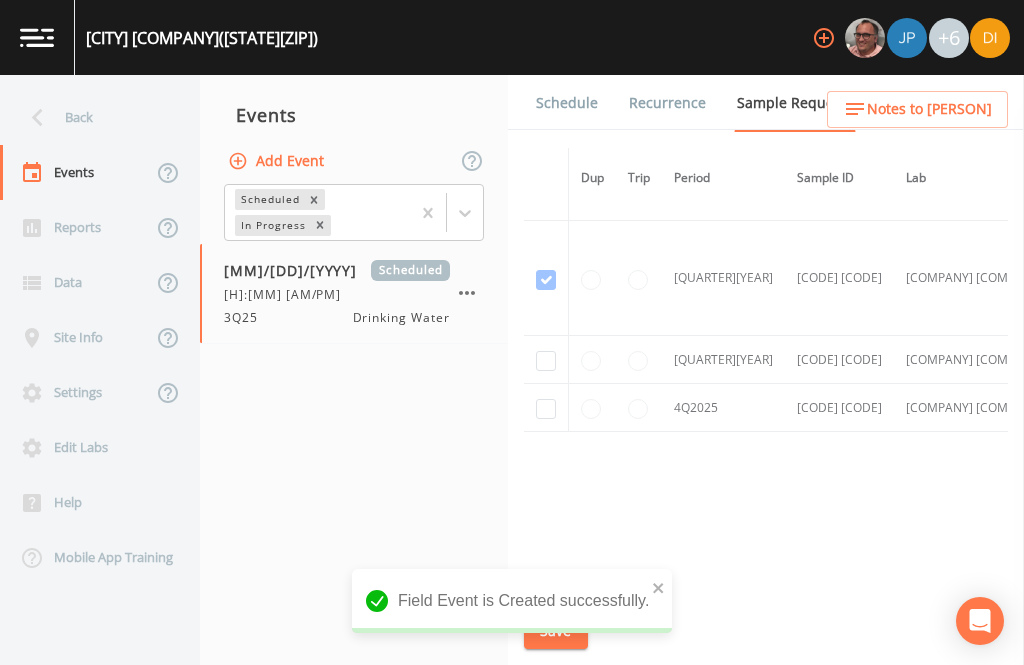click at bounding box center [546, -803] 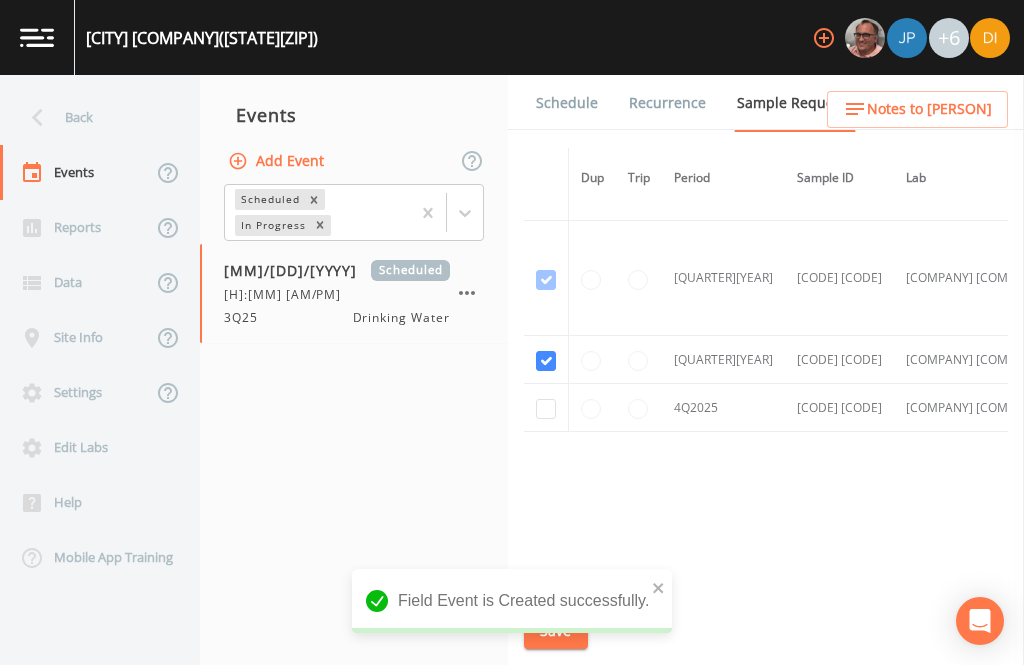 checkbox on "true" 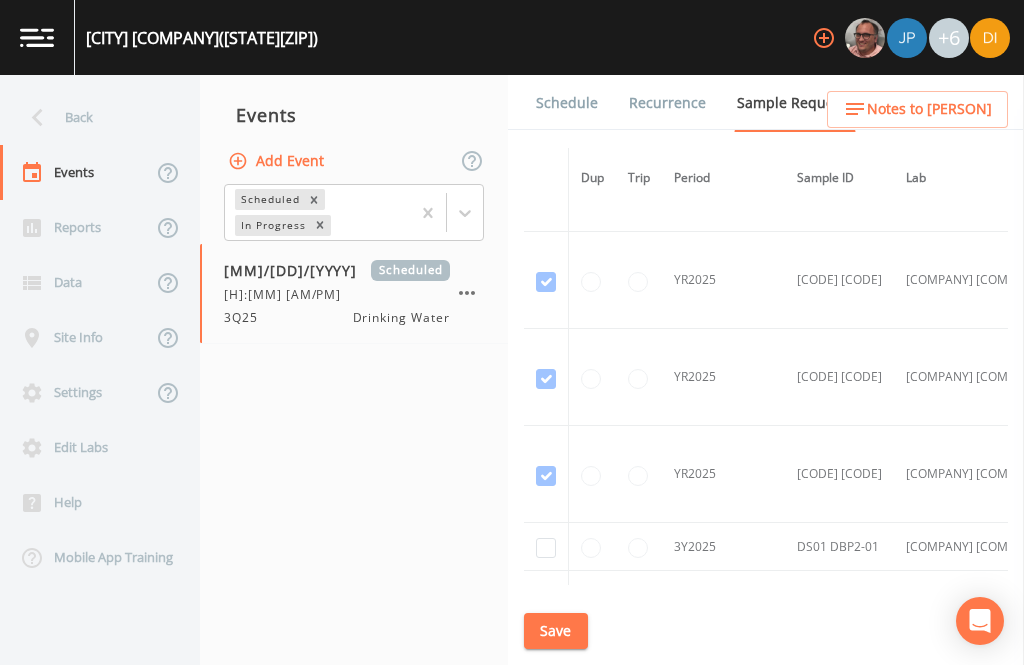 scroll, scrollTop: 944, scrollLeft: 0, axis: vertical 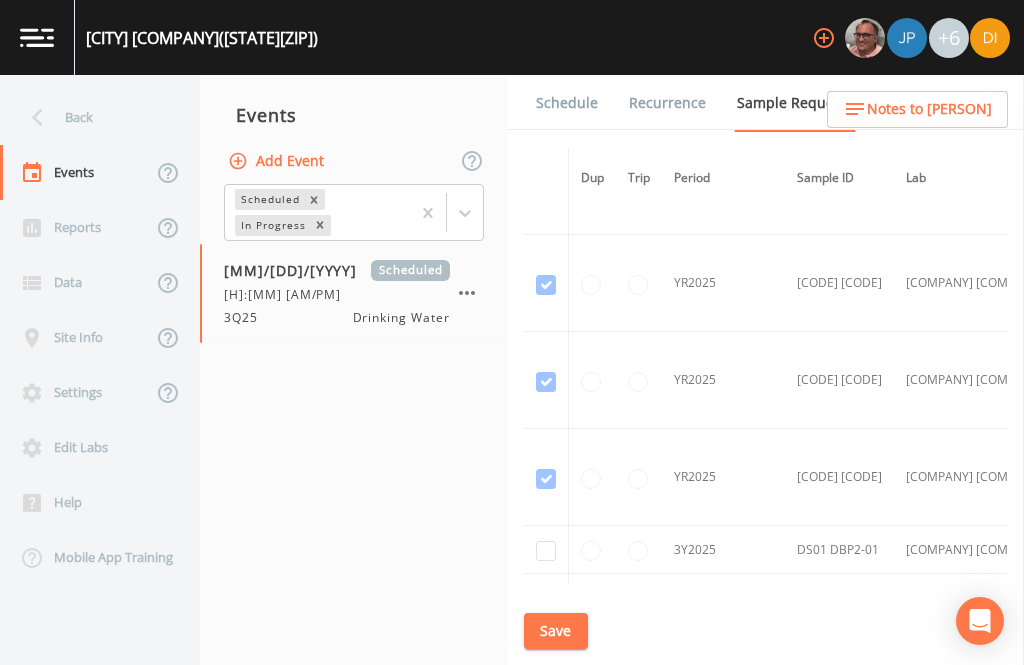 click at bounding box center (546, 551) 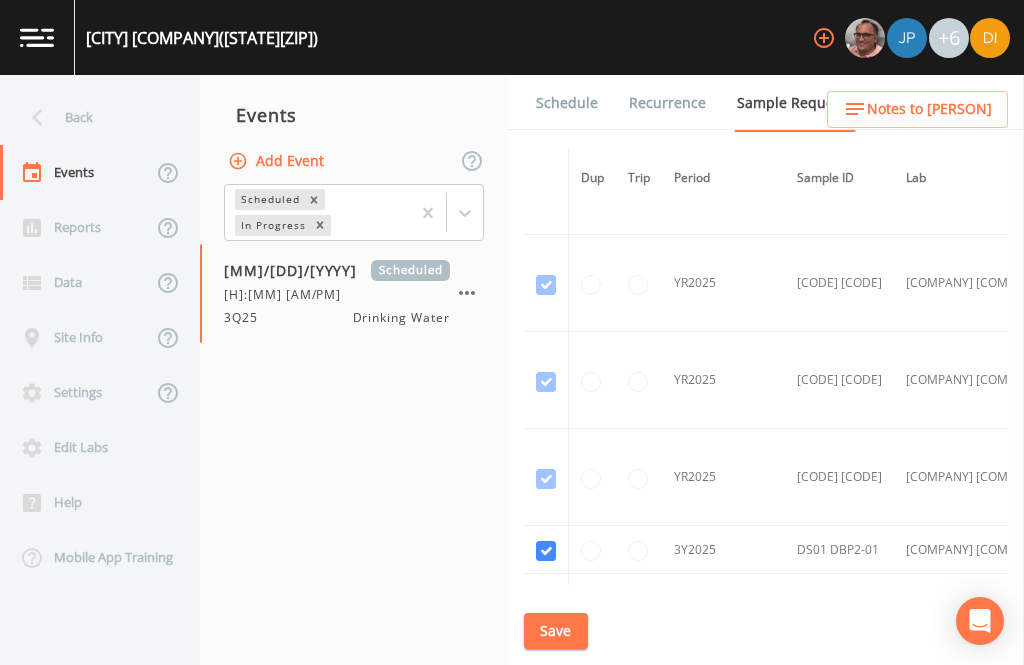 checkbox on "true" 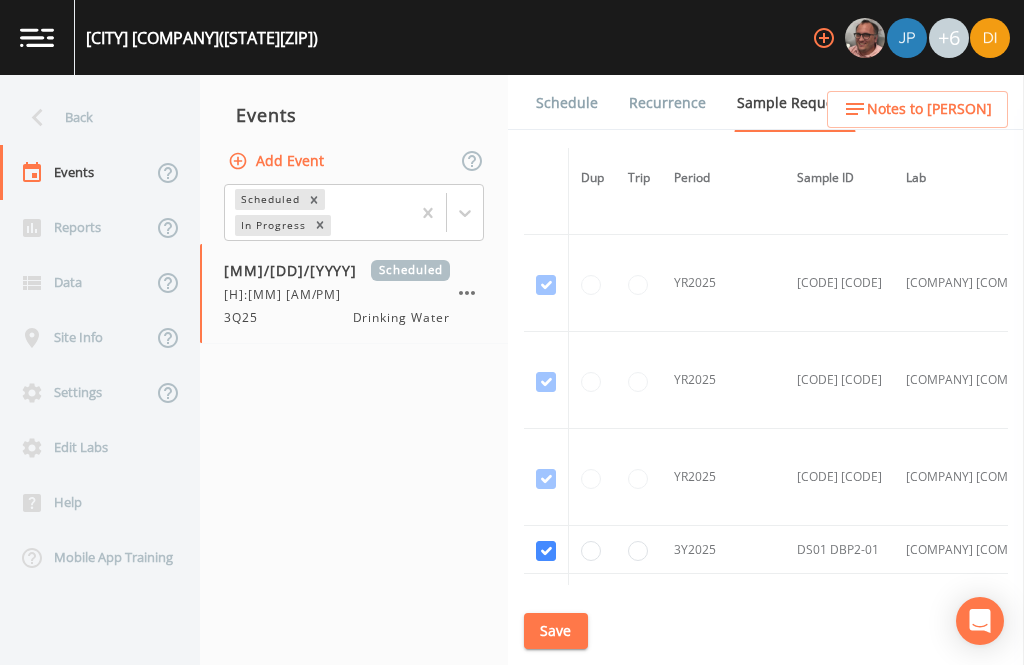 click on "Save" at bounding box center (556, 631) 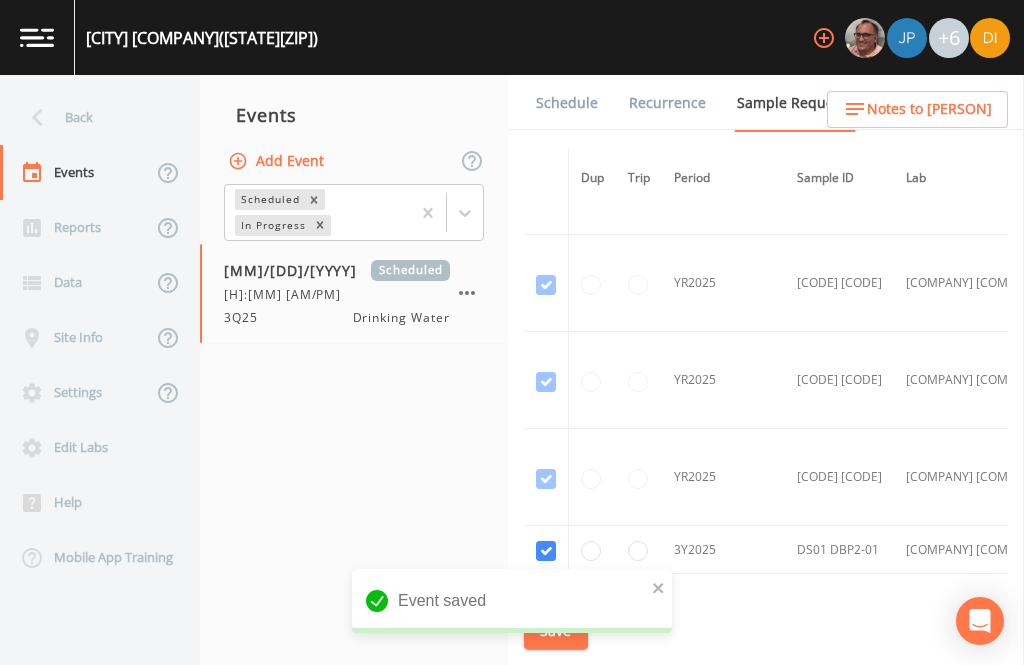 click on "Schedule" at bounding box center [567, 103] 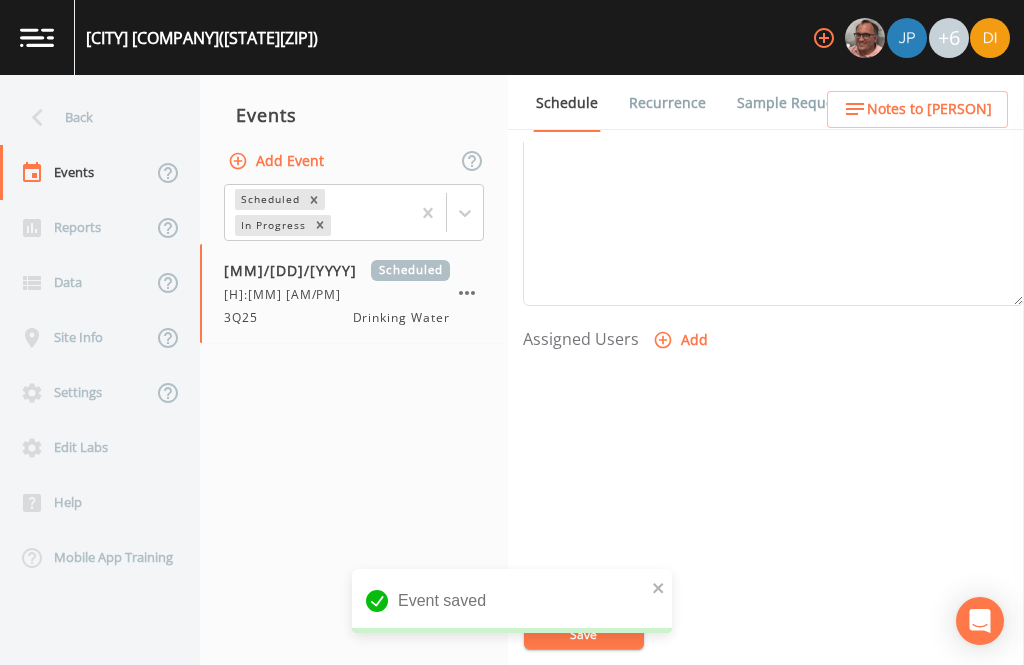 scroll, scrollTop: 681, scrollLeft: 0, axis: vertical 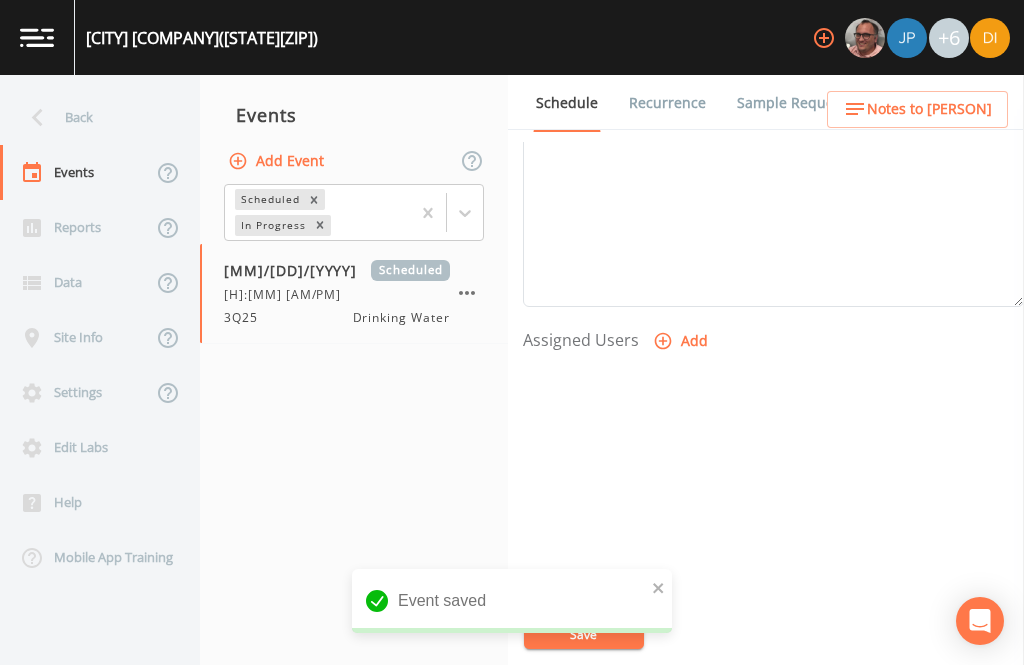 click on "Add" at bounding box center (682, 341) 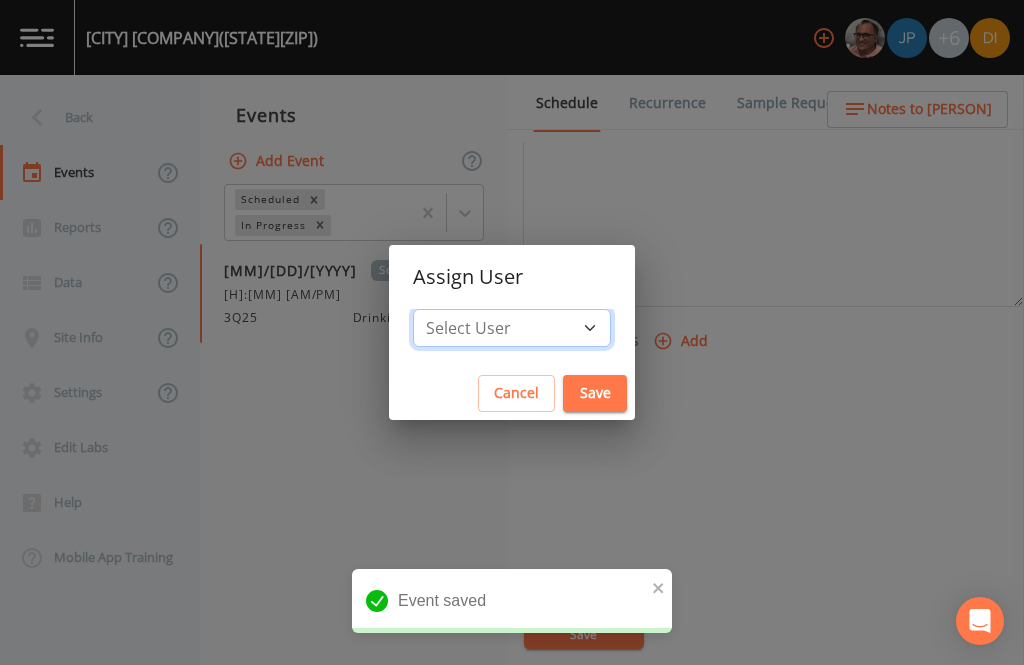 click on "Select User [FIRST] [LAST] [FIRST] [LAST] [FIRST] [LAST] [FIRST] [LAST] [FIRST] [LAST] [FIRST] [LAST]" at bounding box center (512, 328) 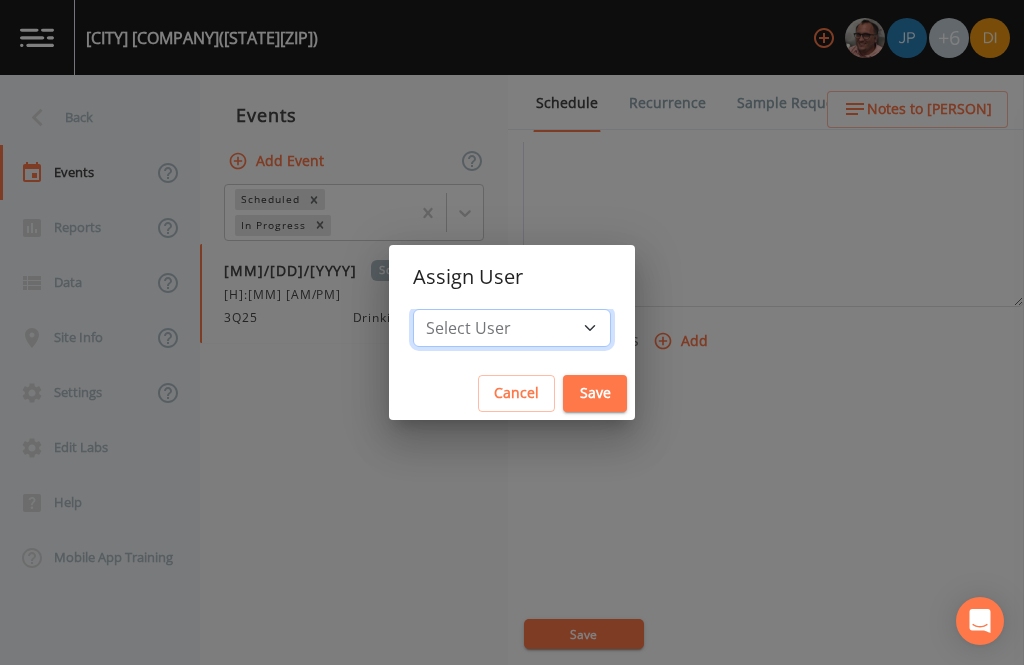 select on "[UUID]" 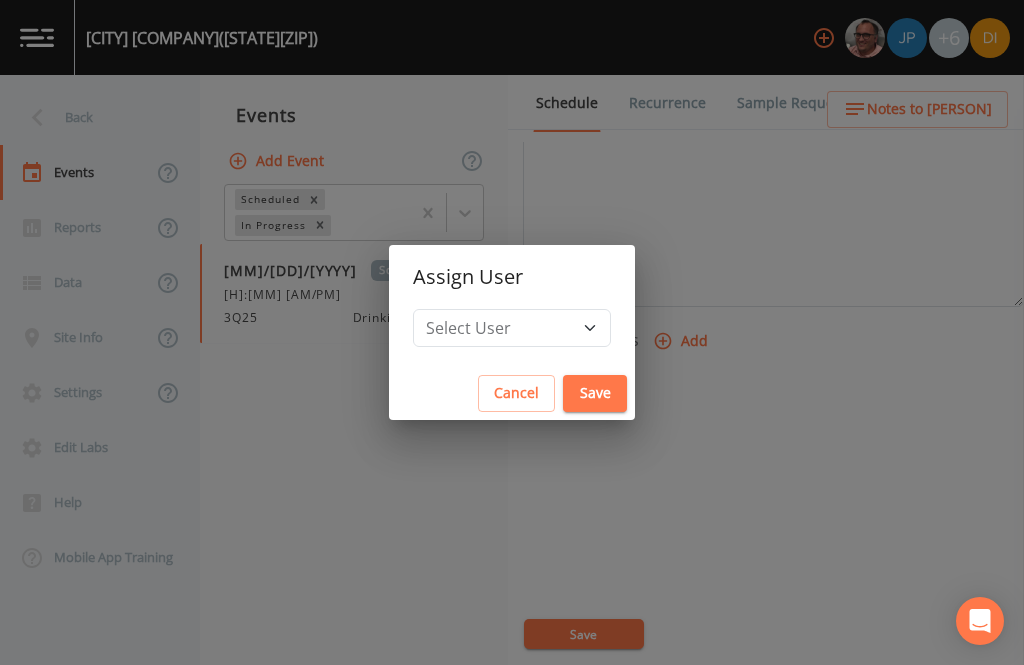 click on "Save" at bounding box center (595, 393) 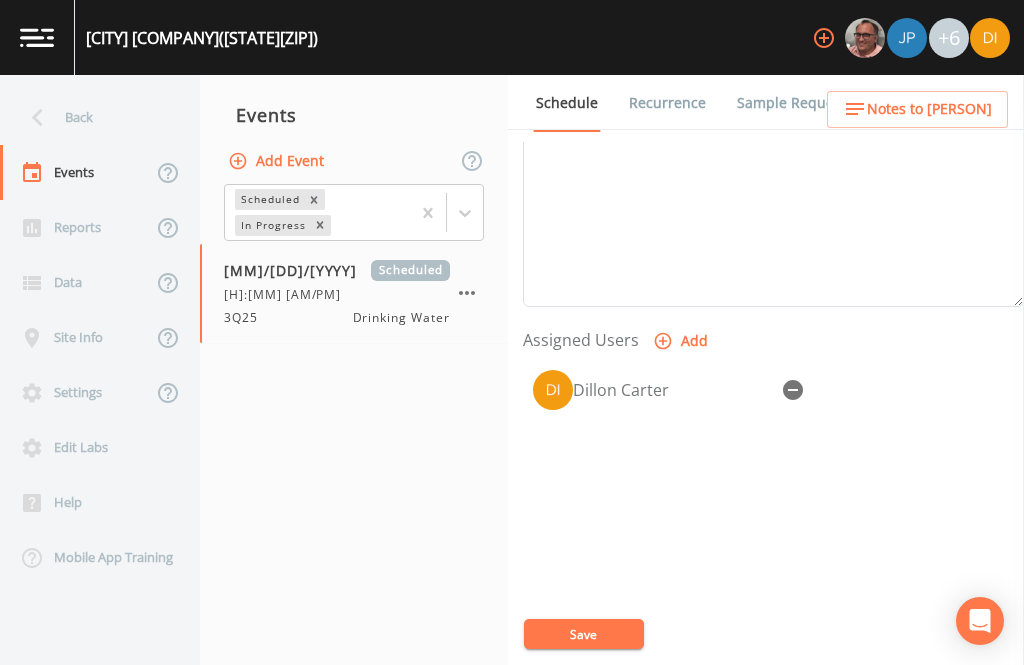 select 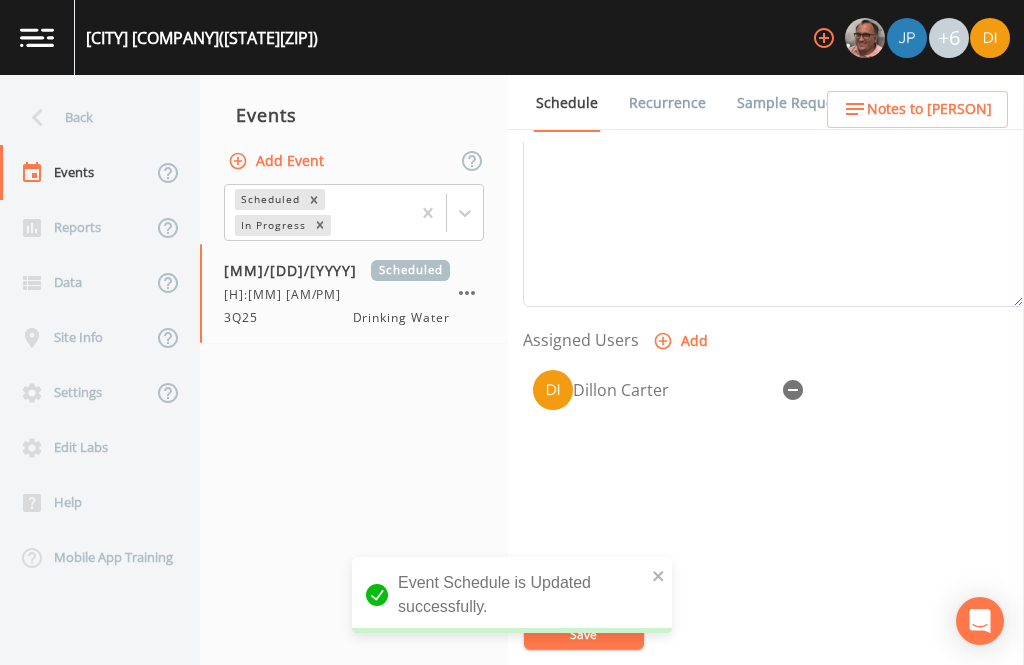 click on "Back" at bounding box center [90, 117] 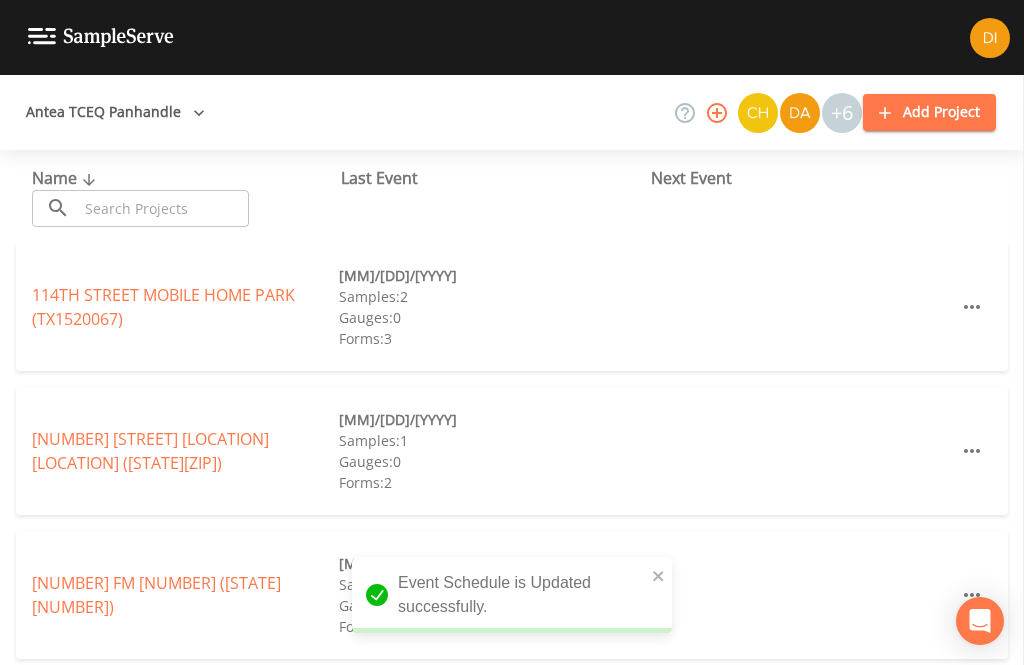 click at bounding box center (163, 208) 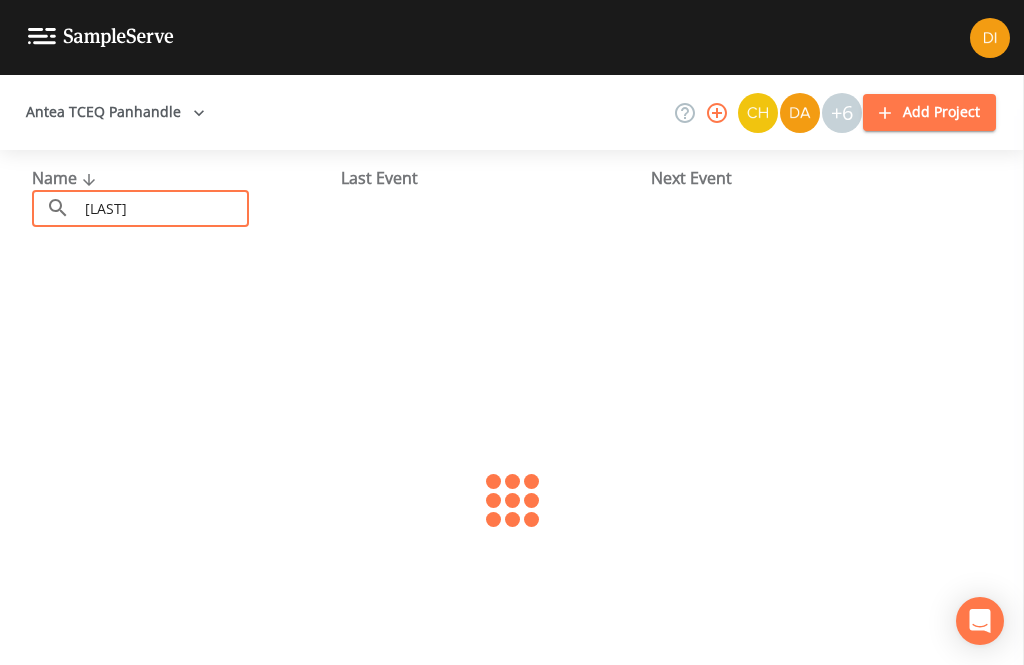 type on "[LAST]" 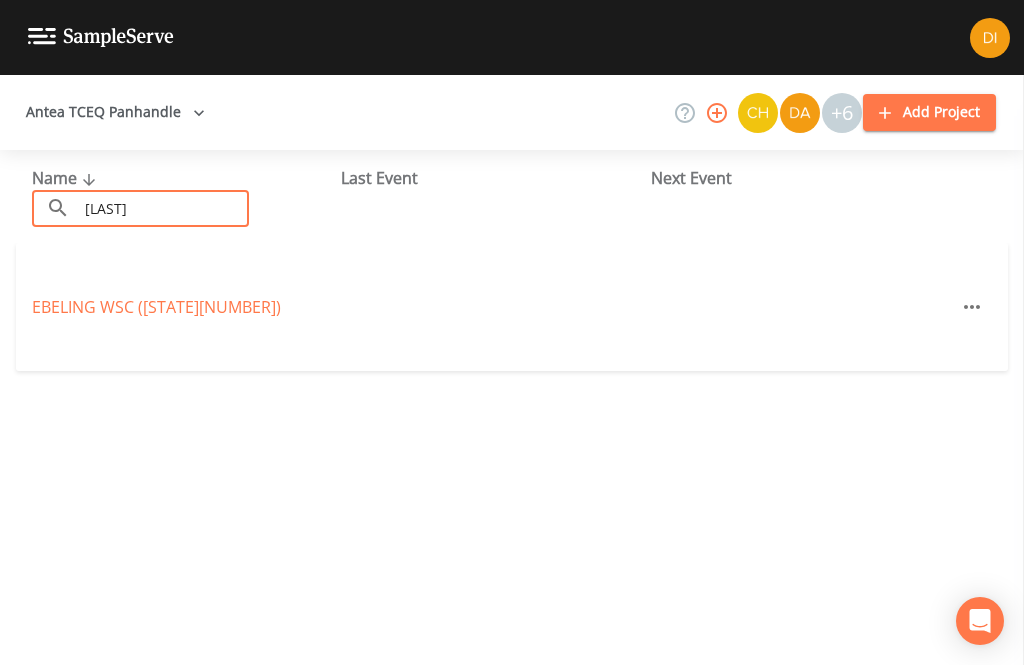 click on "[COMPANY] [COMPANY] ([STATE][NUMBER])" at bounding box center [156, 307] 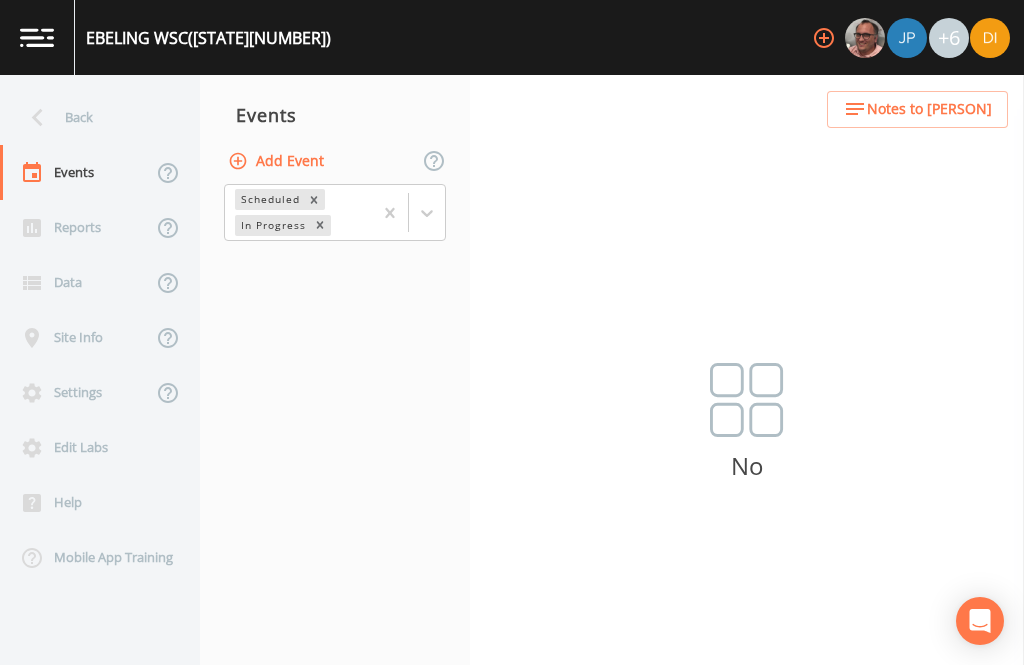 click on "Add Event" at bounding box center (278, 161) 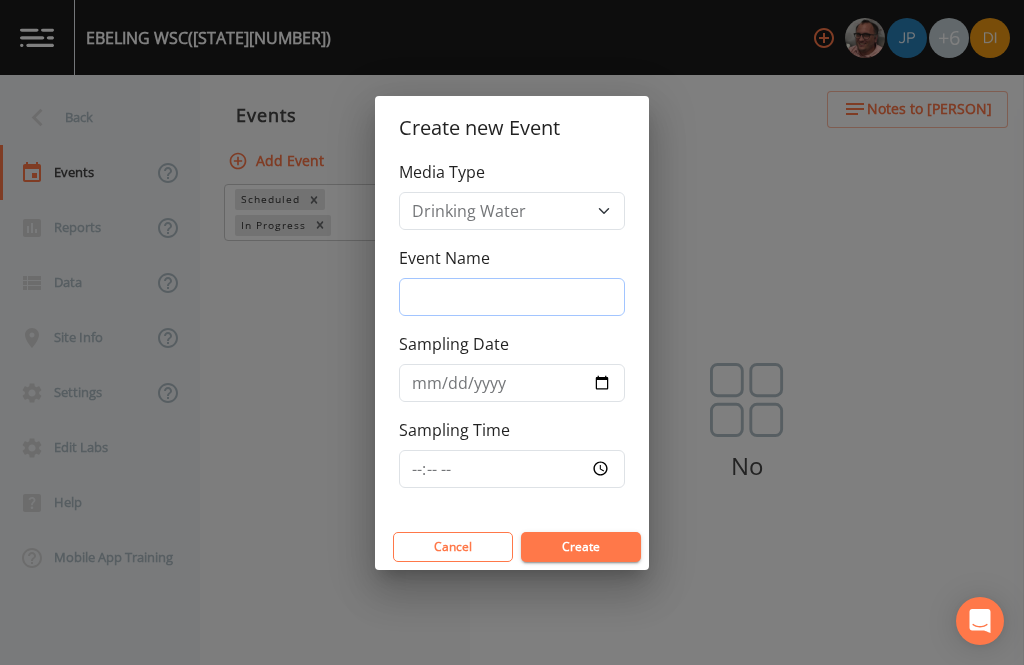 click on "Event Name" at bounding box center [512, 297] 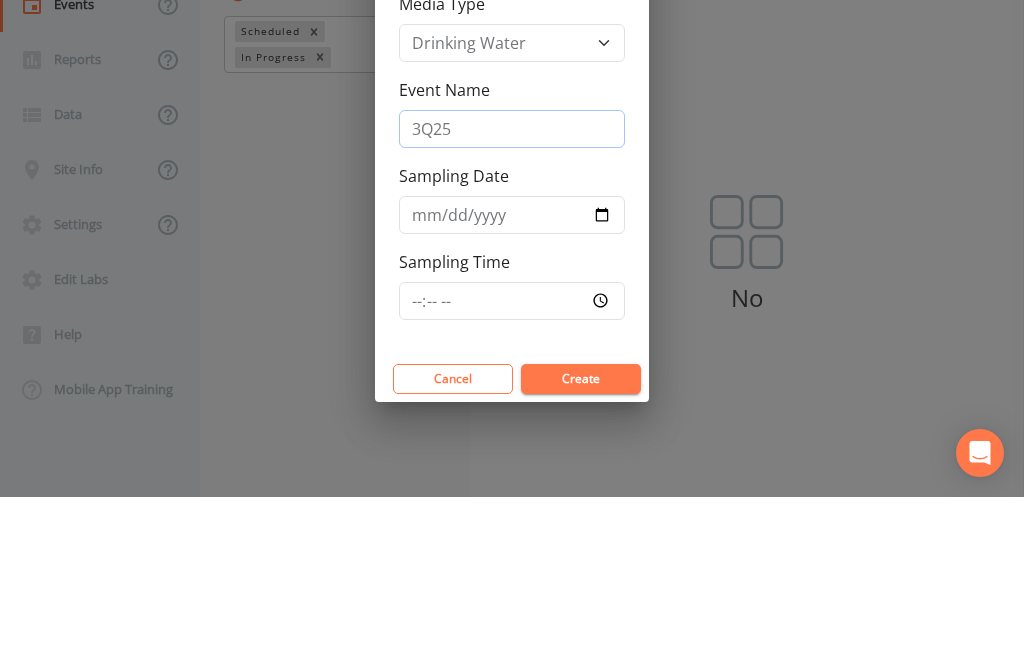 type on "3Q25" 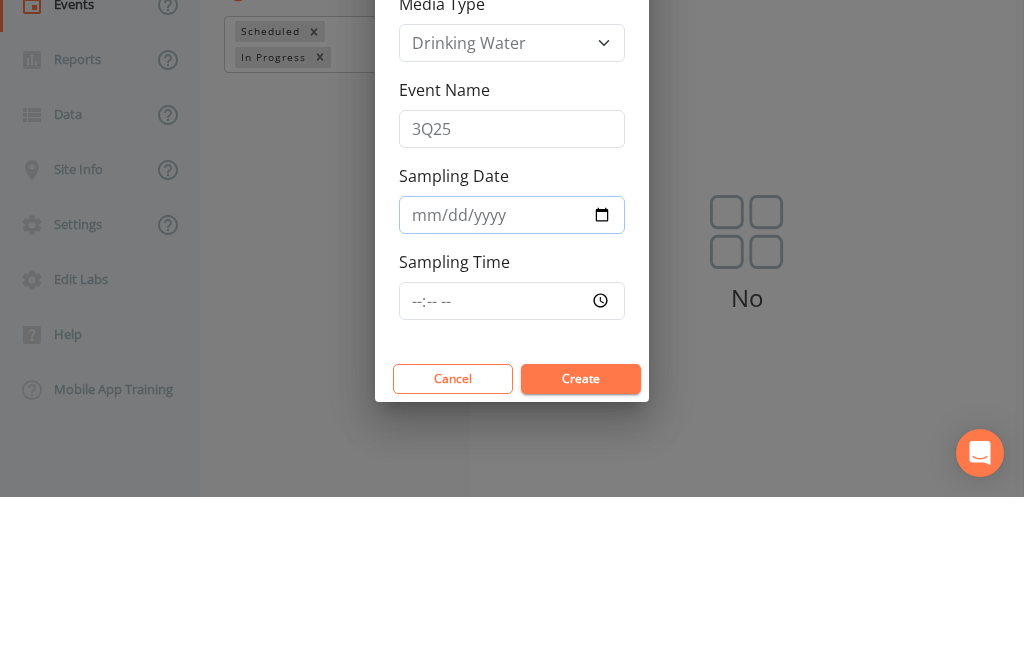 click on "Sampling Date" at bounding box center [512, 383] 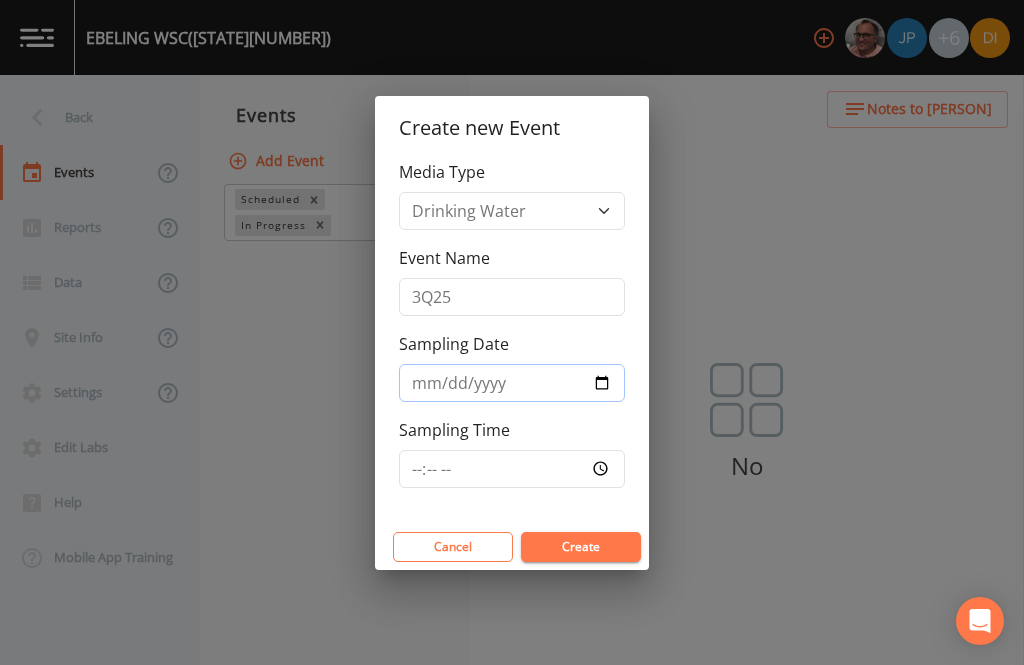 type on "[YYYY]-[MM]-[DD]" 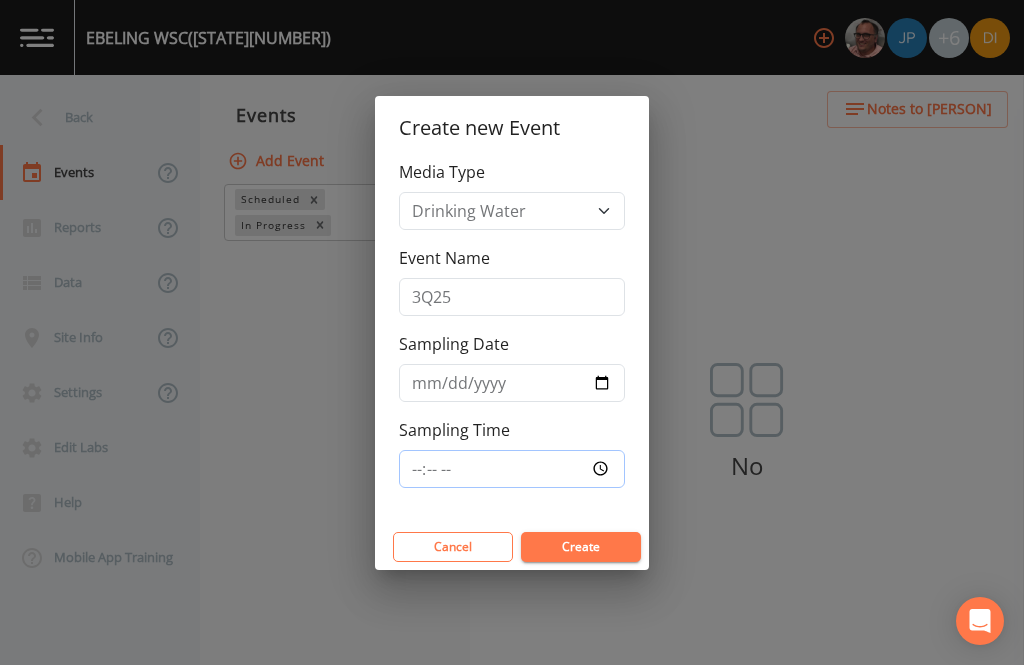 click on "Sampling Time" at bounding box center (512, 469) 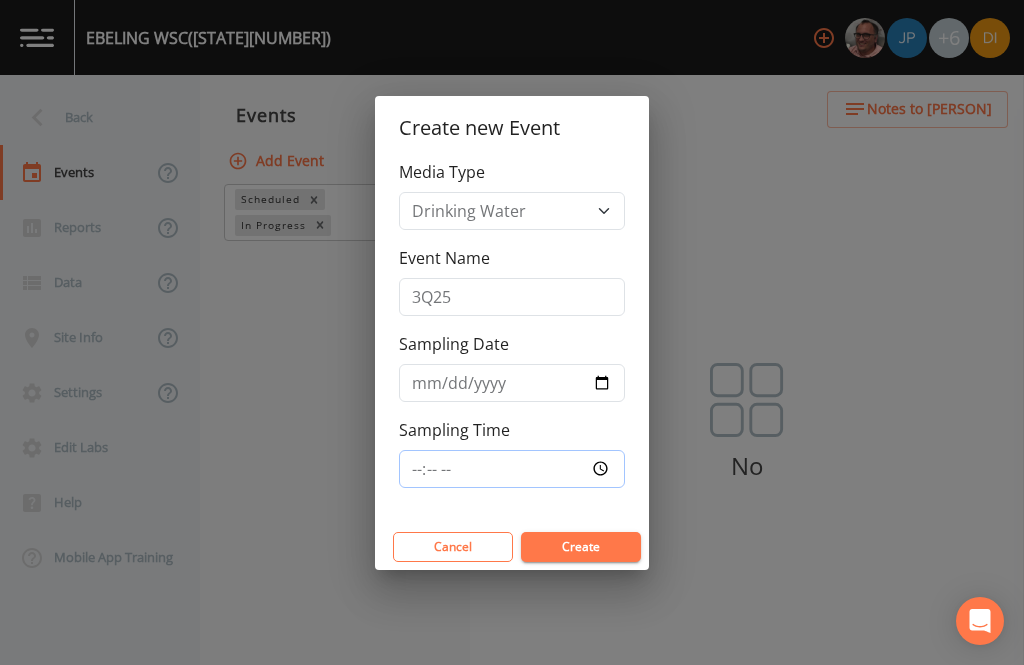 type on "09:30" 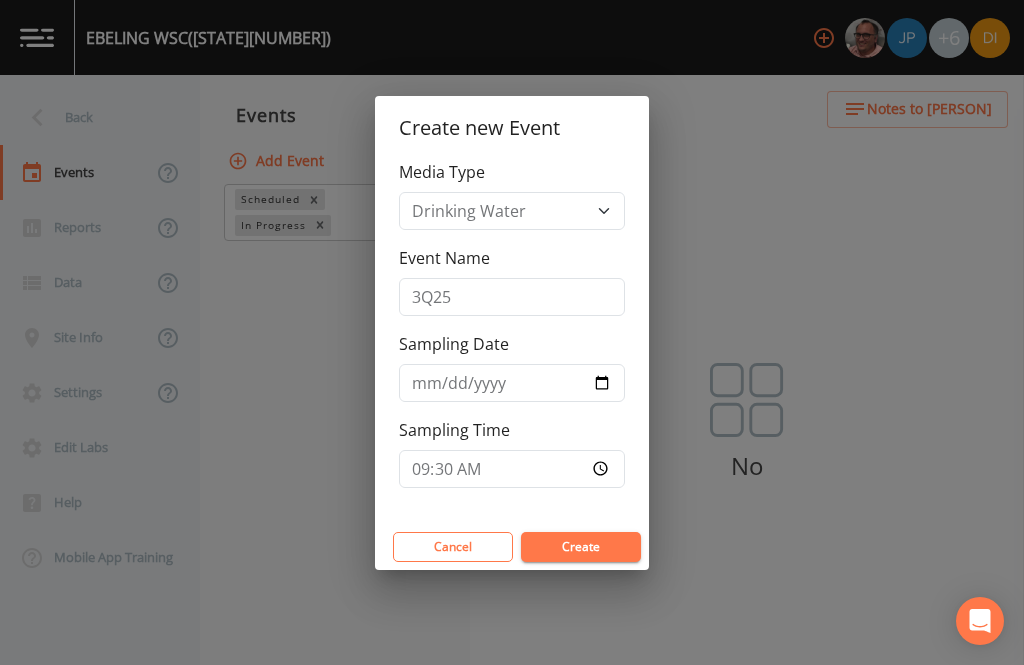click on "Create" at bounding box center (581, 547) 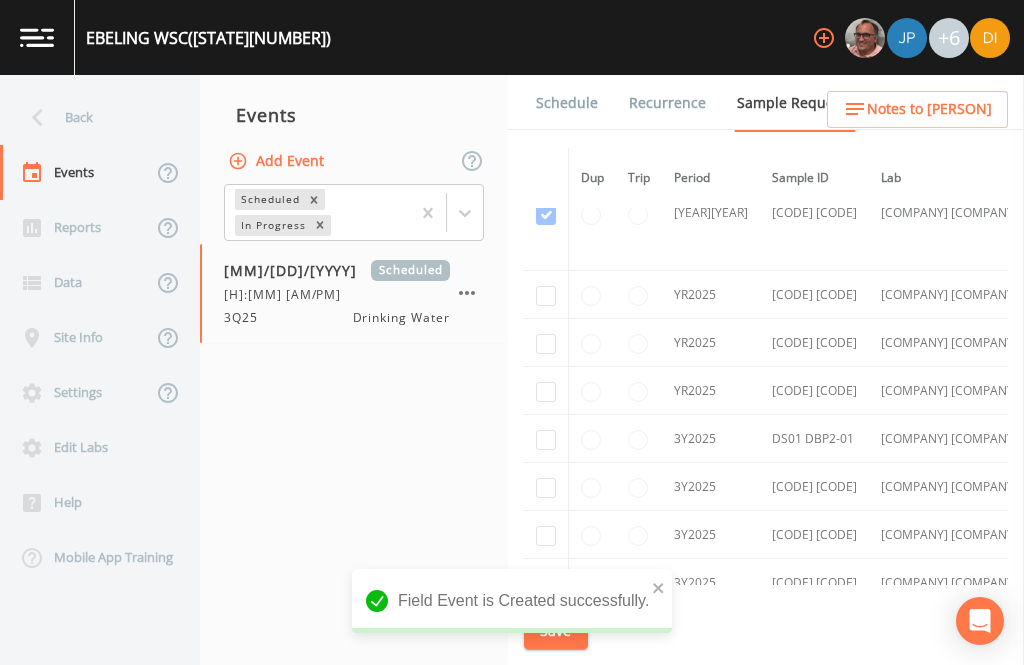 scroll, scrollTop: 512, scrollLeft: 0, axis: vertical 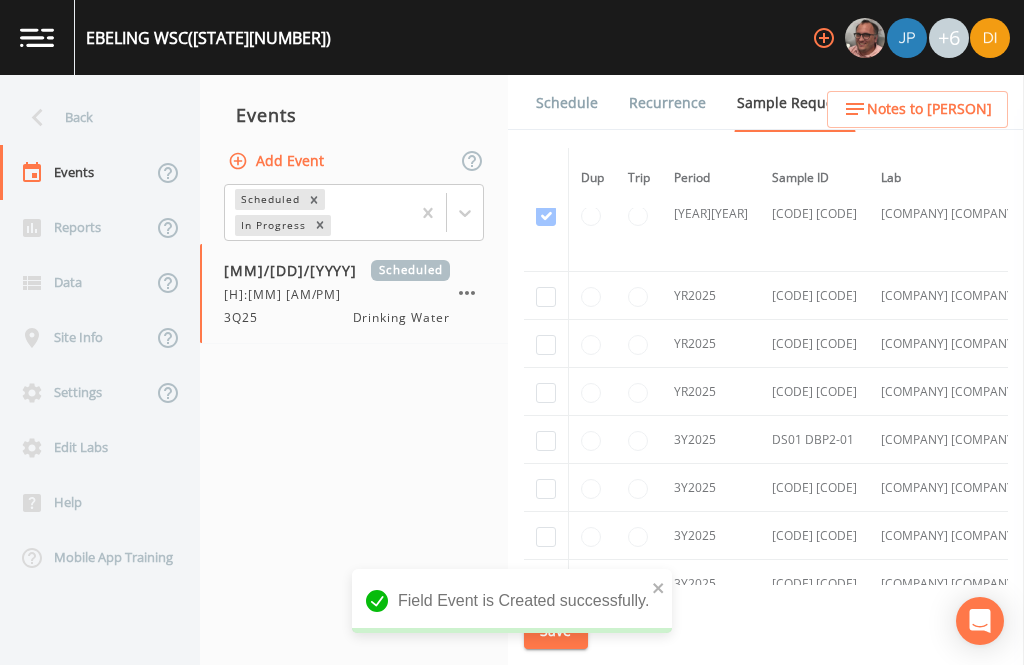 click at bounding box center [546, -129] 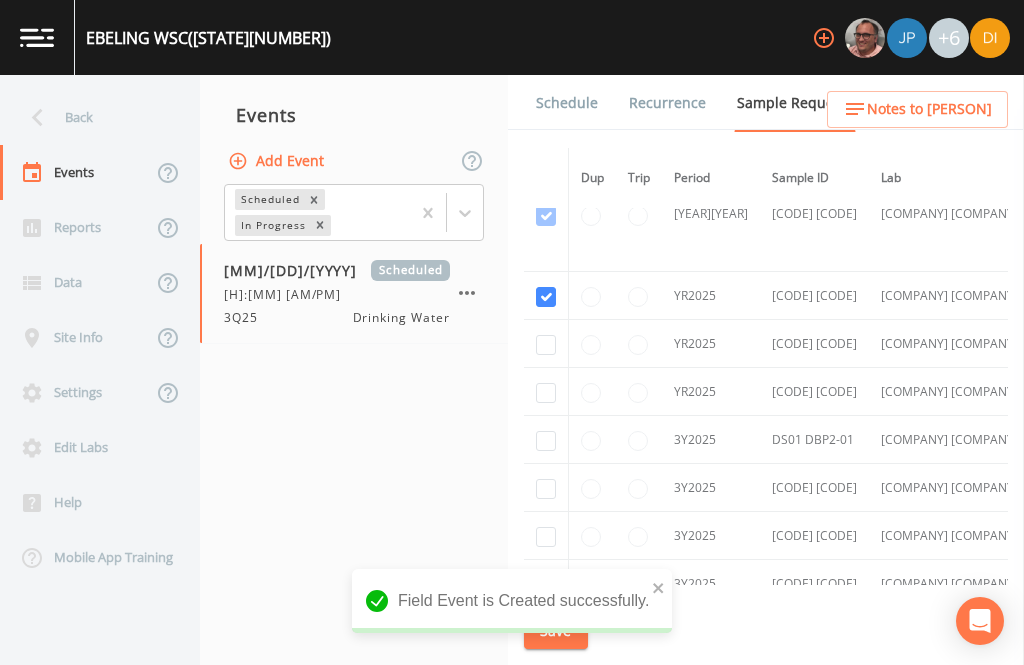 checkbox on "true" 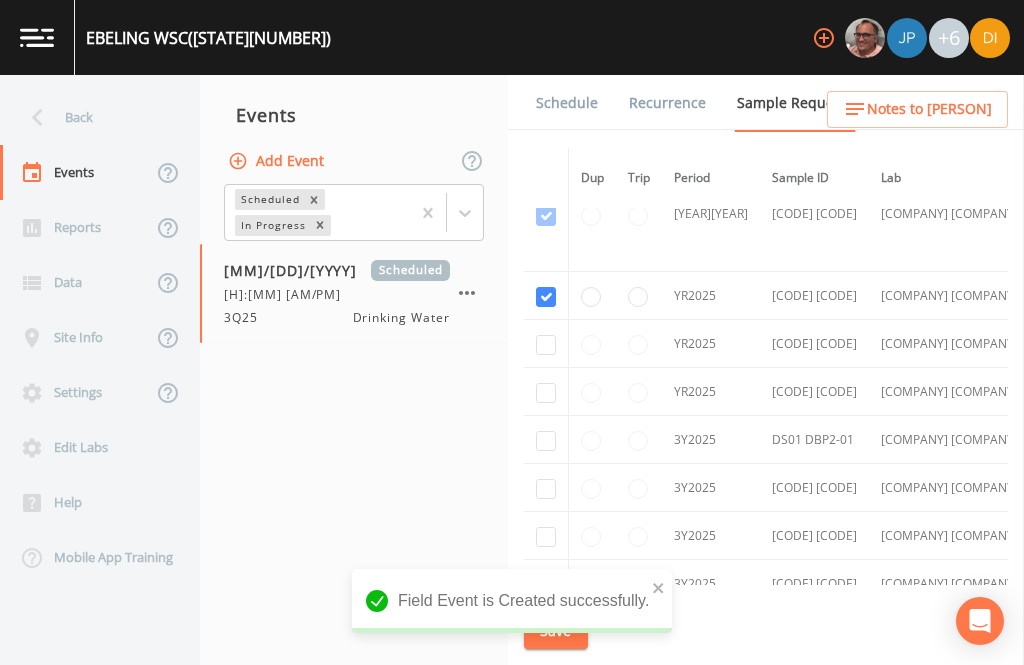 click at bounding box center [546, -14] 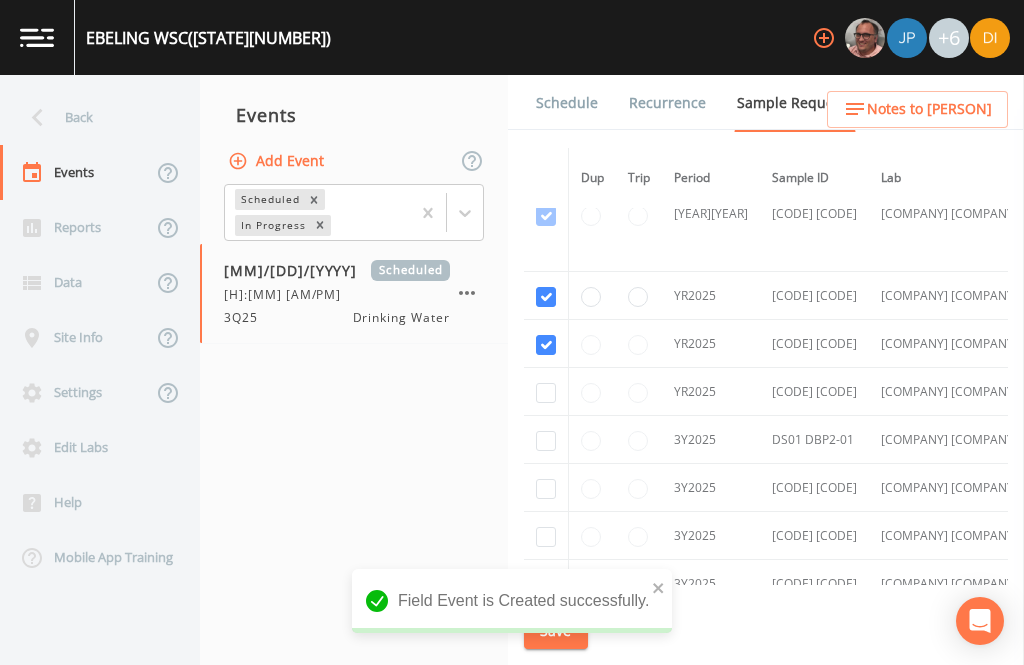 checkbox on "true" 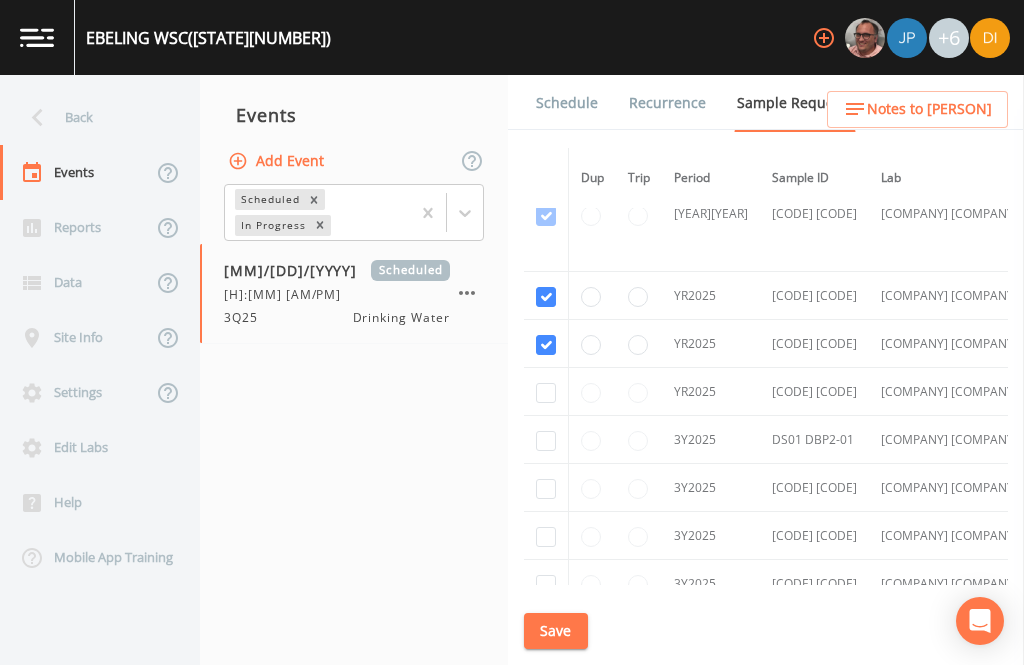 click at bounding box center [546, 101] 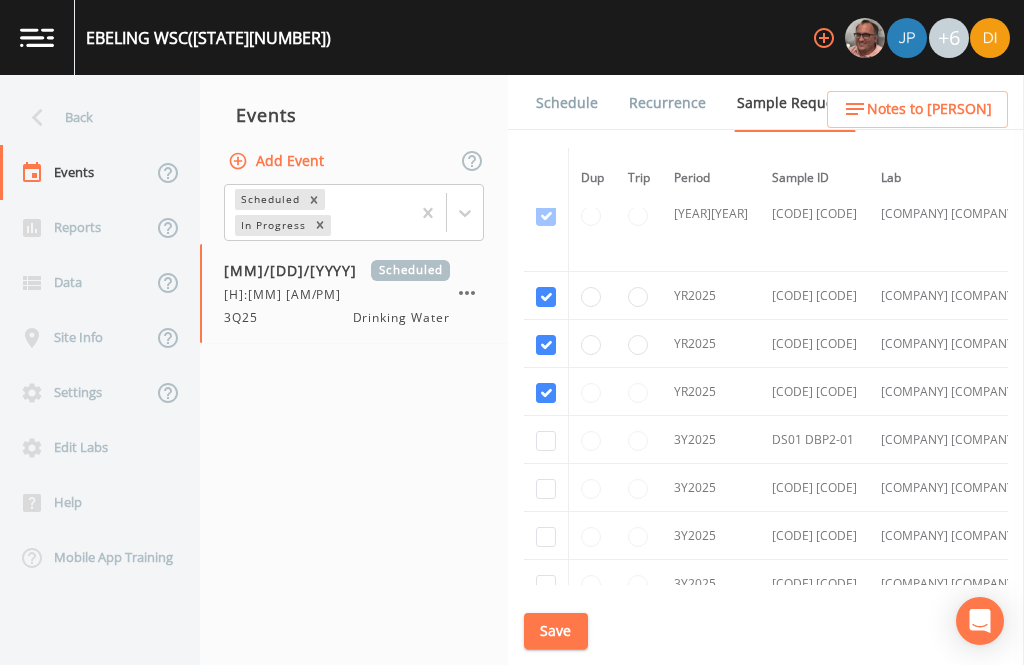 checkbox on "true" 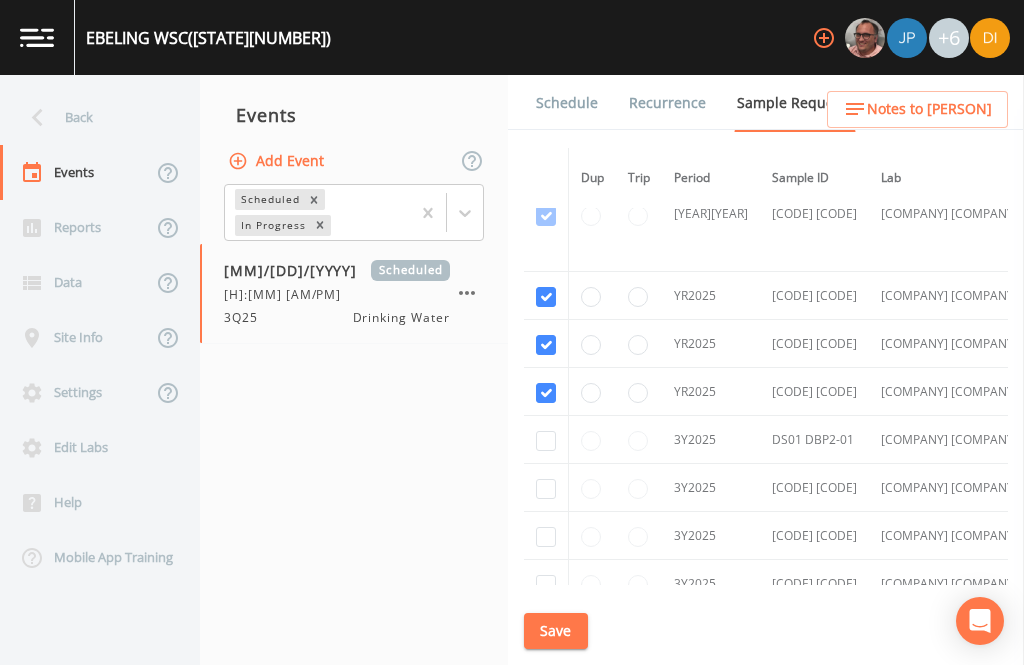 click at bounding box center (546, 441) 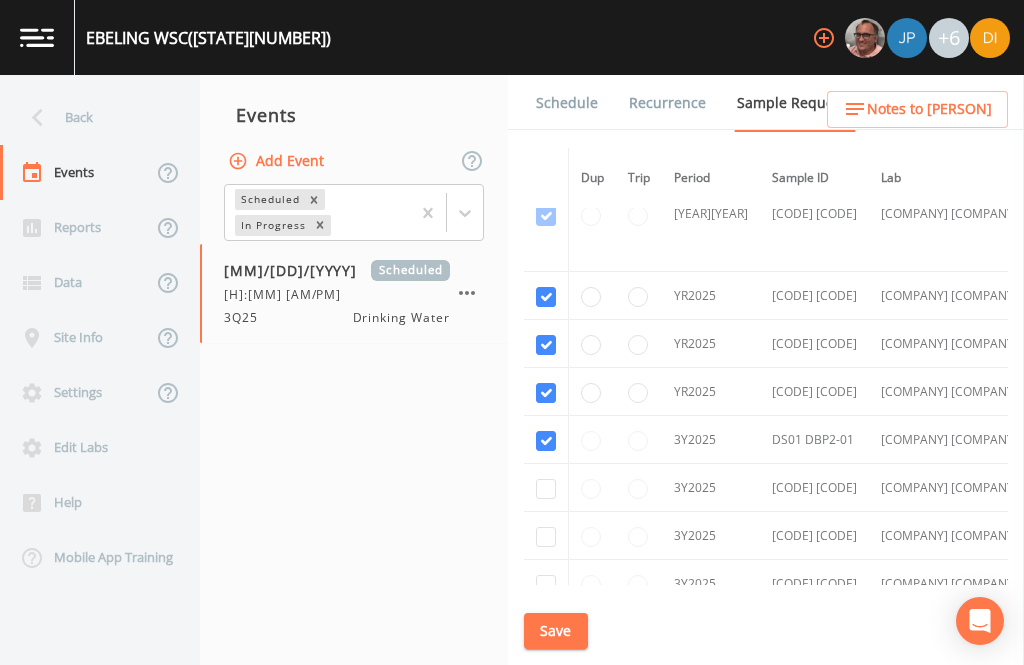 checkbox on "true" 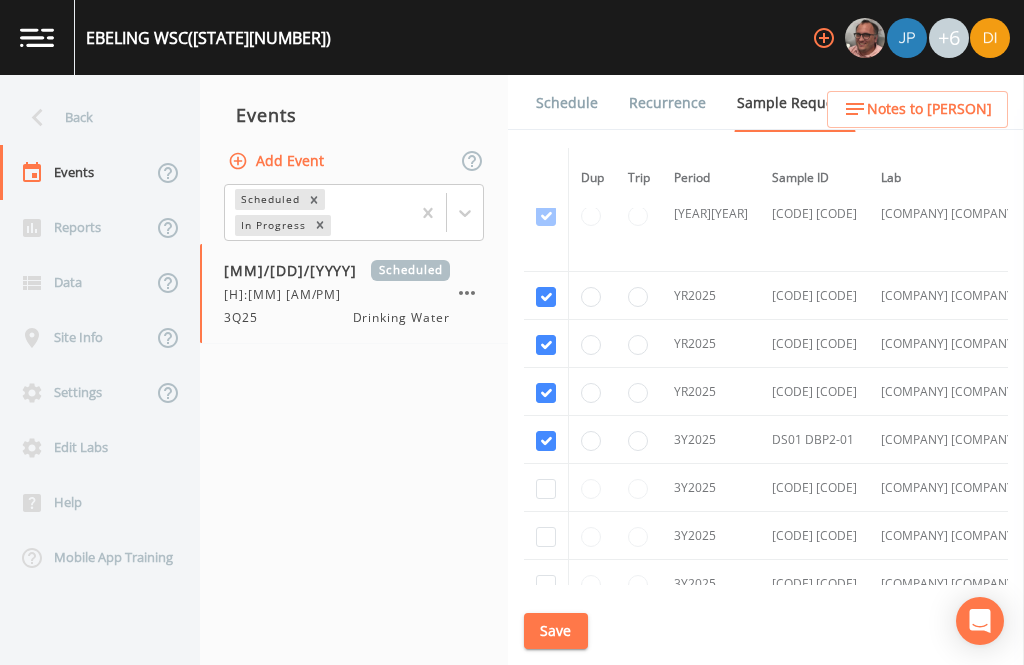 click at bounding box center (546, 489) 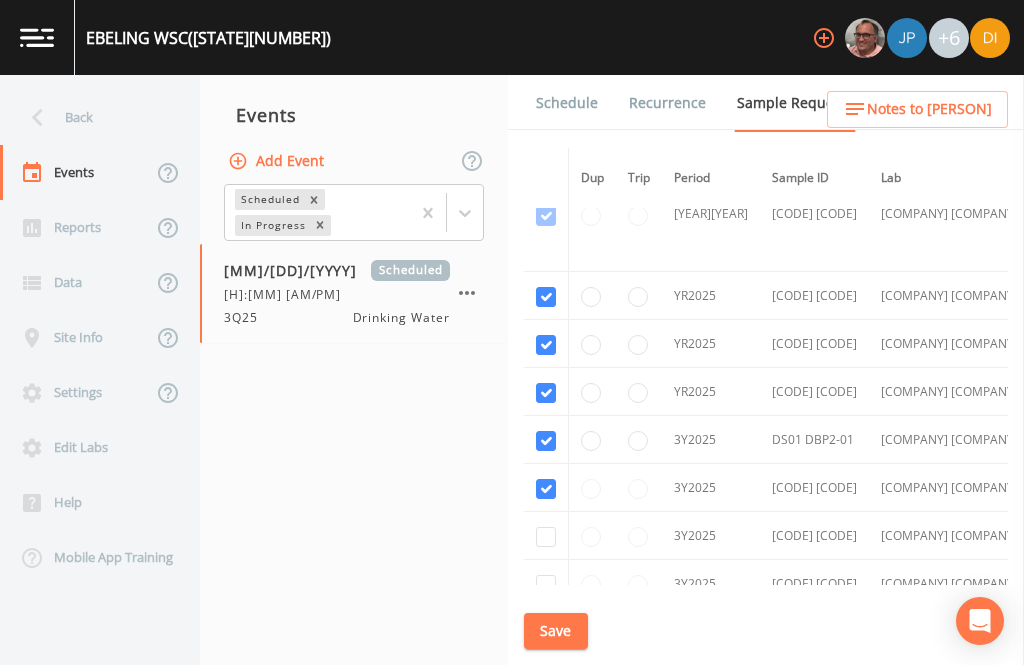checkbox on "true" 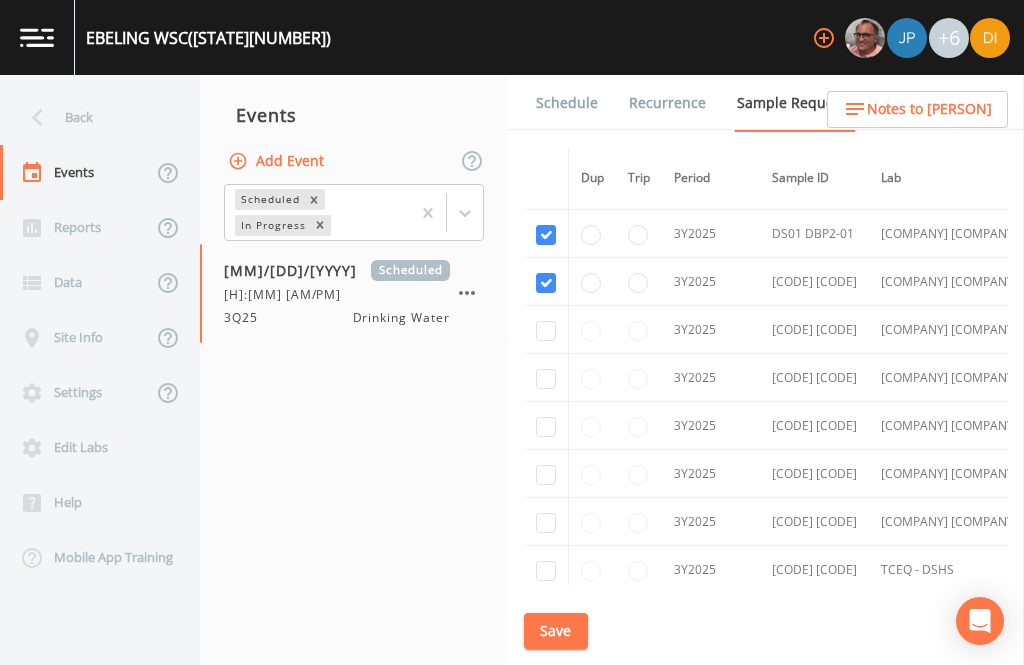 scroll, scrollTop: 719, scrollLeft: 0, axis: vertical 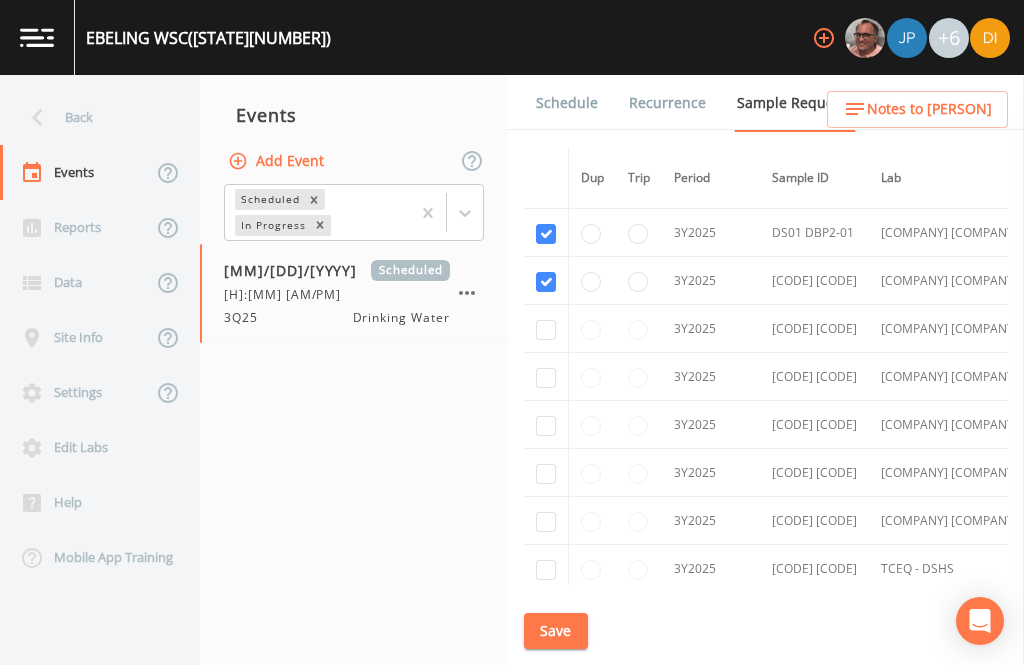 click at bounding box center [546, 330] 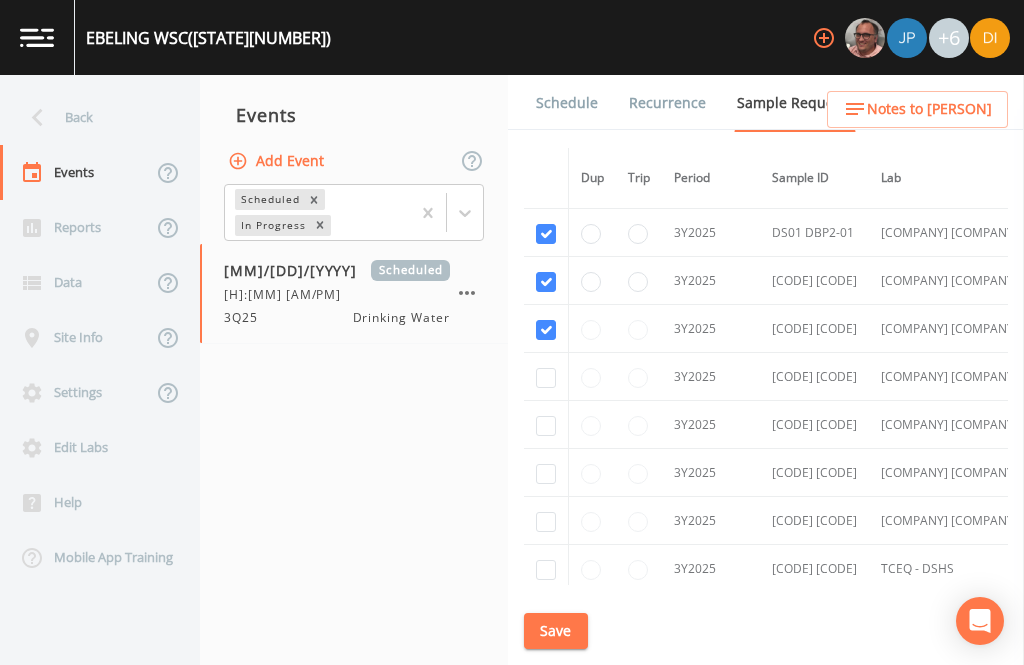 checkbox on "true" 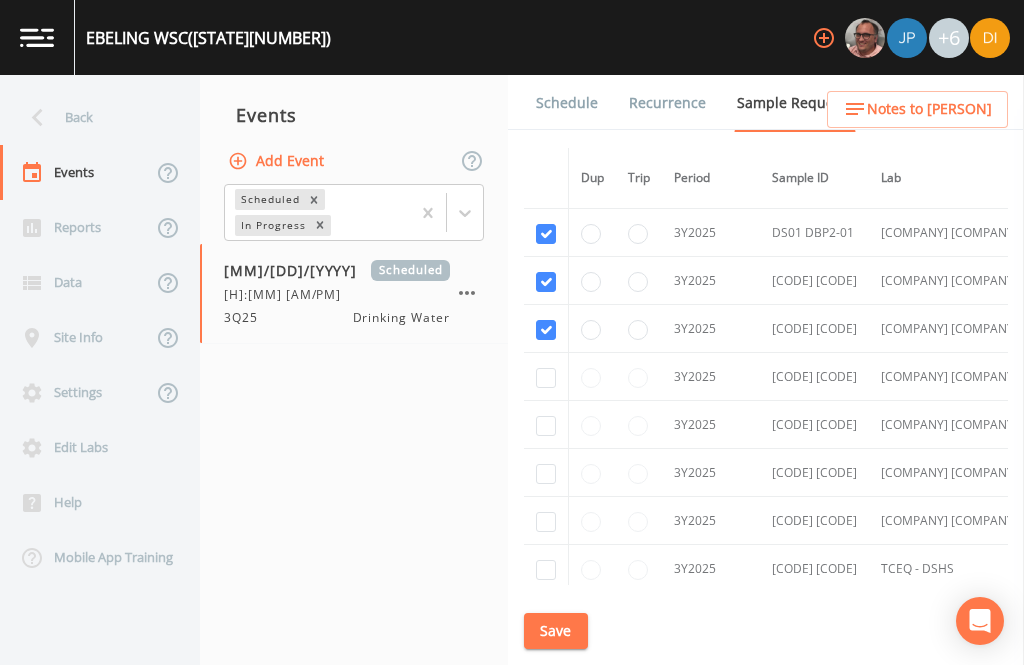 click at bounding box center (546, 378) 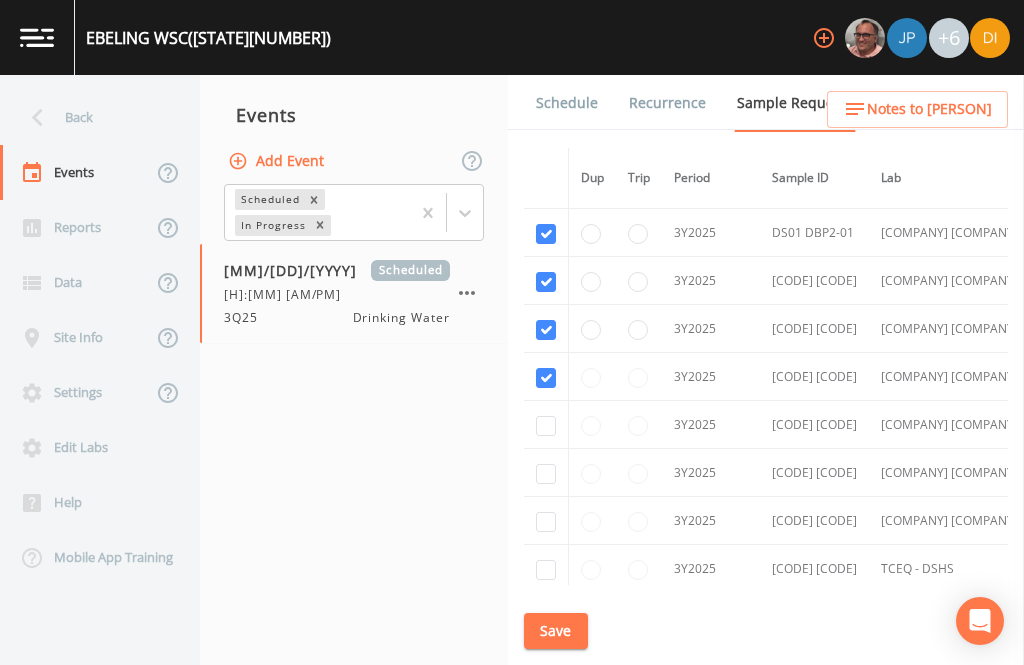 checkbox on "true" 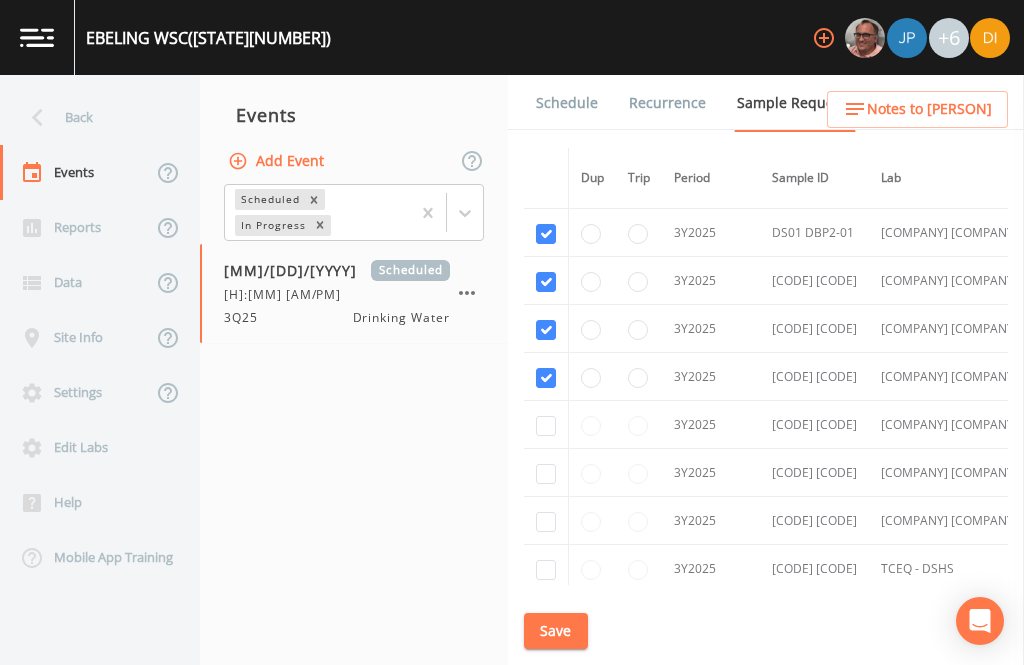 click at bounding box center [546, 426] 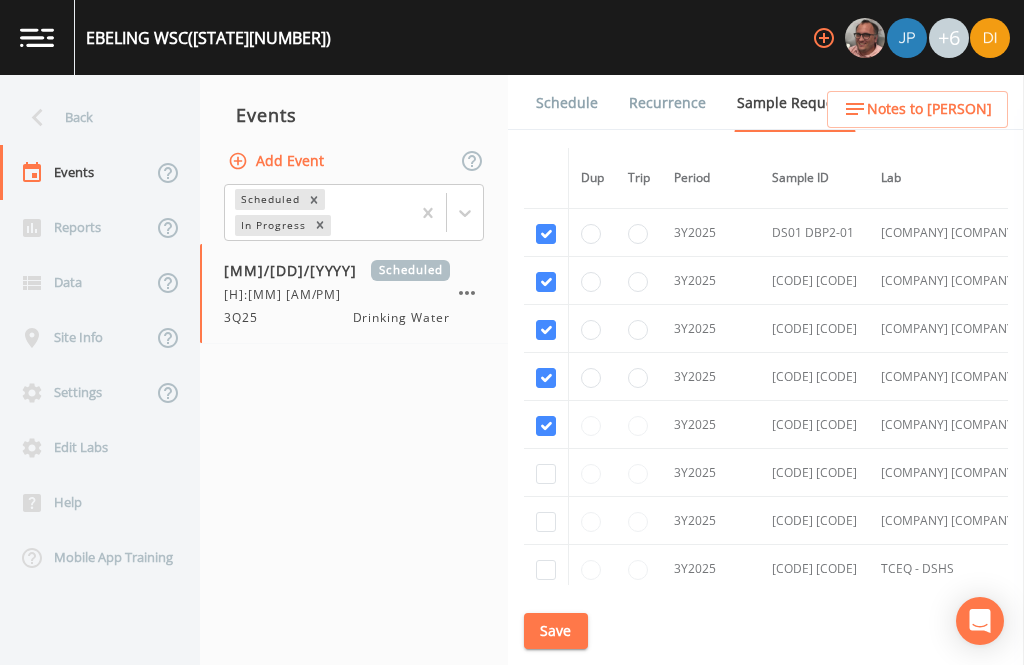 checkbox on "true" 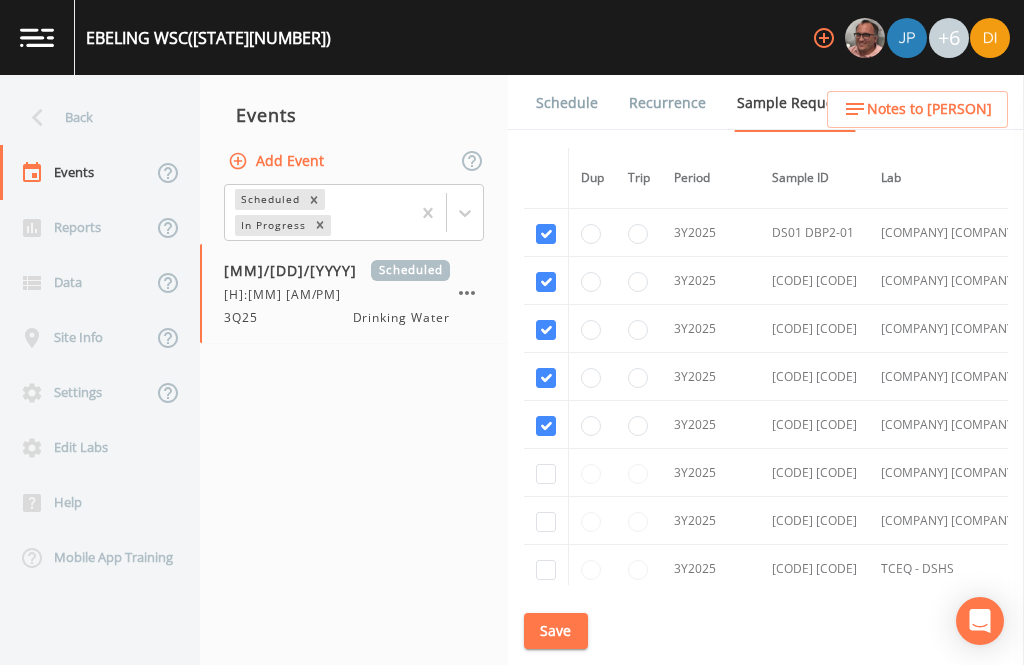 click at bounding box center (546, 474) 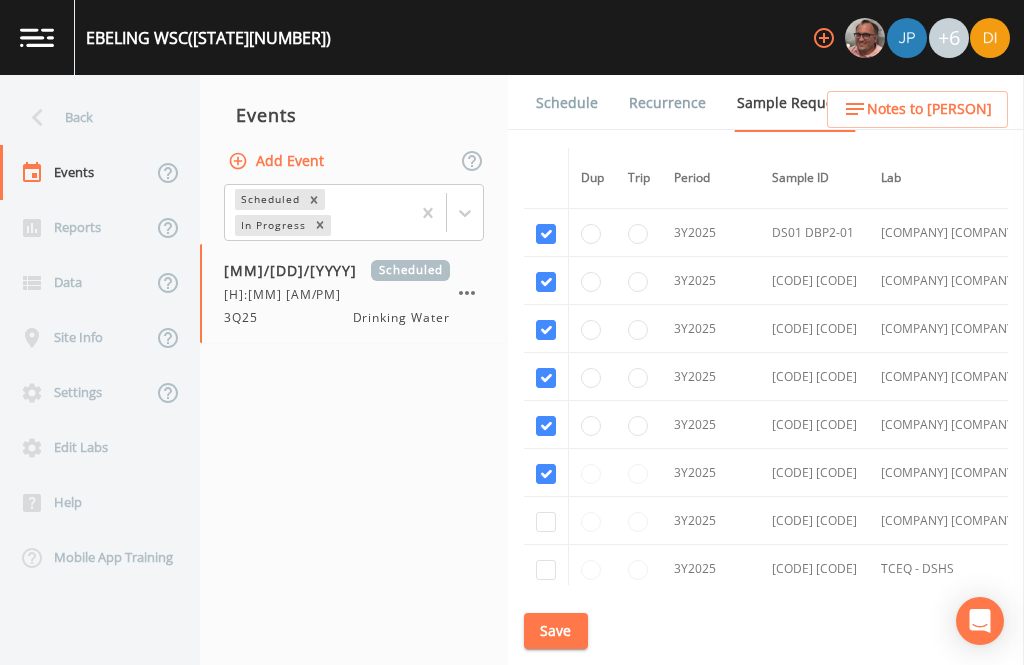 checkbox on "true" 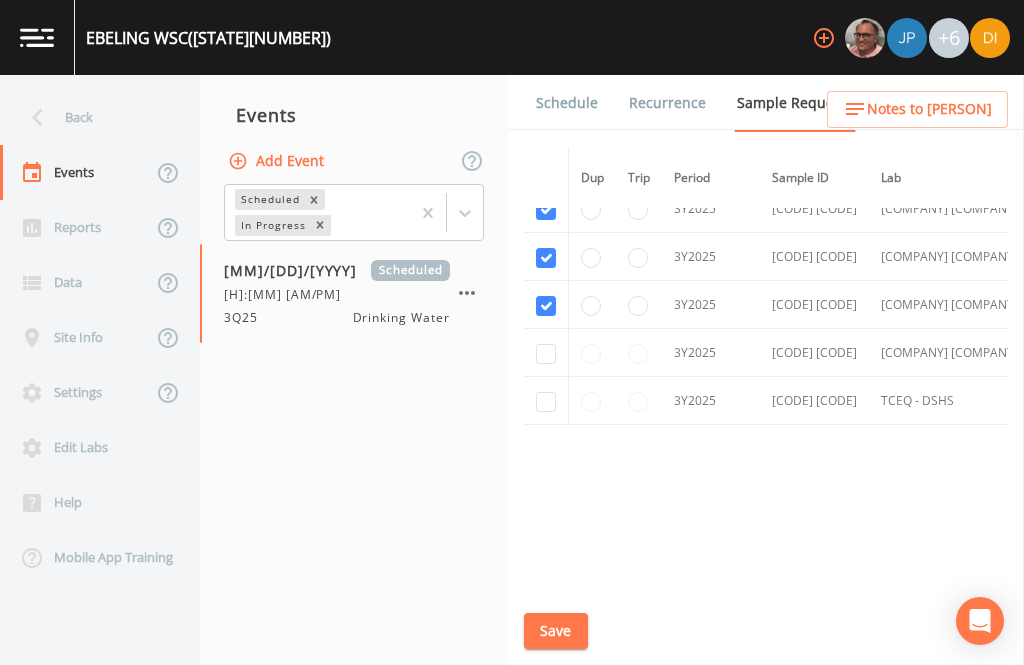 scroll, scrollTop: 945, scrollLeft: 0, axis: vertical 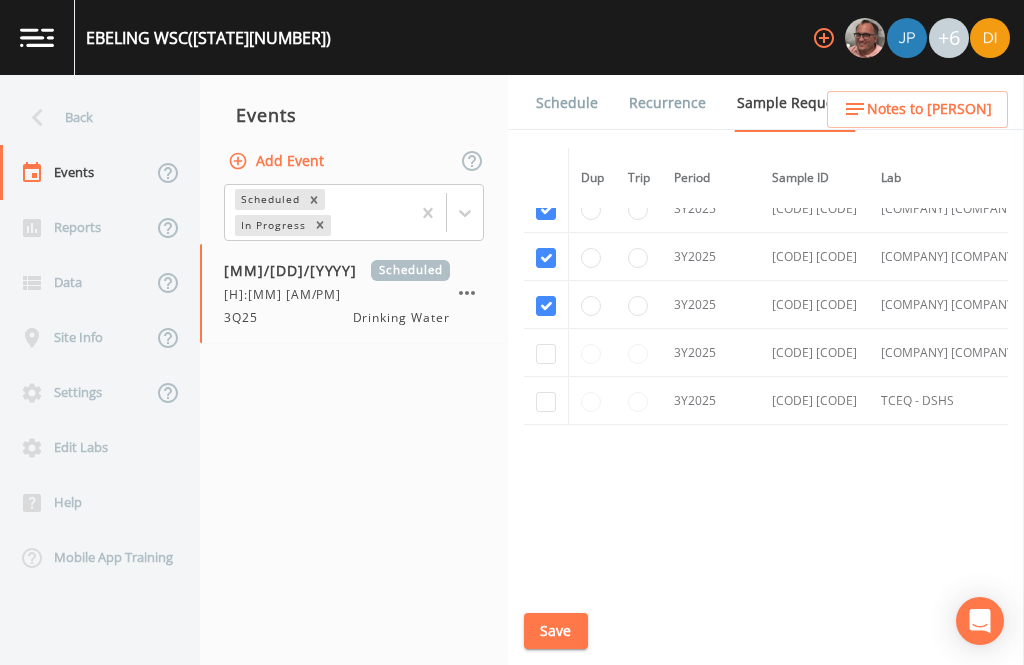 click at bounding box center [546, 354] 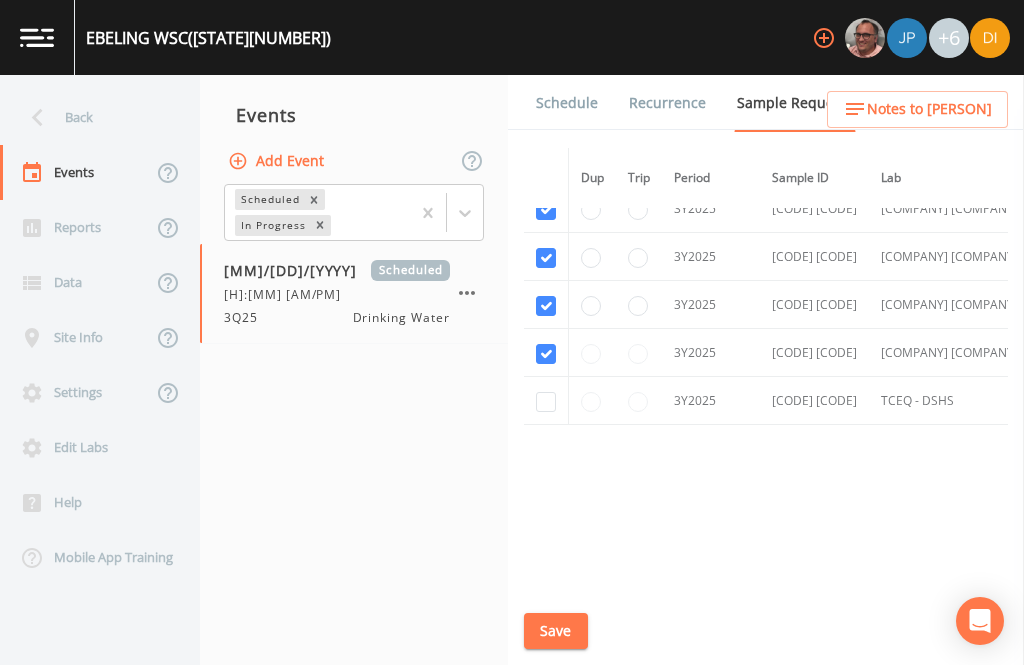 checkbox on "true" 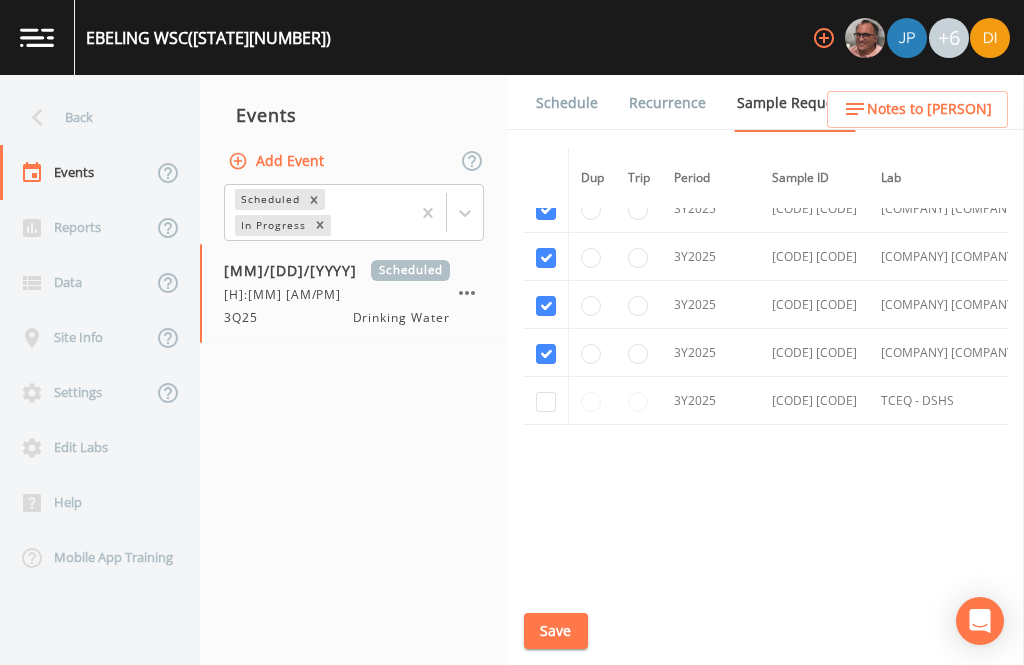 click at bounding box center (546, 402) 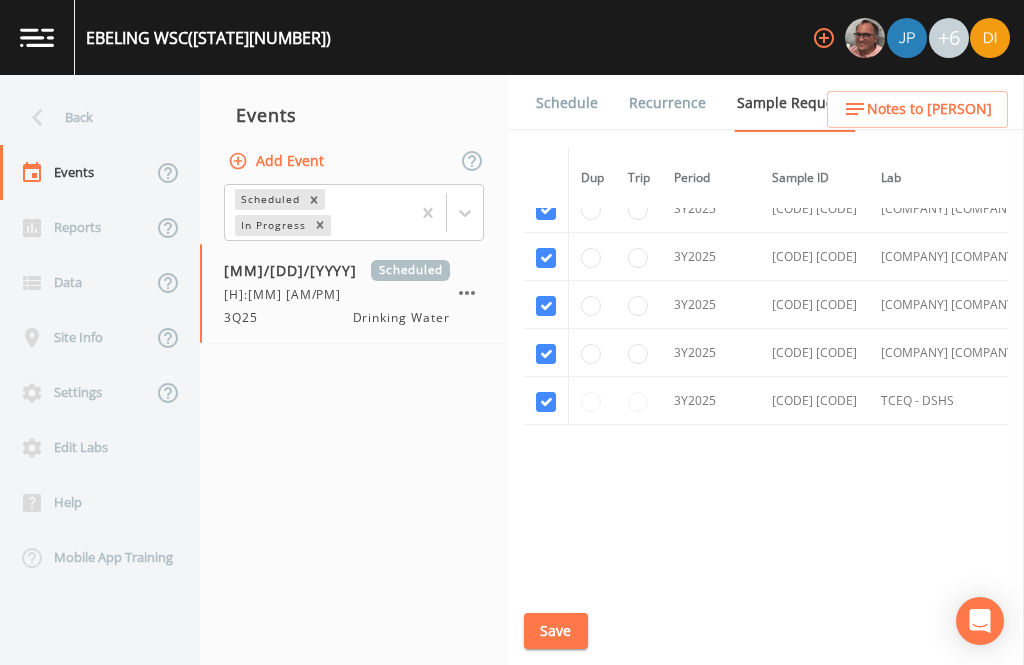 checkbox on "true" 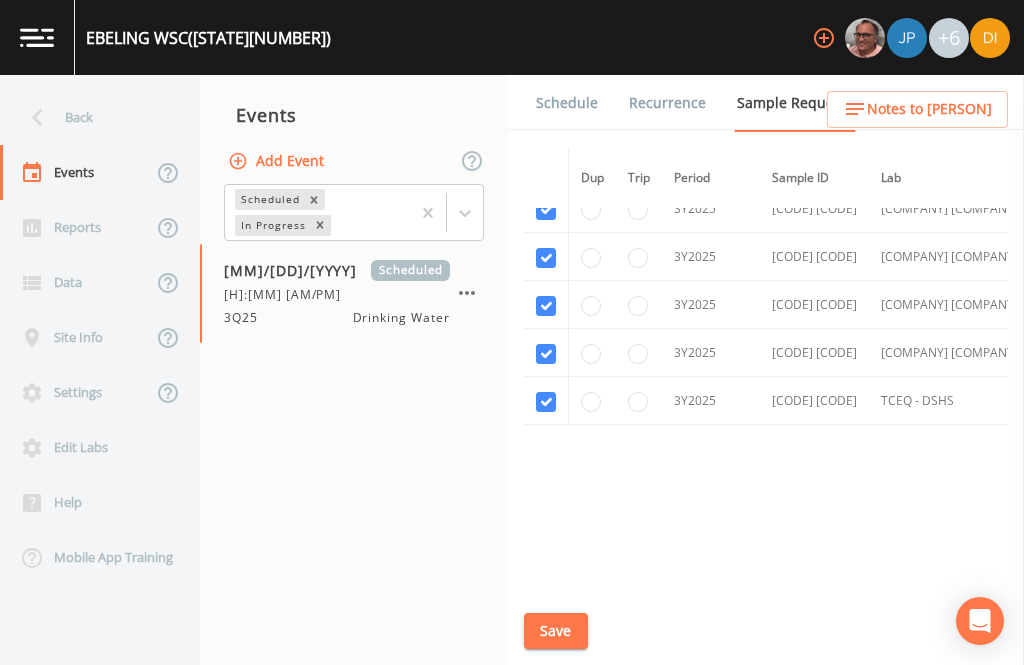 click on "Save" at bounding box center [556, 631] 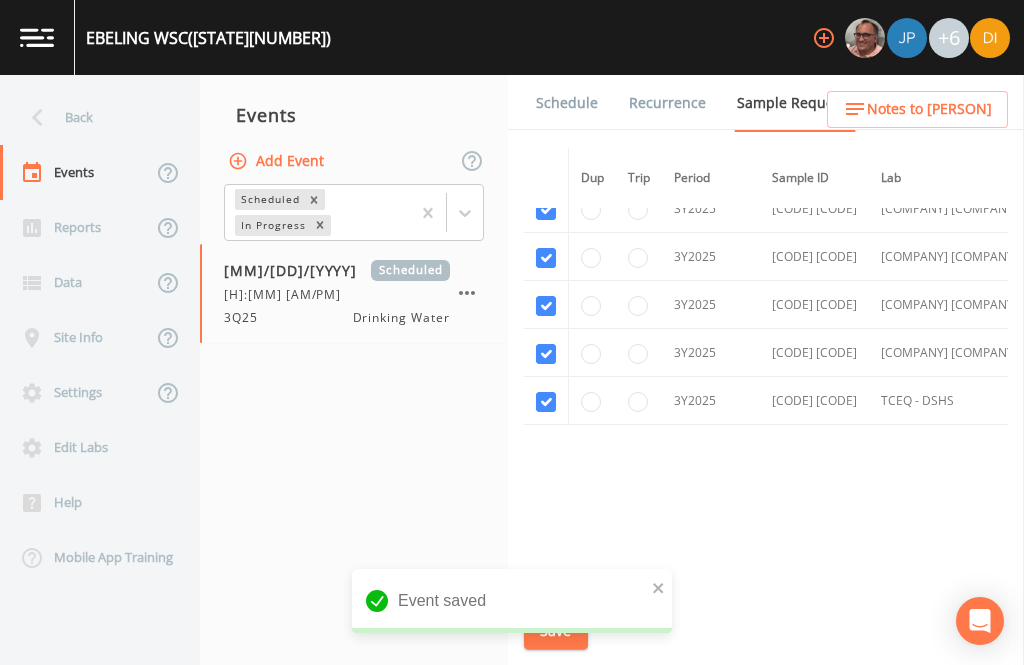 click on "Schedule" at bounding box center (567, 103) 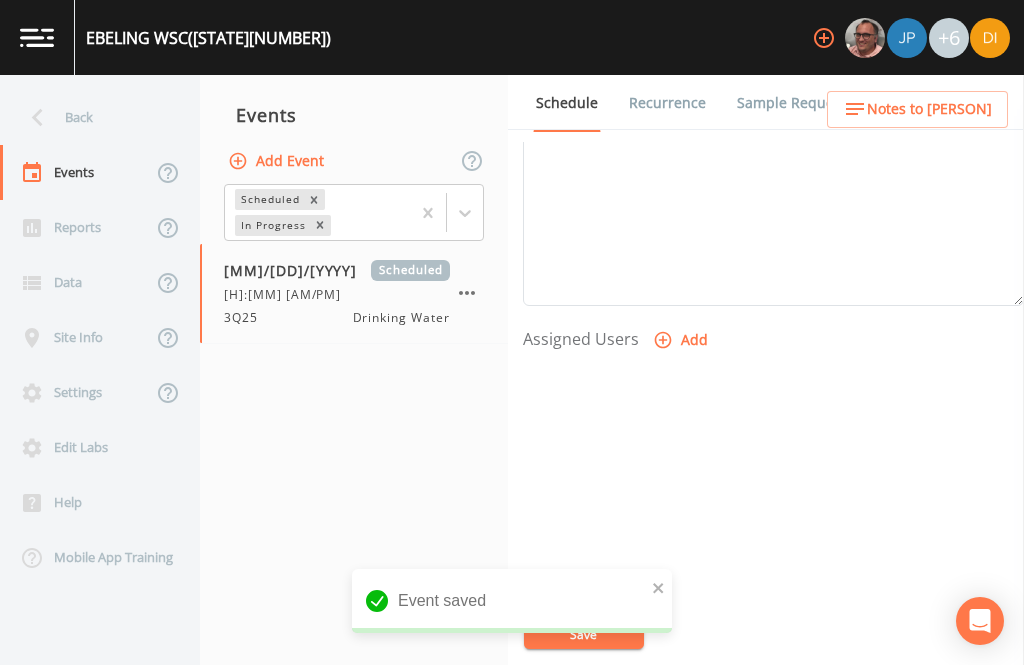scroll, scrollTop: 681, scrollLeft: 0, axis: vertical 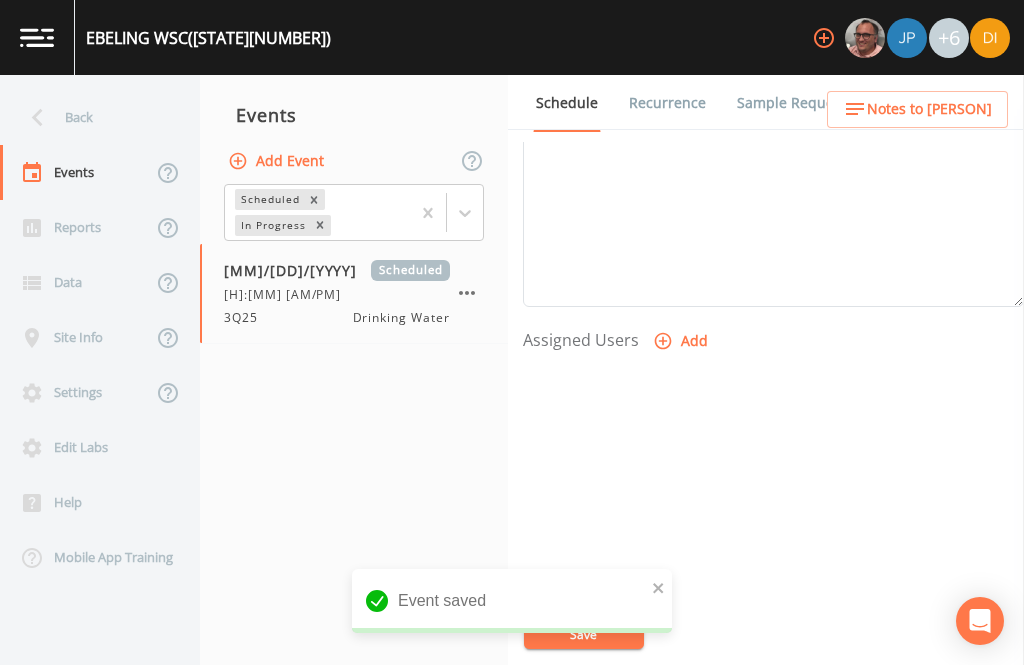 click on "Add" at bounding box center (682, 341) 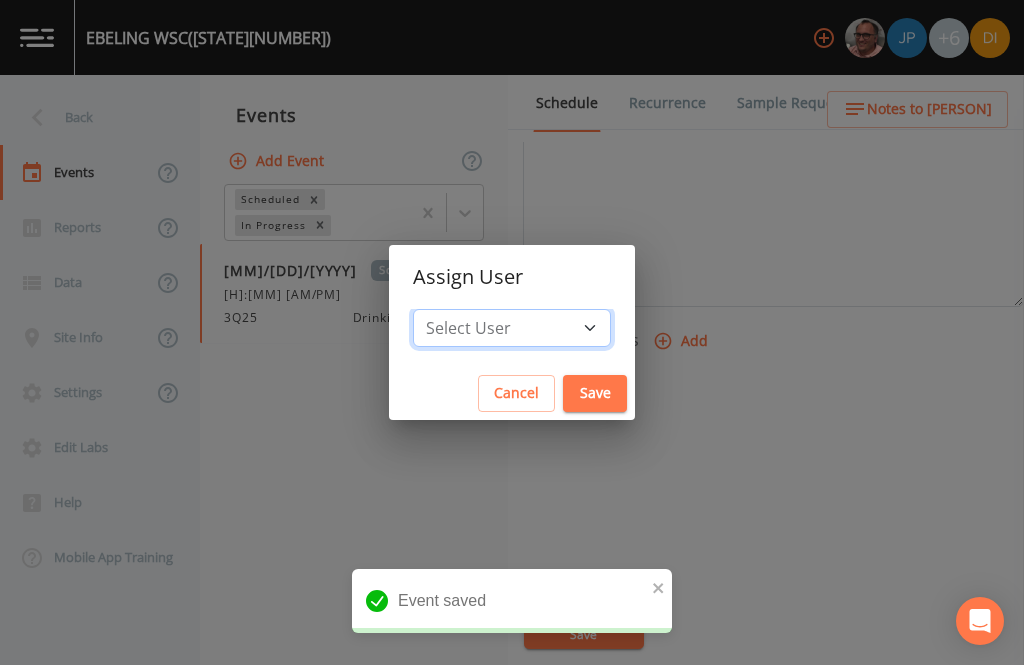 click on "Select User [FIRST] [LAST] [FIRST] [LAST] [FIRST] [LAST] [FIRST] [LAST] [FIRST] [LAST] [FIRST] [LAST]" at bounding box center [512, 328] 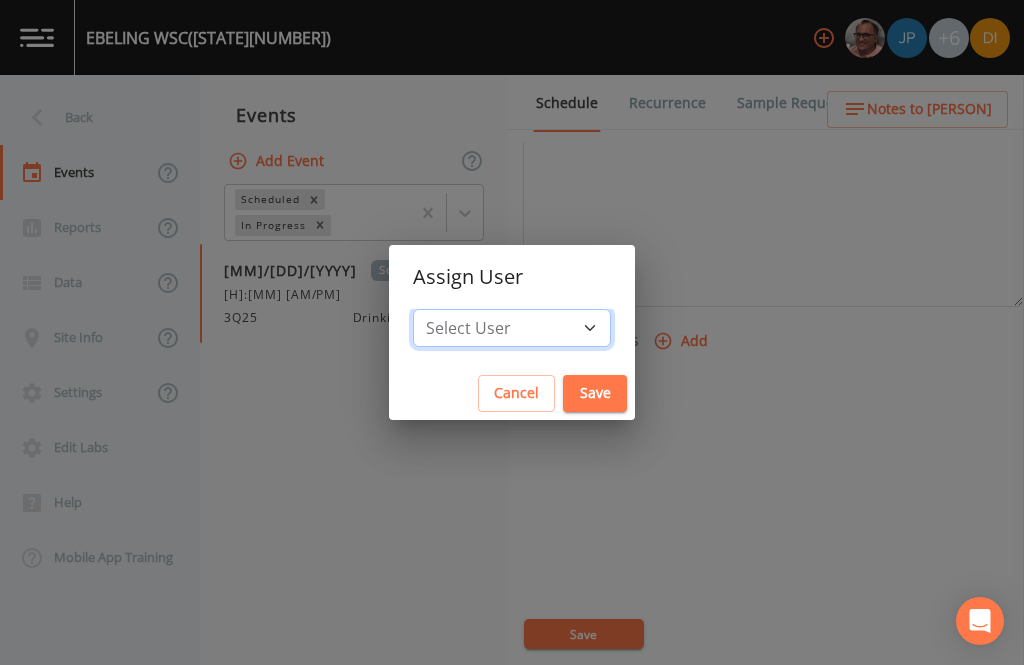 select on "[UUID]" 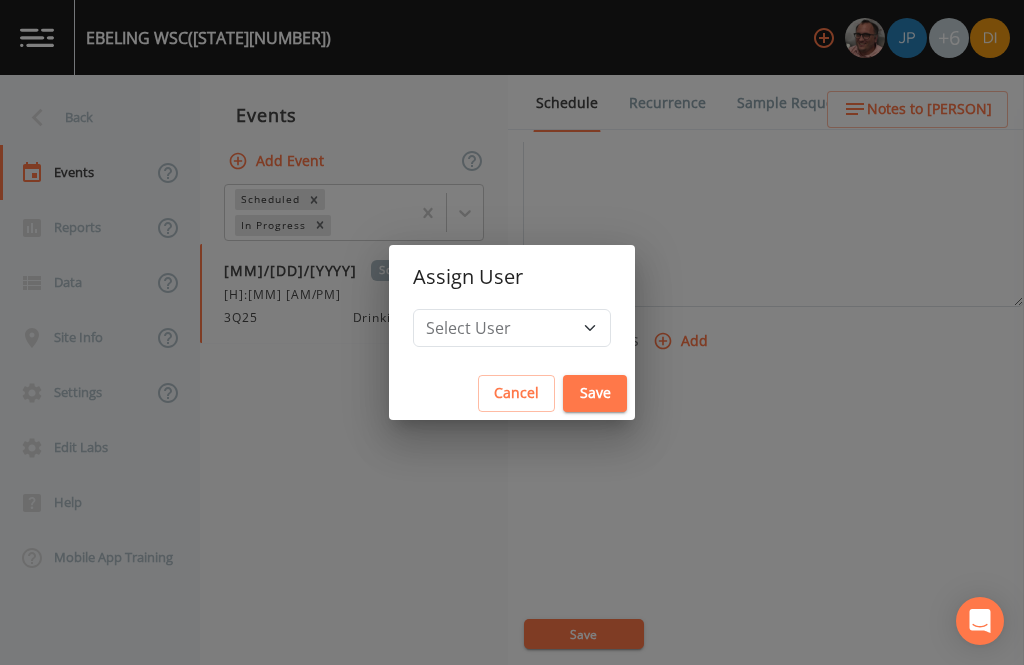 click on "Save" at bounding box center [595, 393] 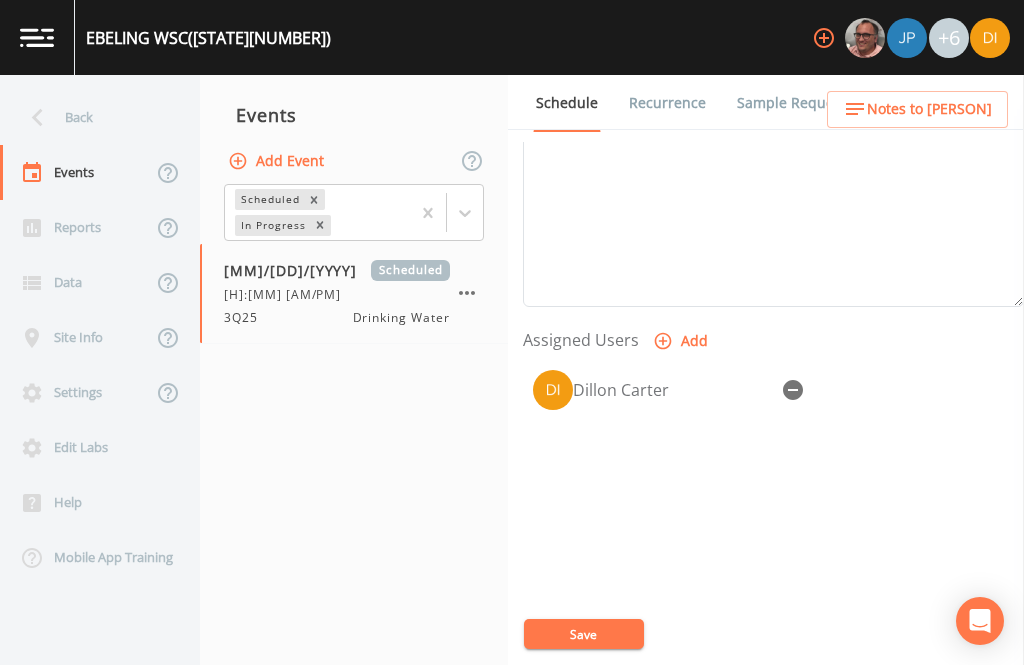 click on "Save" at bounding box center [584, 634] 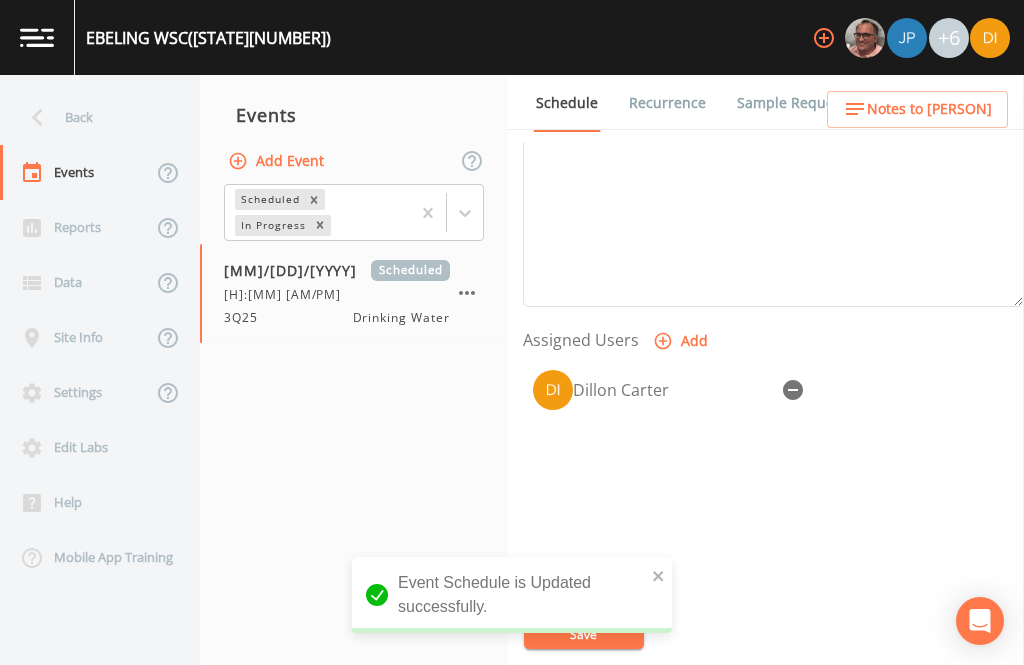 click on "Back" at bounding box center (90, 117) 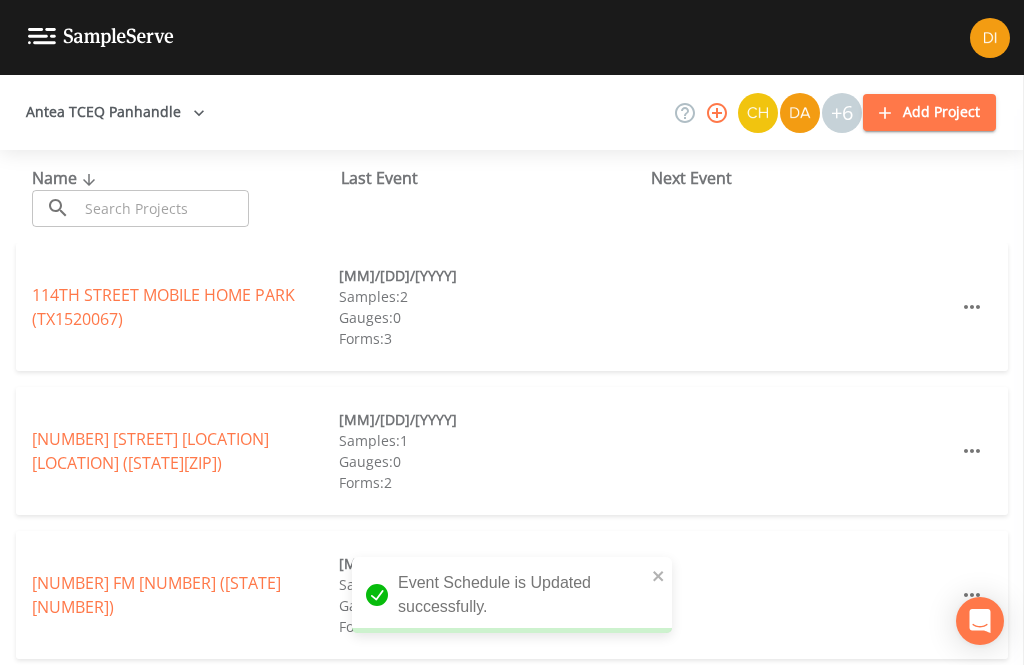 click at bounding box center (163, 208) 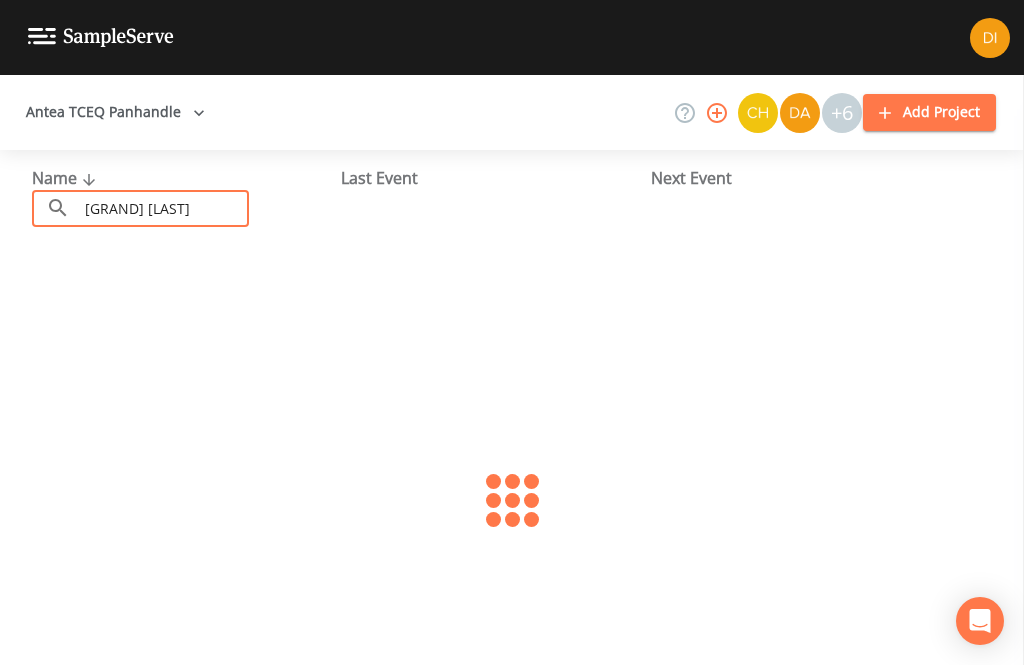 type on "[GRAND] [LAST]" 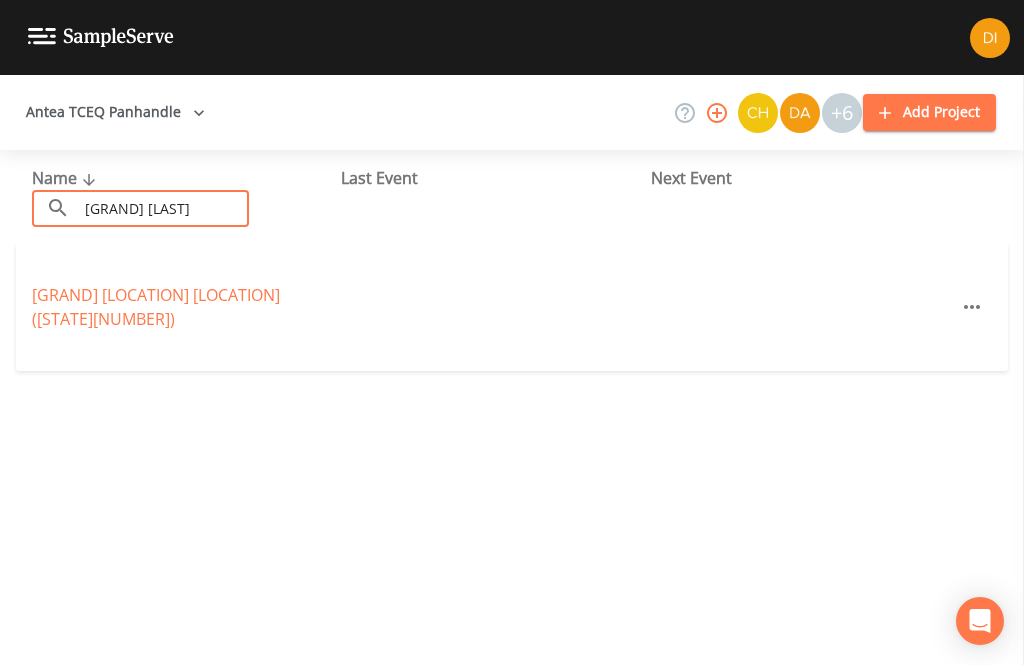 click on "GRAND CASTLE ESTATES   ([STATE][ZIP])" at bounding box center [156, 307] 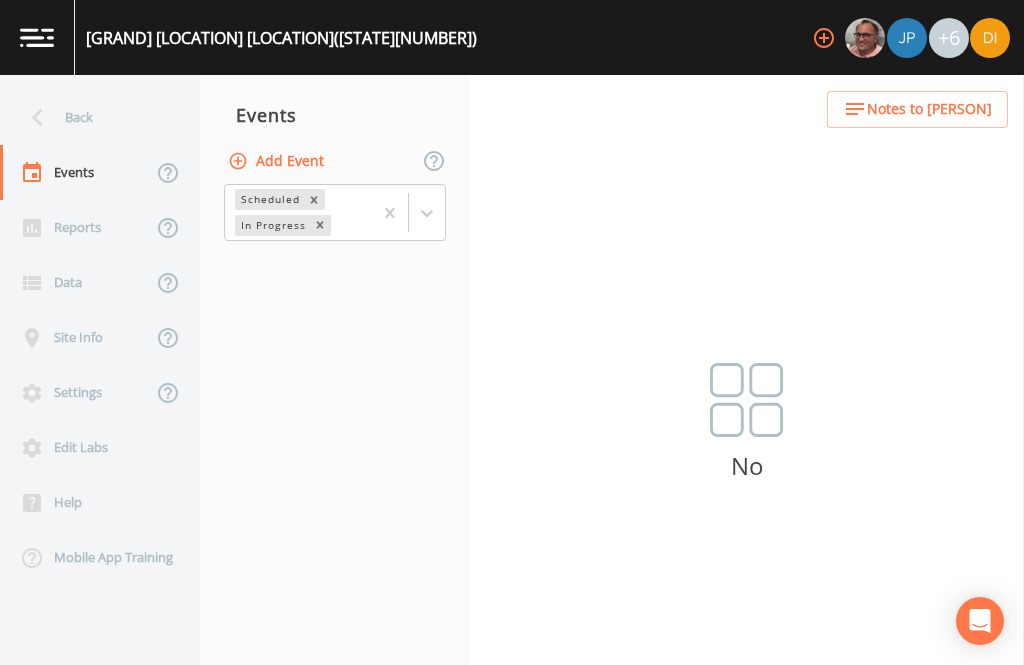 click on "Add Event" at bounding box center (278, 161) 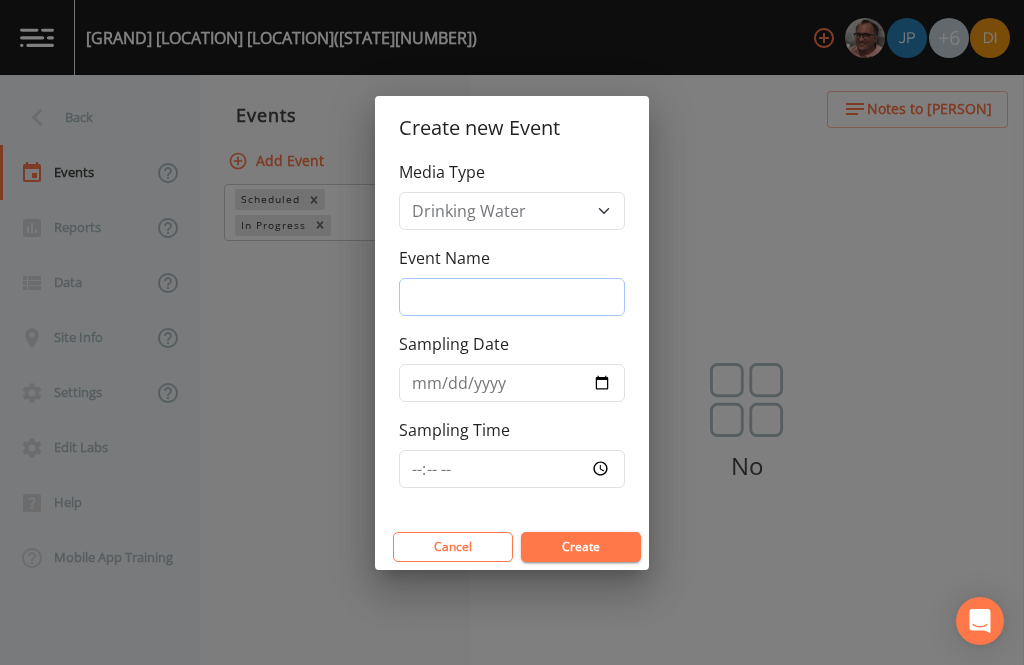 click on "Event Name" at bounding box center (512, 297) 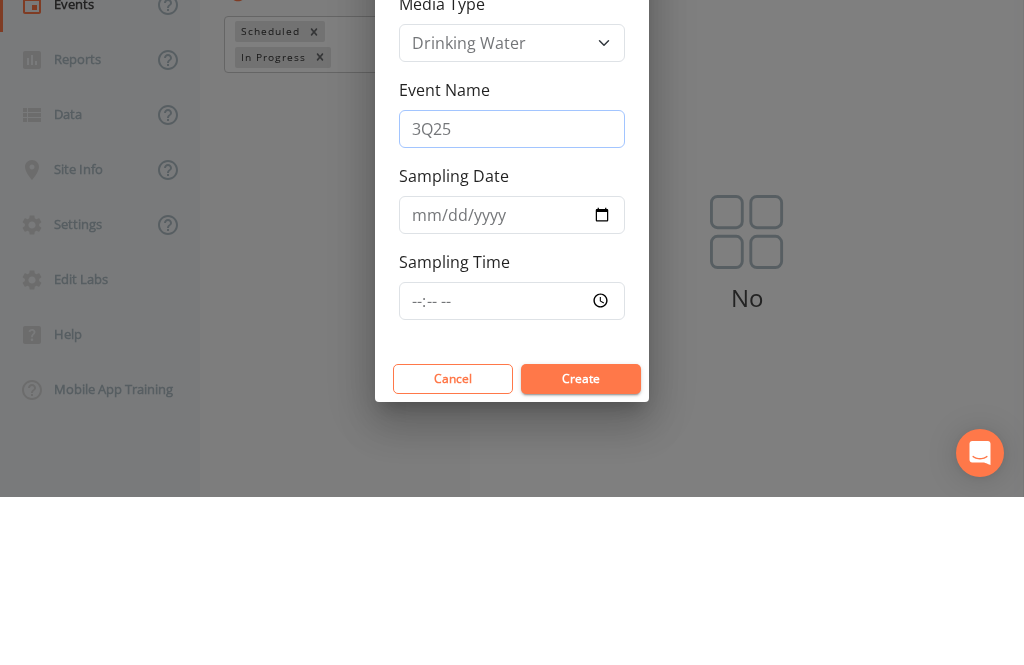 type on "3Q25" 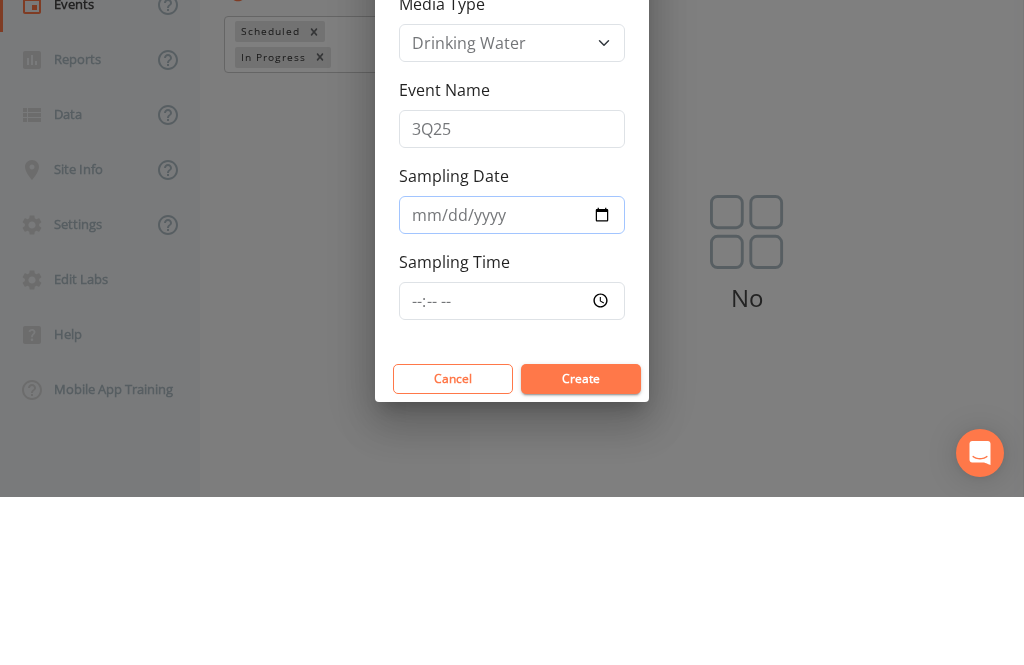 click on "Sampling Date" at bounding box center [512, 383] 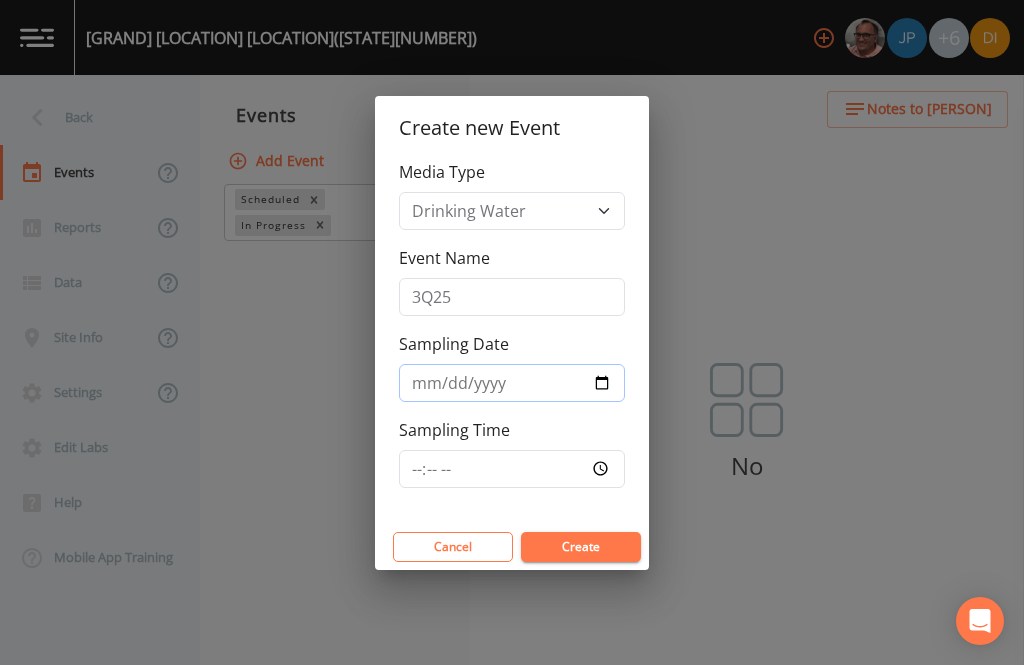 type on "[YYYY]-[MM]-[DD]" 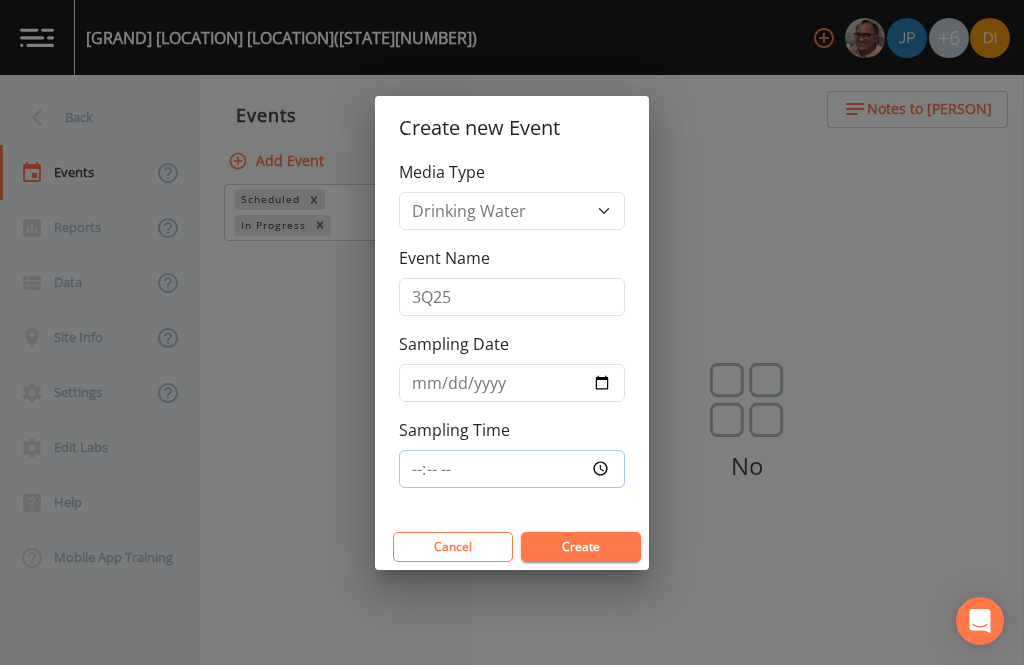click on "Sampling Time" at bounding box center (512, 469) 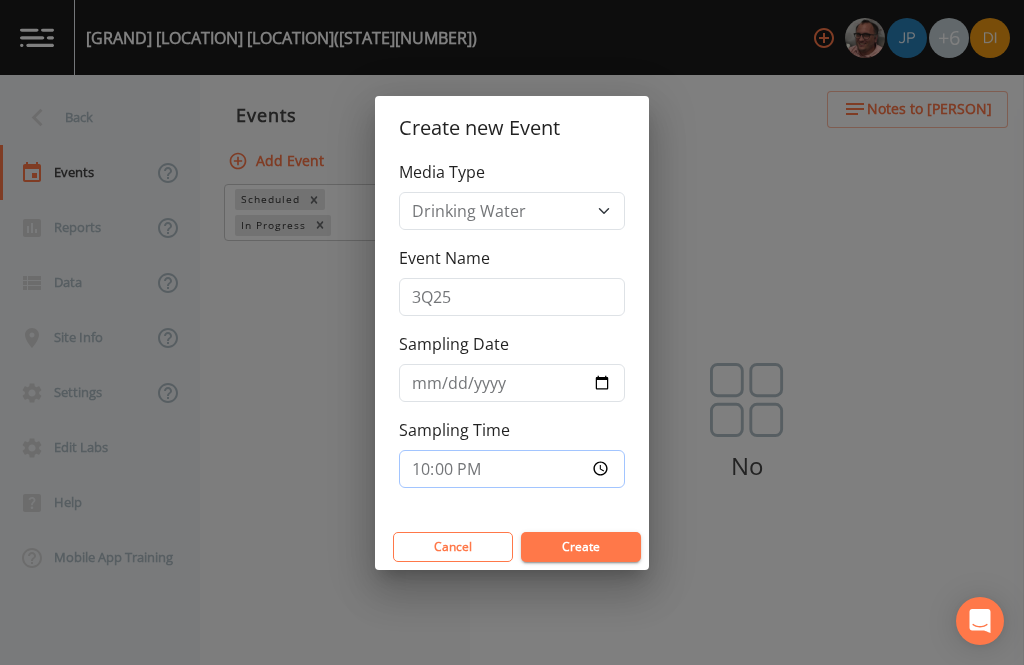 type on "10:00" 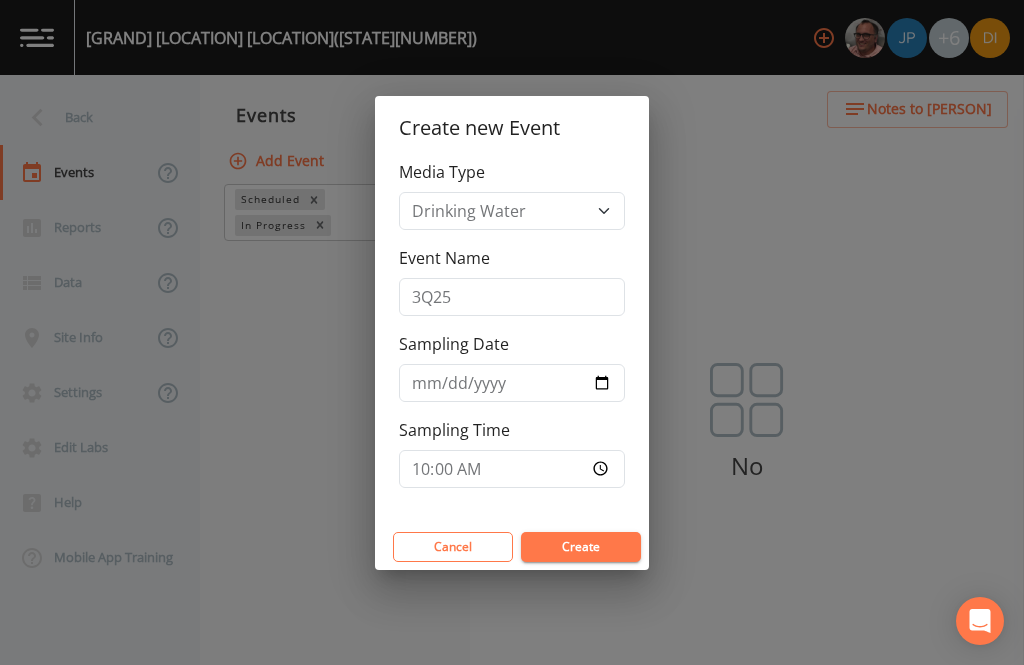 click on "Create" at bounding box center (581, 547) 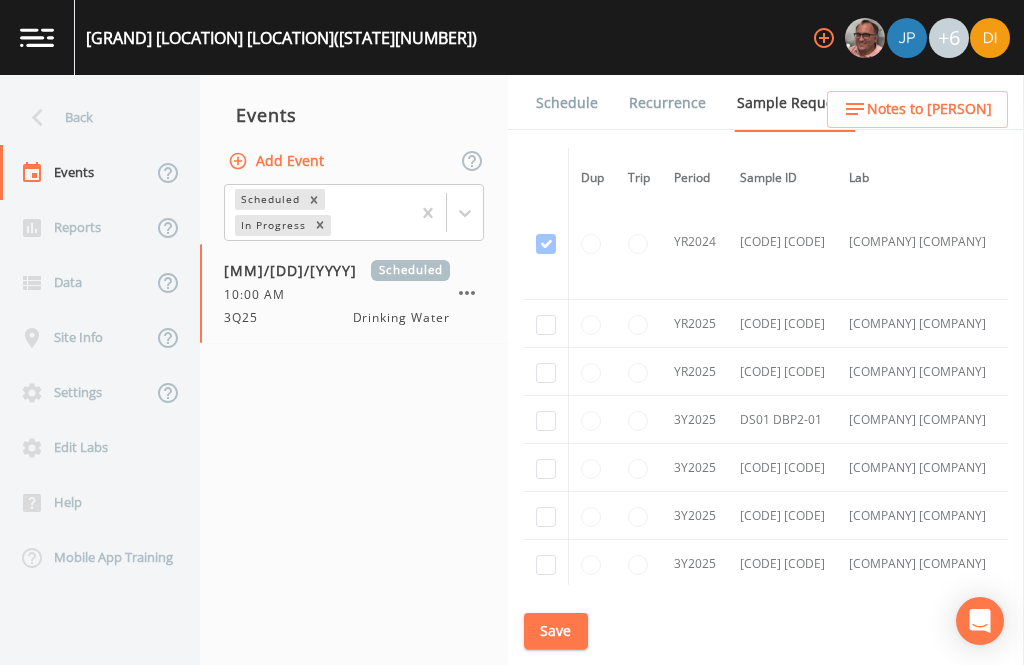scroll, scrollTop: 256, scrollLeft: 0, axis: vertical 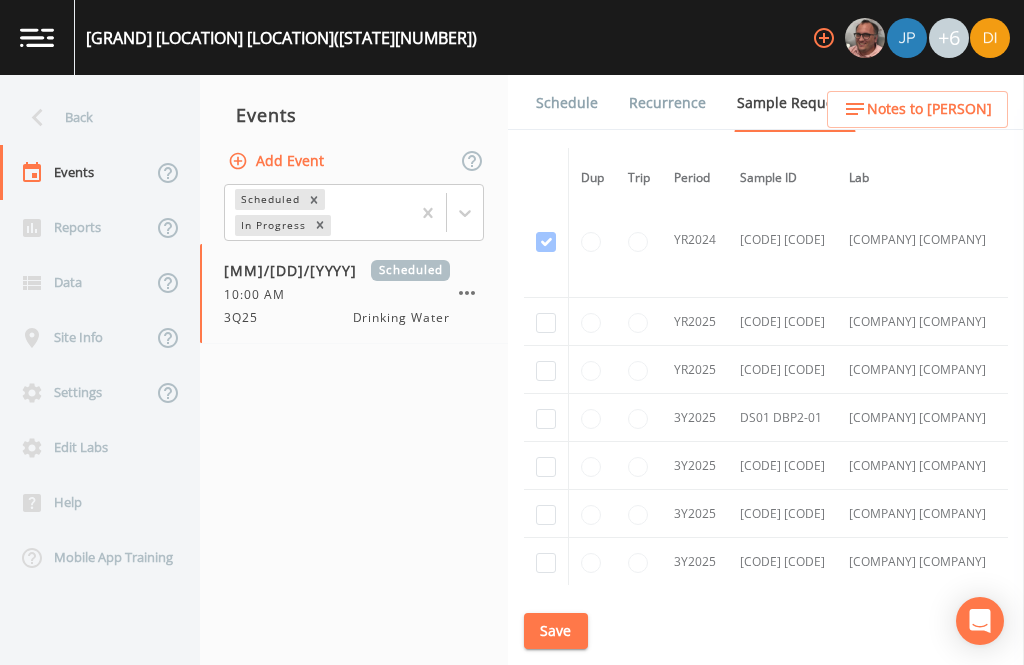 click at bounding box center [546, 127] 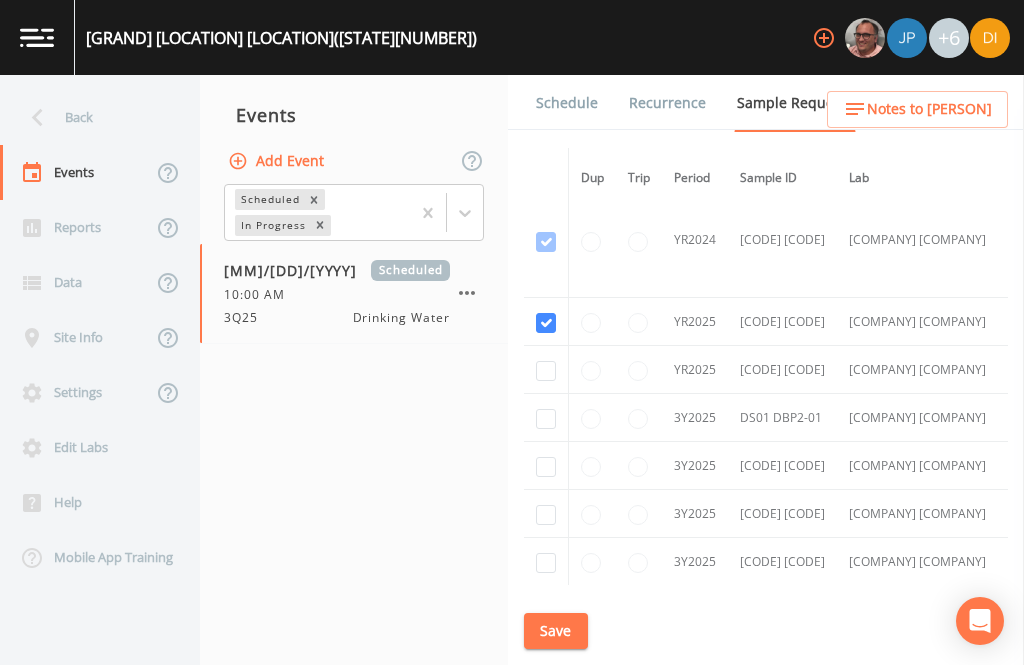 checkbox on "true" 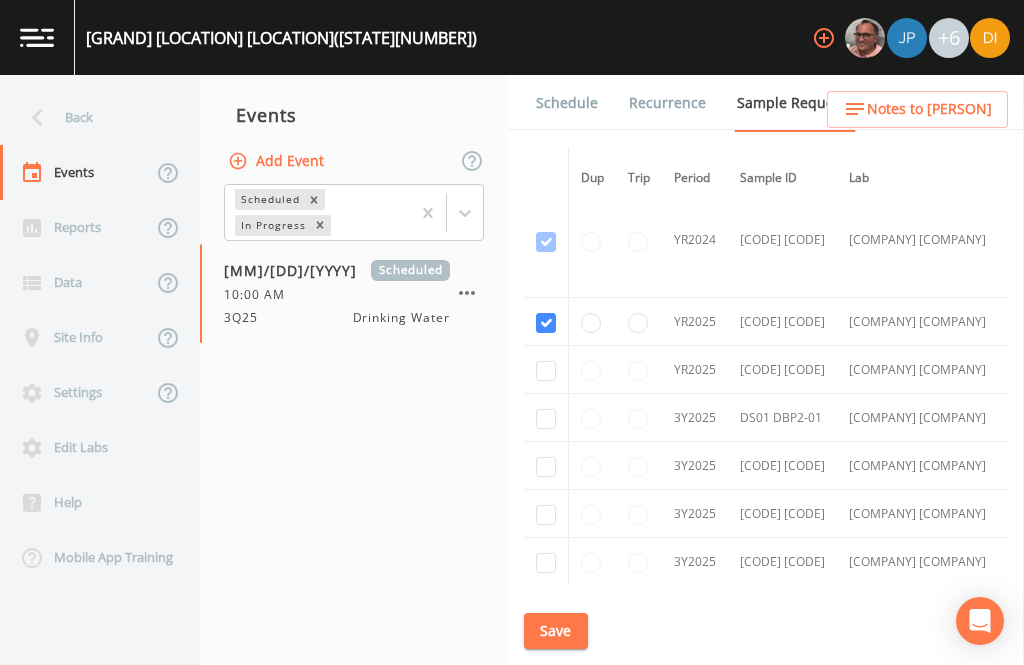 click at bounding box center [546, 242] 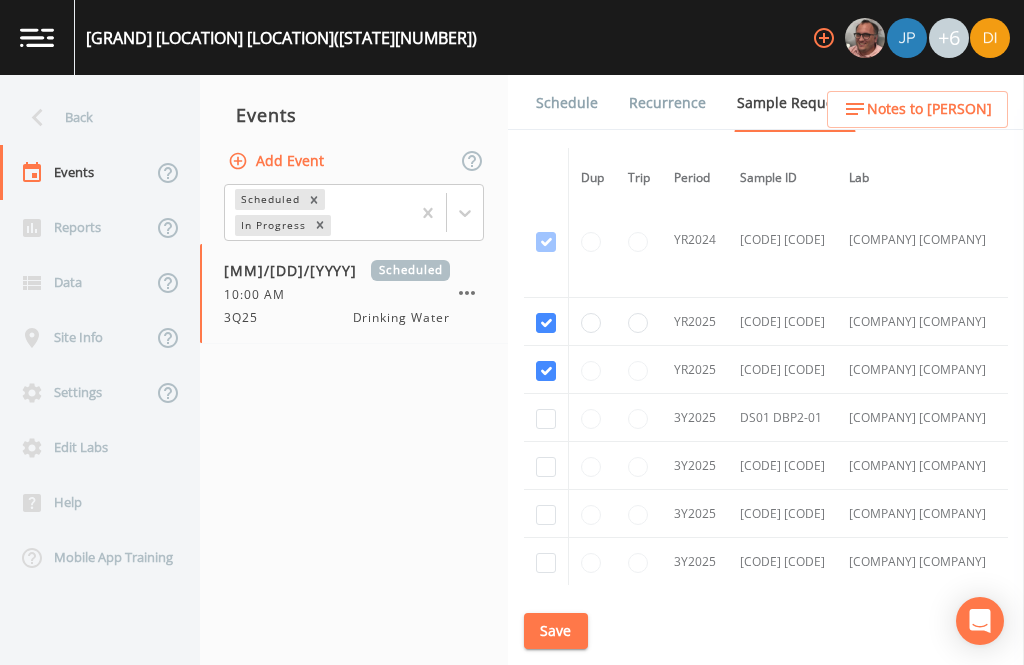 checkbox on "true" 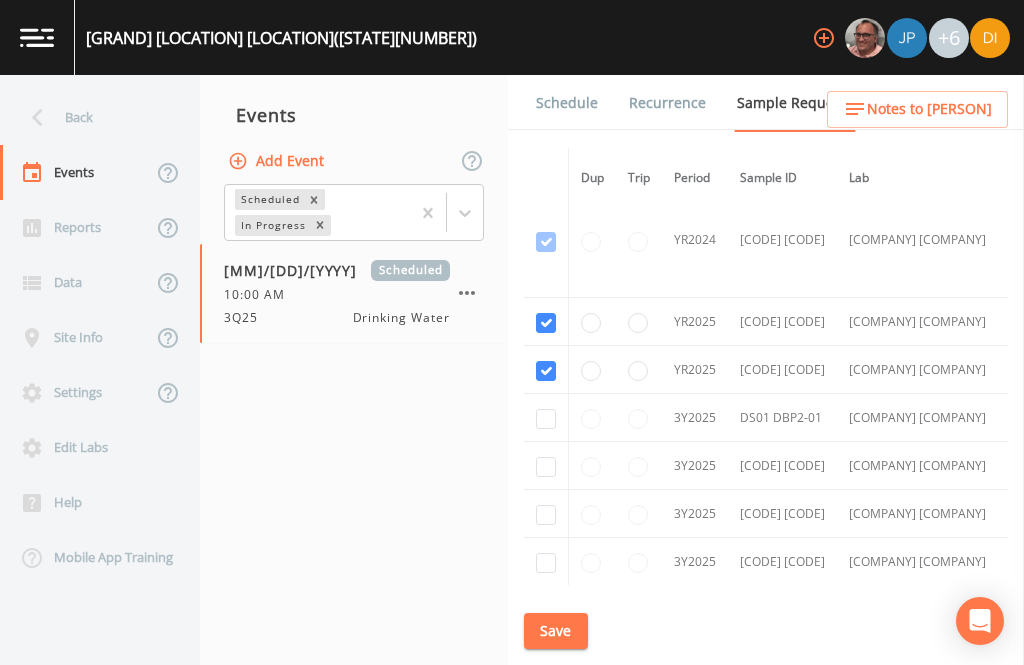 click at bounding box center [546, 419] 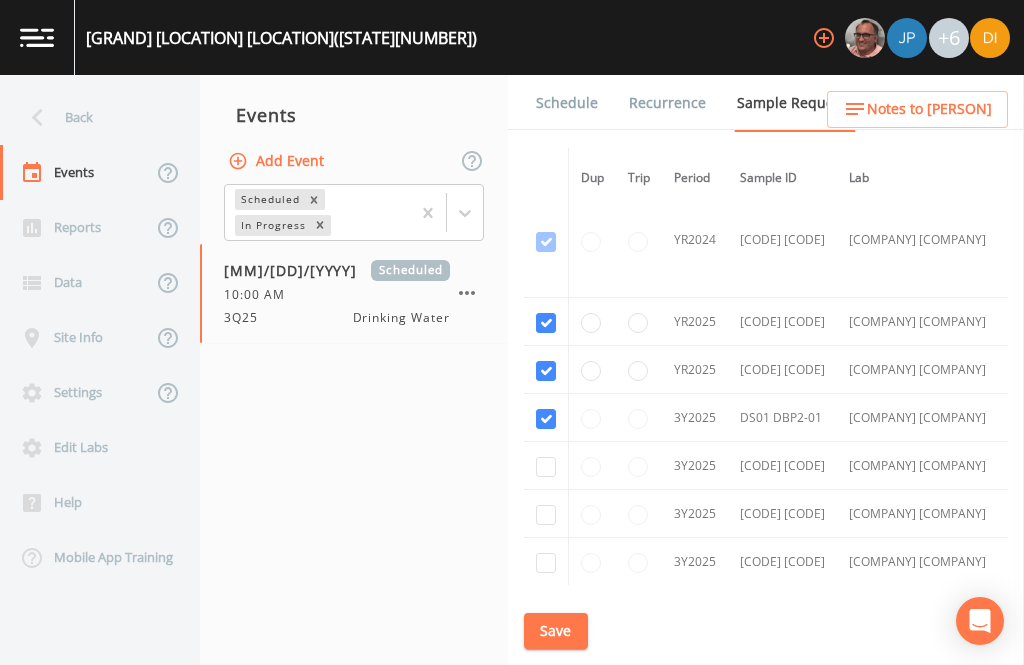 checkbox on "true" 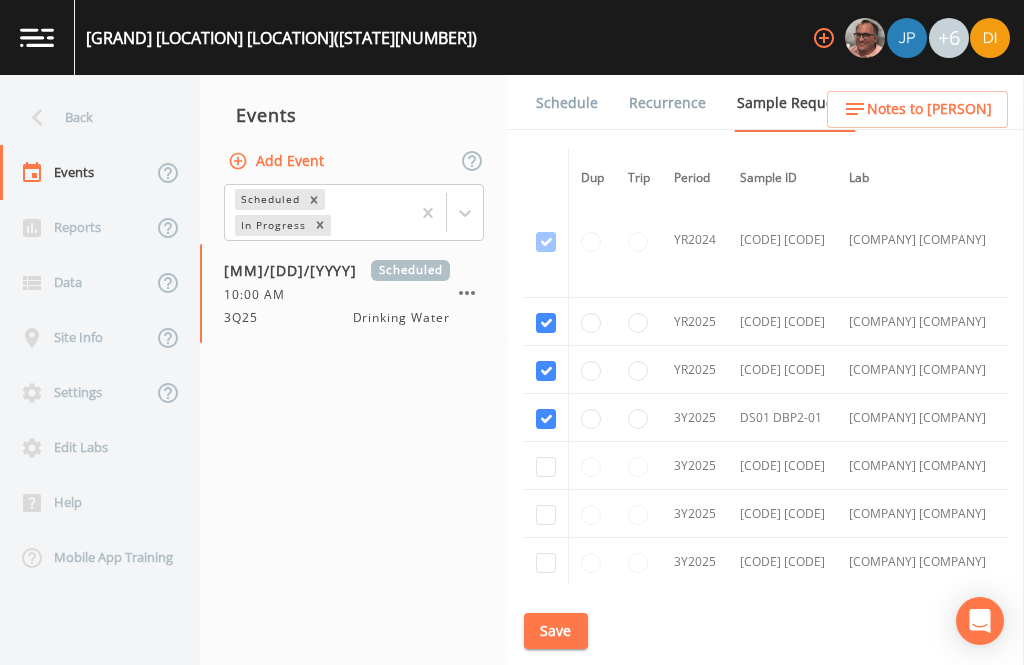 click at bounding box center (546, 467) 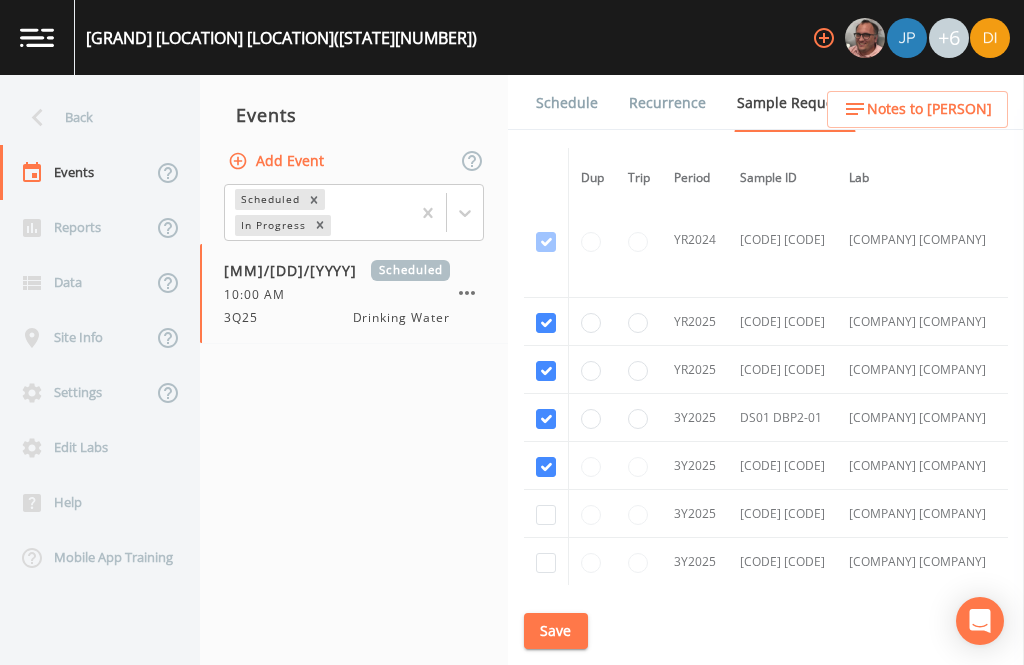 checkbox on "true" 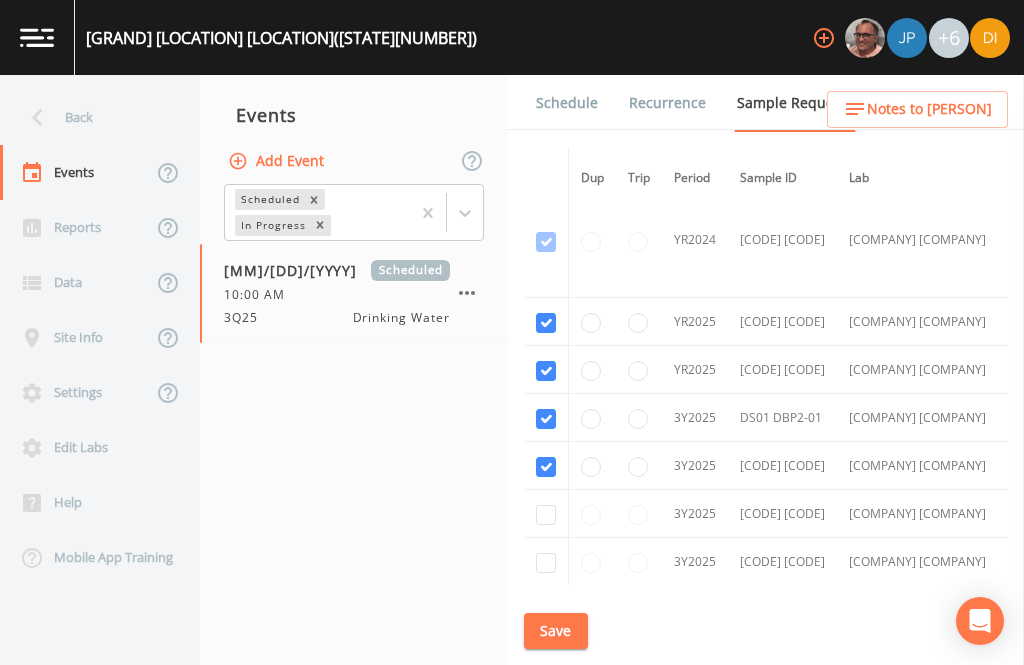 click at bounding box center (546, 515) 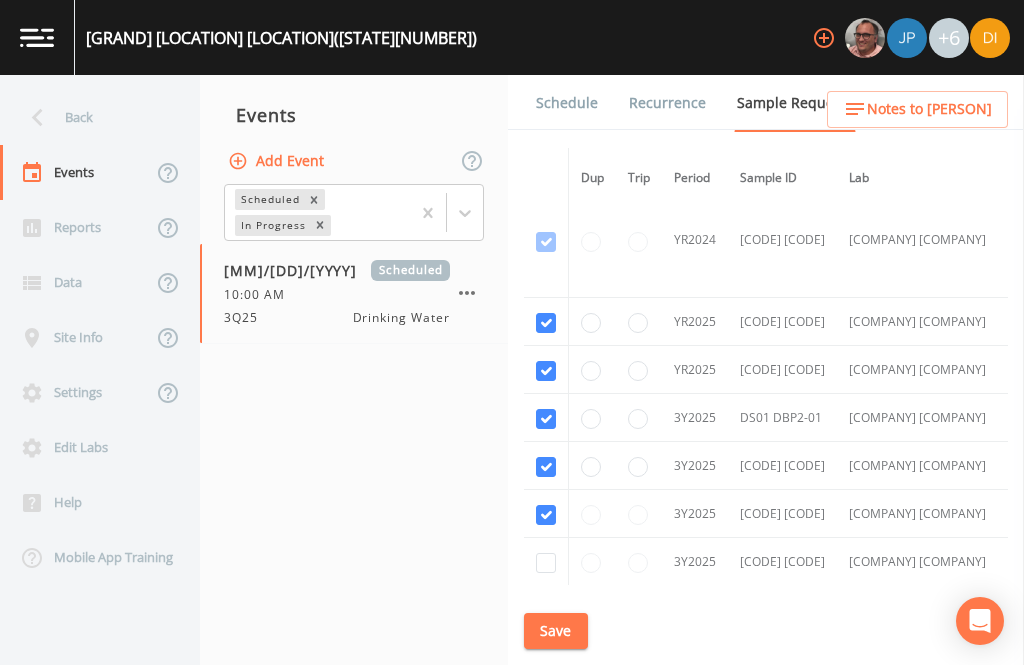 checkbox on "true" 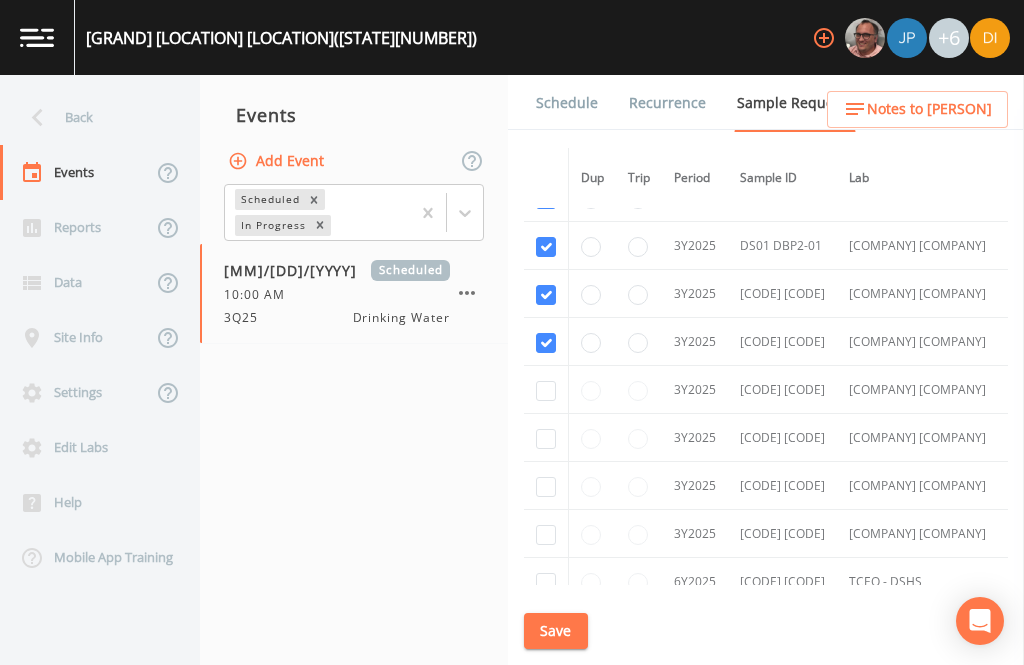 scroll, scrollTop: 429, scrollLeft: 0, axis: vertical 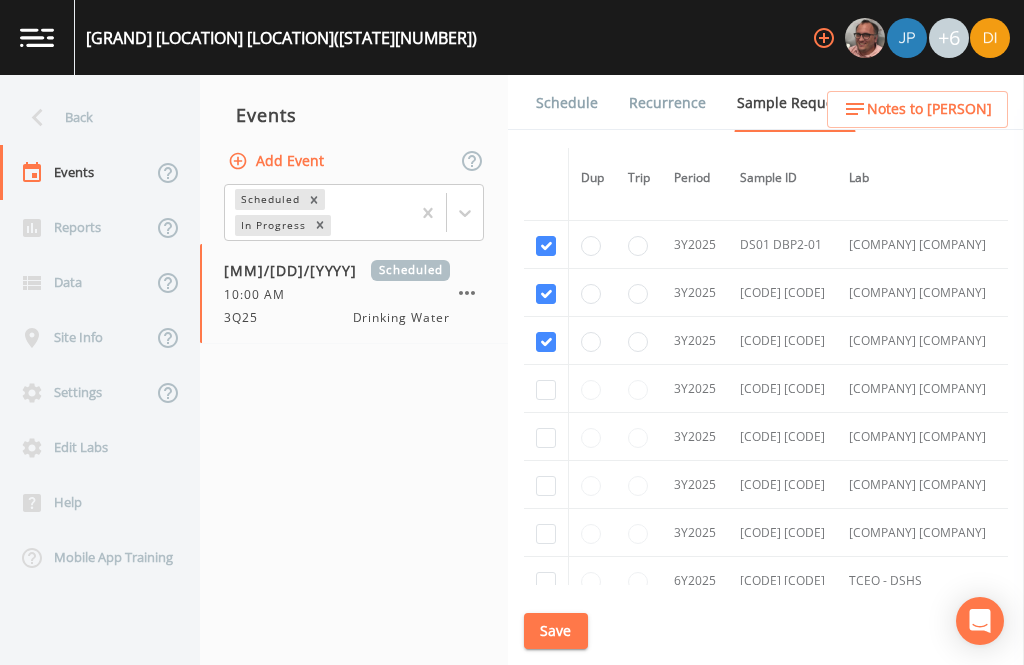 click at bounding box center (546, 390) 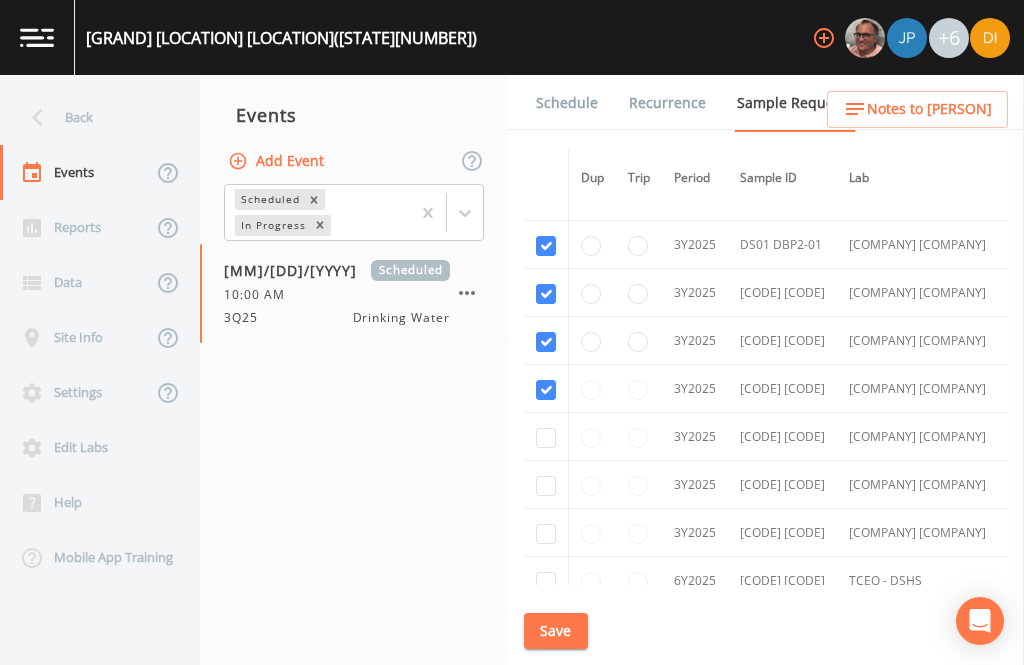 checkbox on "true" 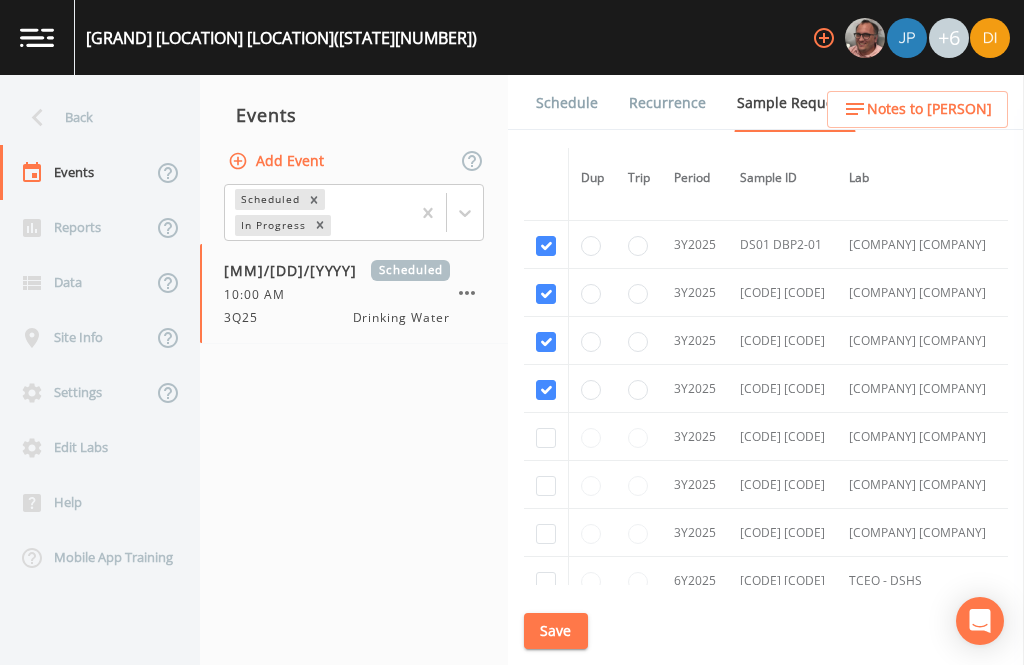 click at bounding box center [546, 438] 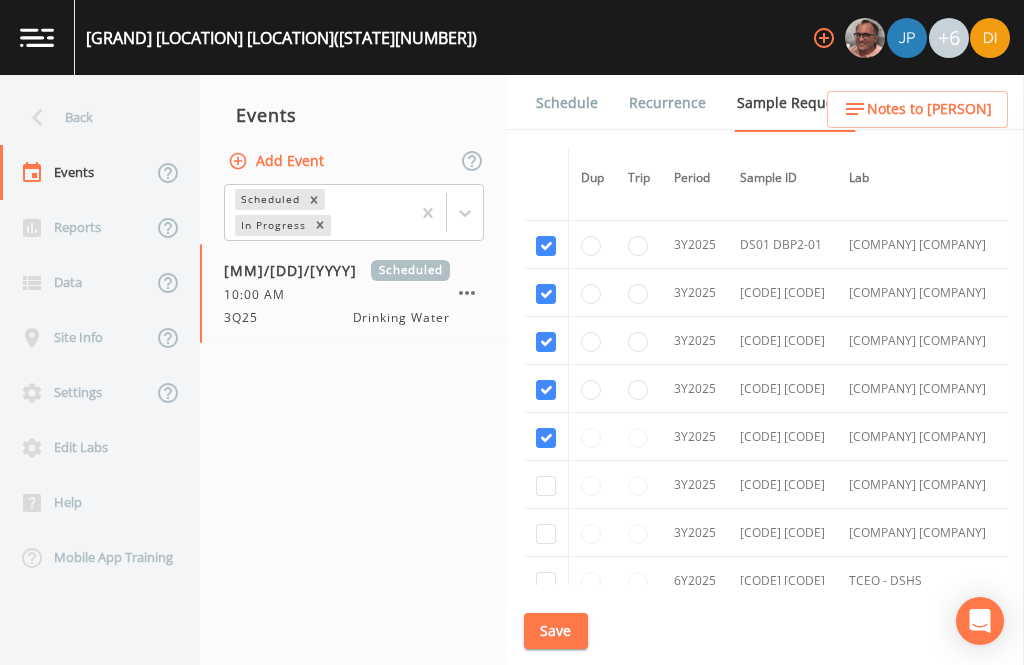 checkbox on "true" 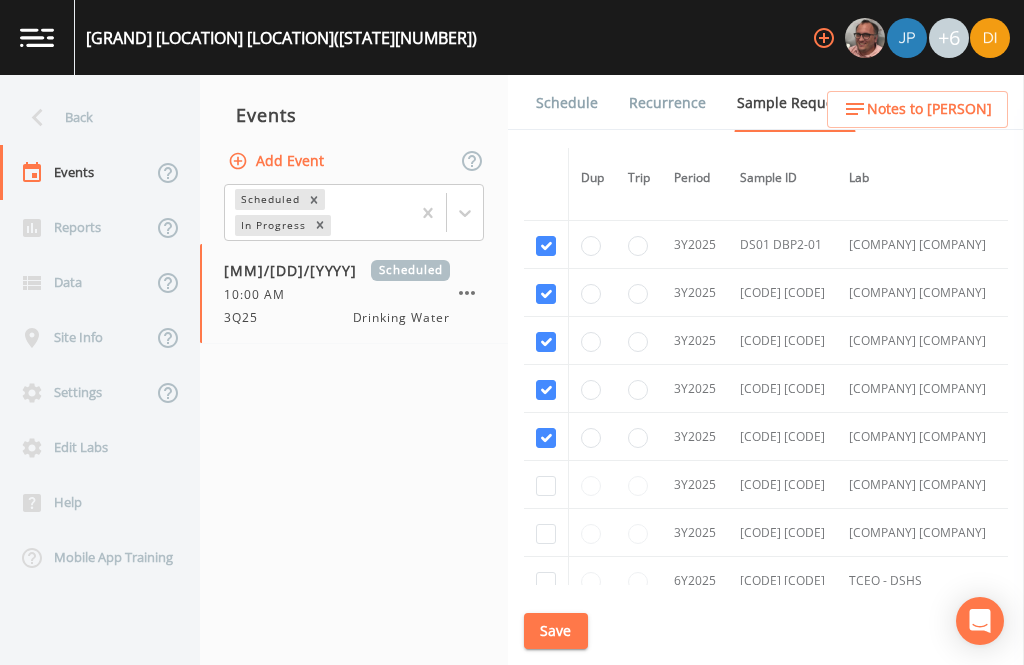 click at bounding box center (546, 486) 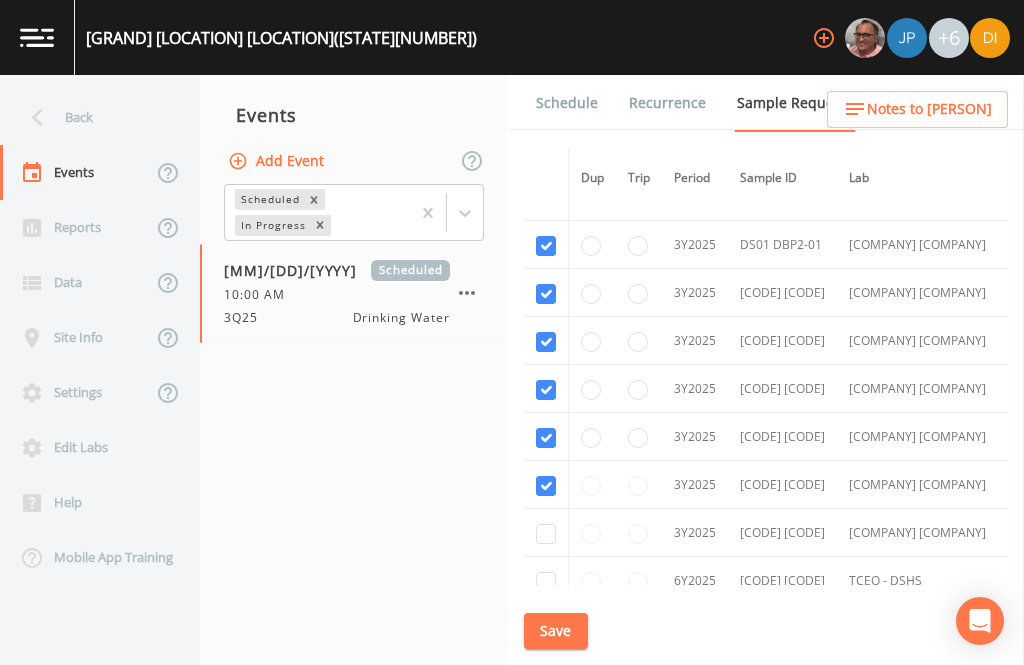 checkbox on "true" 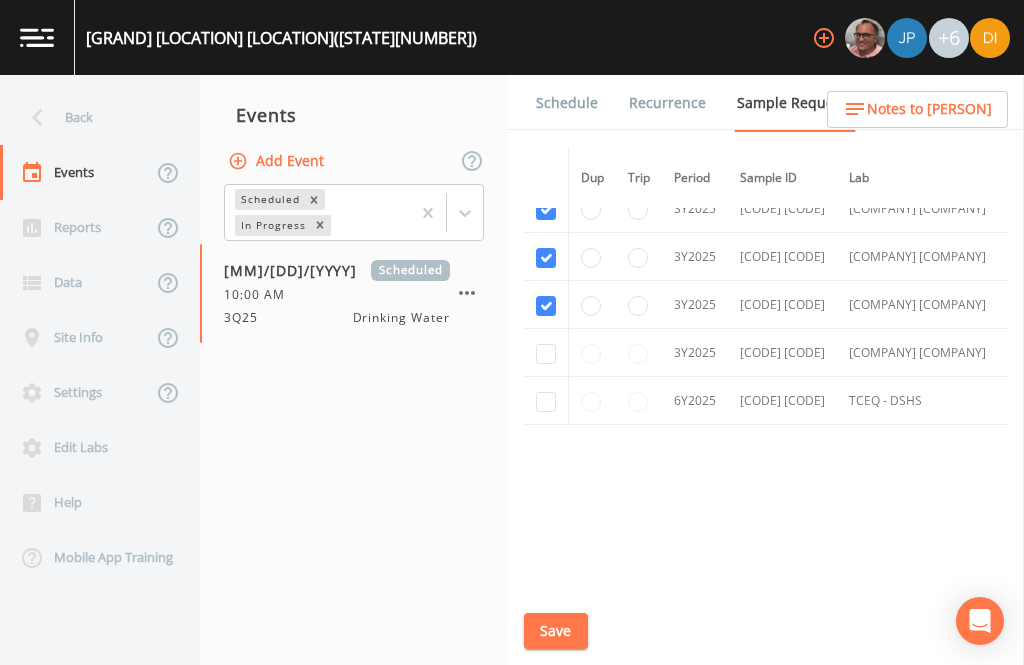 scroll, scrollTop: 630, scrollLeft: 0, axis: vertical 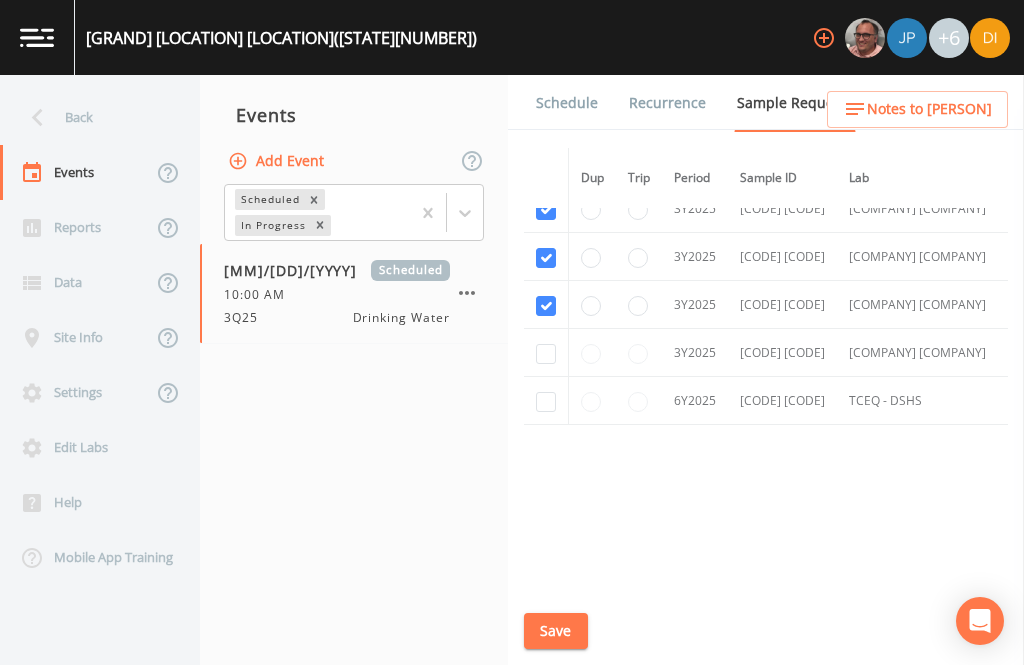 click at bounding box center [546, 354] 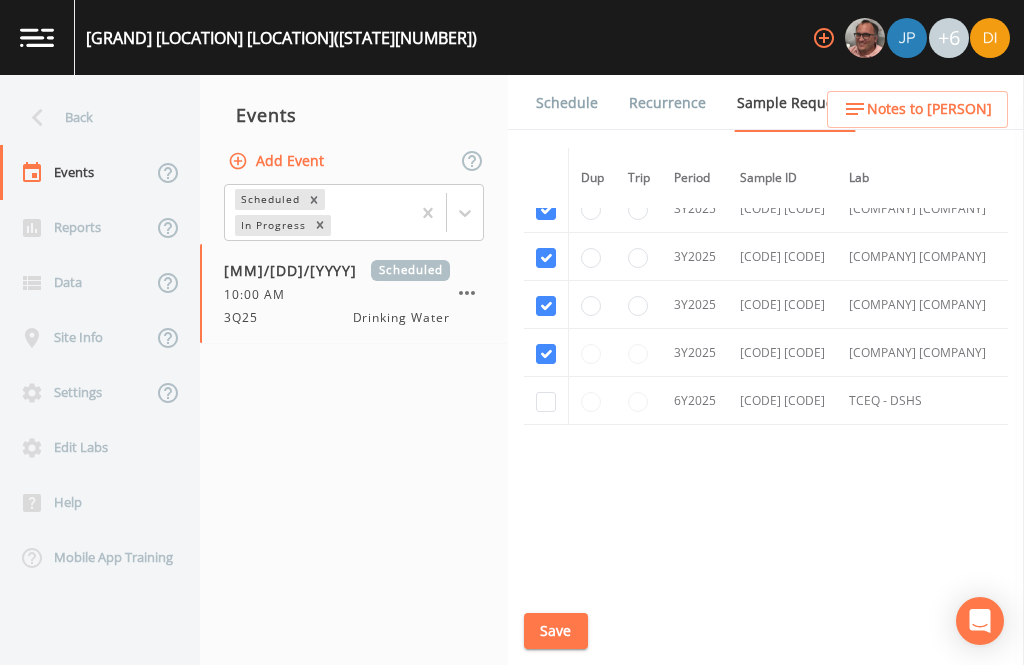 checkbox on "true" 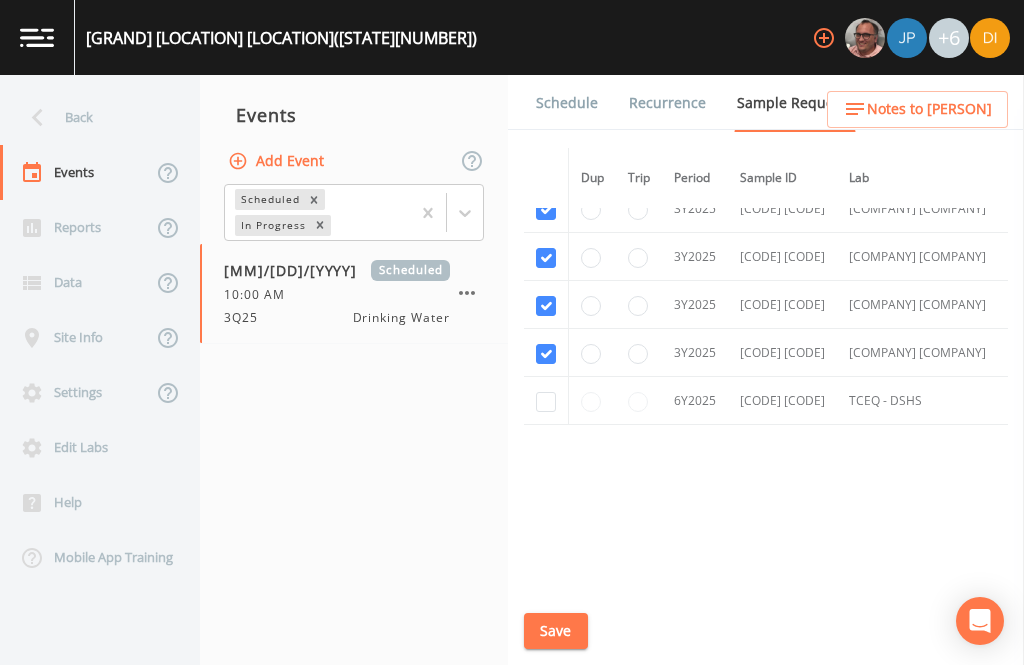 click at bounding box center (546, 402) 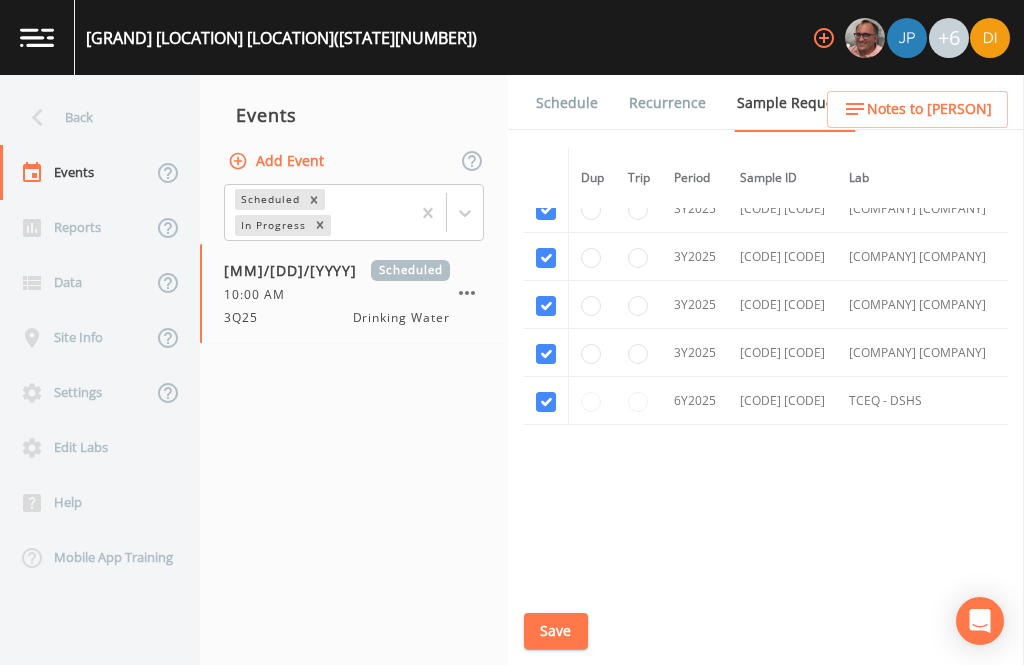 checkbox on "true" 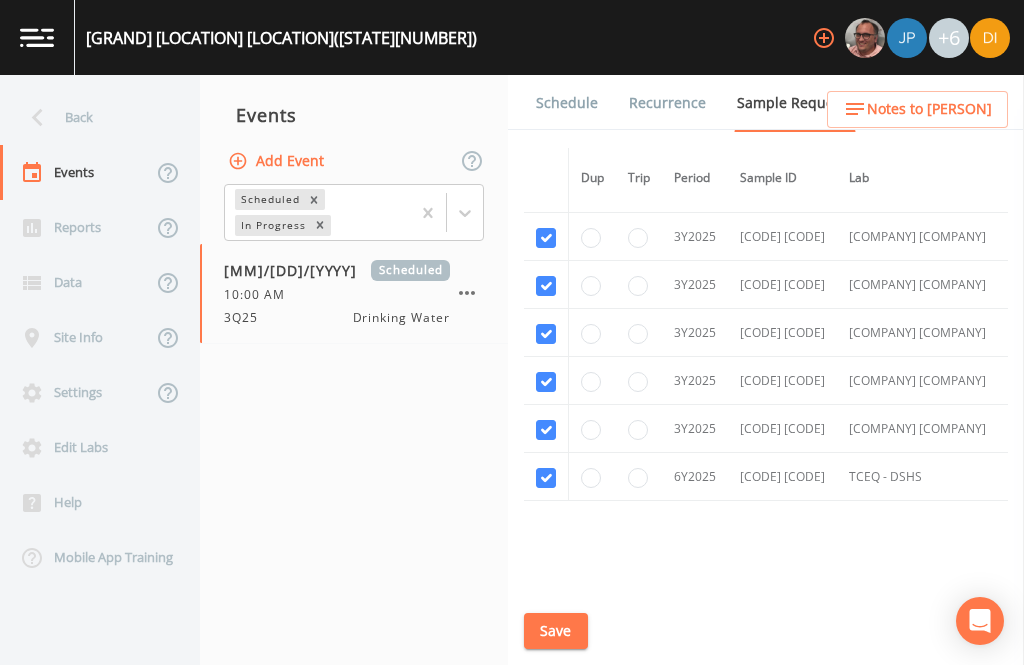 scroll, scrollTop: 588, scrollLeft: -2, axis: both 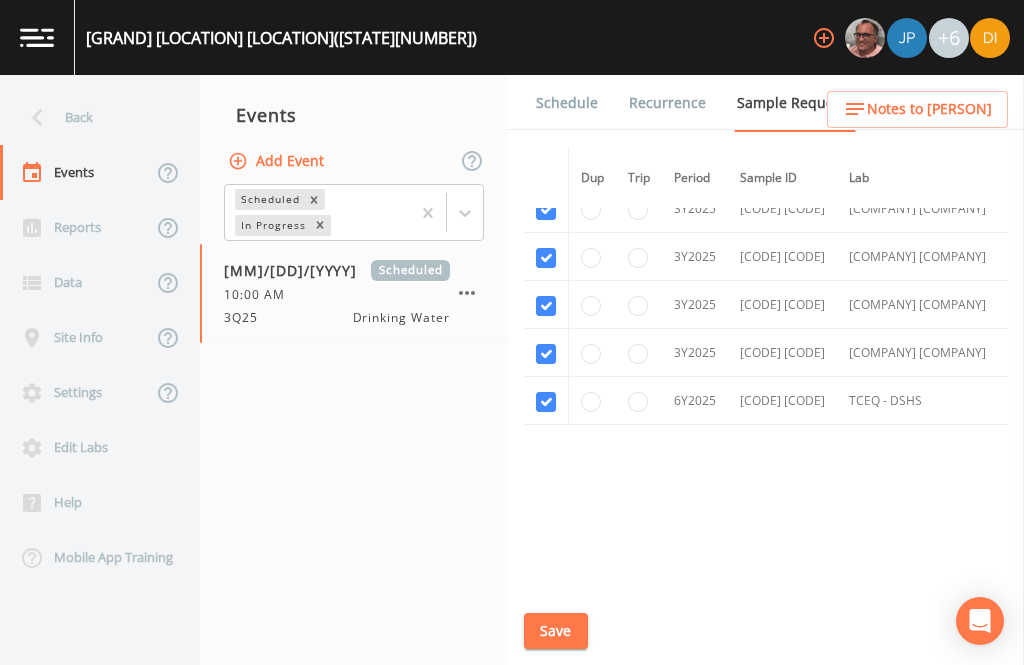 click on "Save" at bounding box center (556, 631) 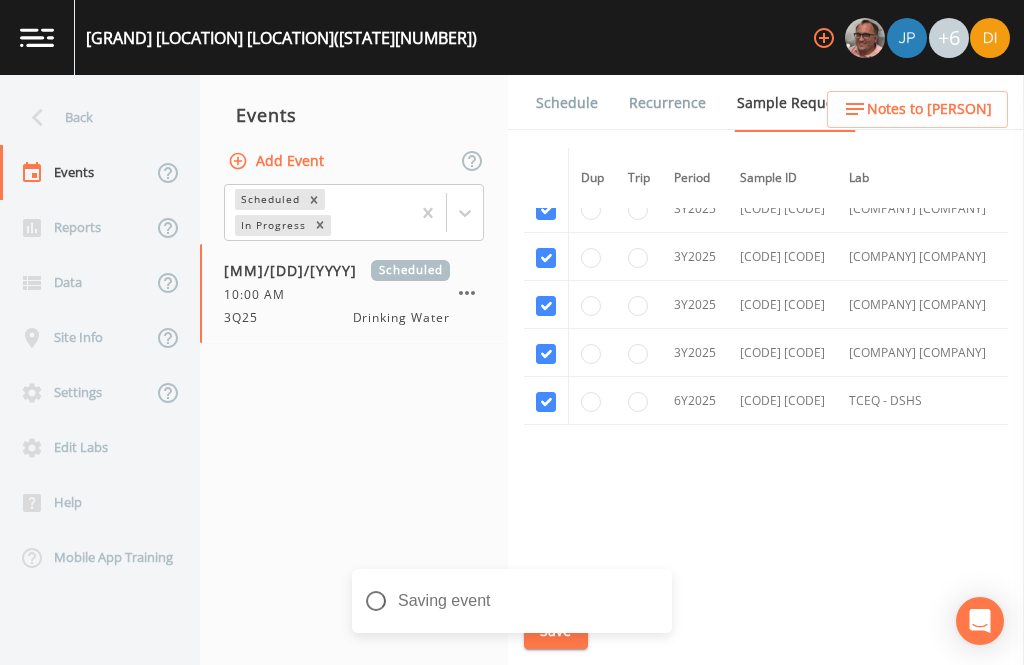 scroll, scrollTop: 694, scrollLeft: 0, axis: vertical 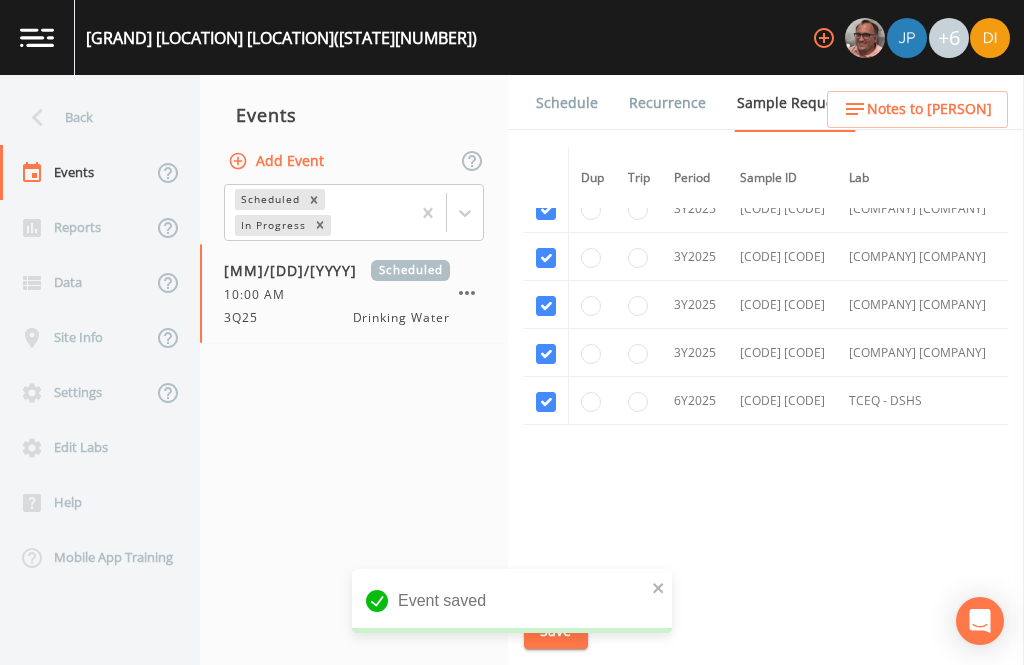 click on "Schedule" at bounding box center [567, 103] 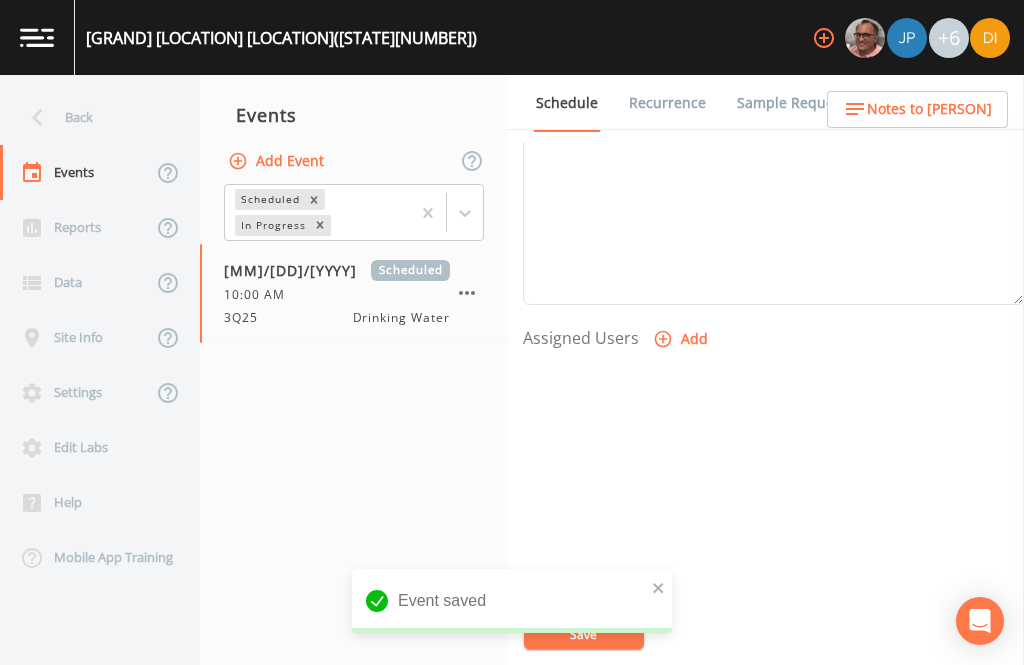 scroll, scrollTop: 681, scrollLeft: 0, axis: vertical 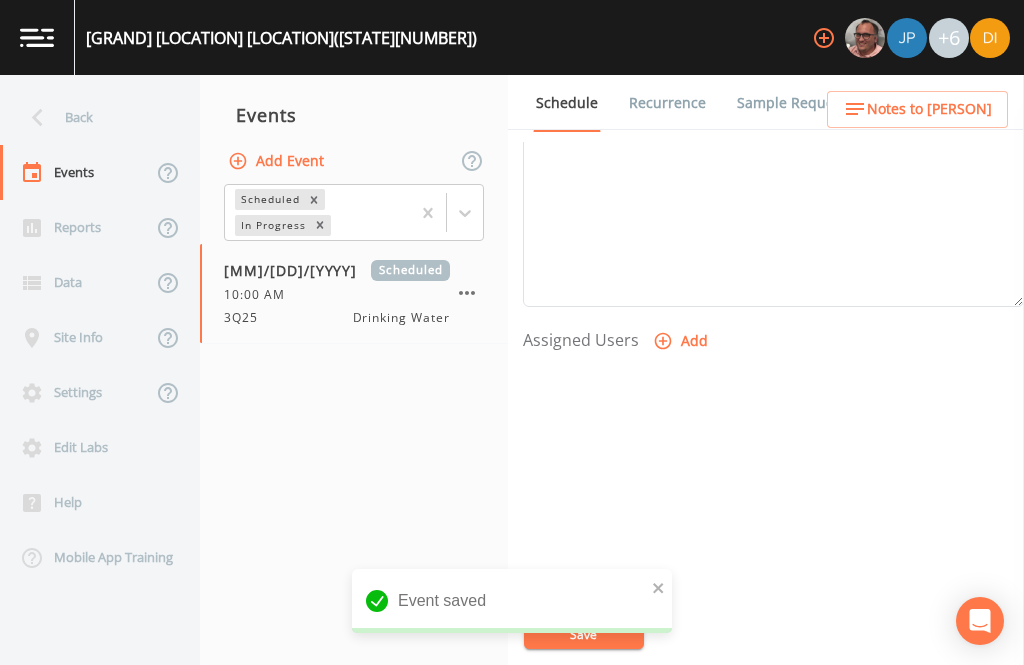 click on "Add" at bounding box center [682, 341] 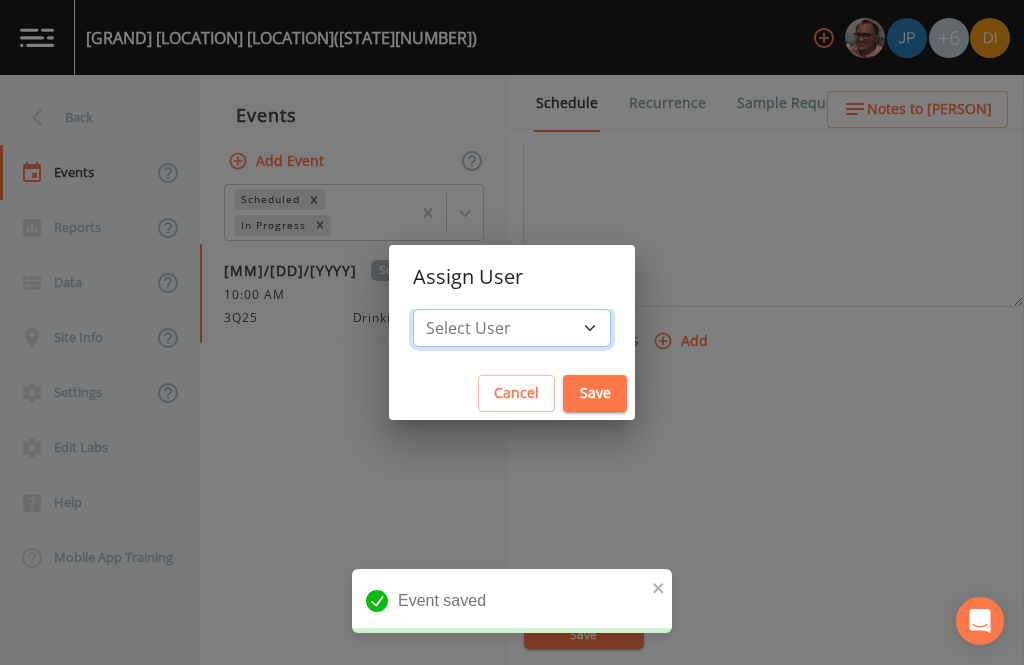 click on "Select User [FIRST] [LAST] [FIRST] [LAST] [FIRST] [LAST] [FIRST] [LAST] [FIRST] [LAST] [FIRST] [LAST]" at bounding box center [512, 328] 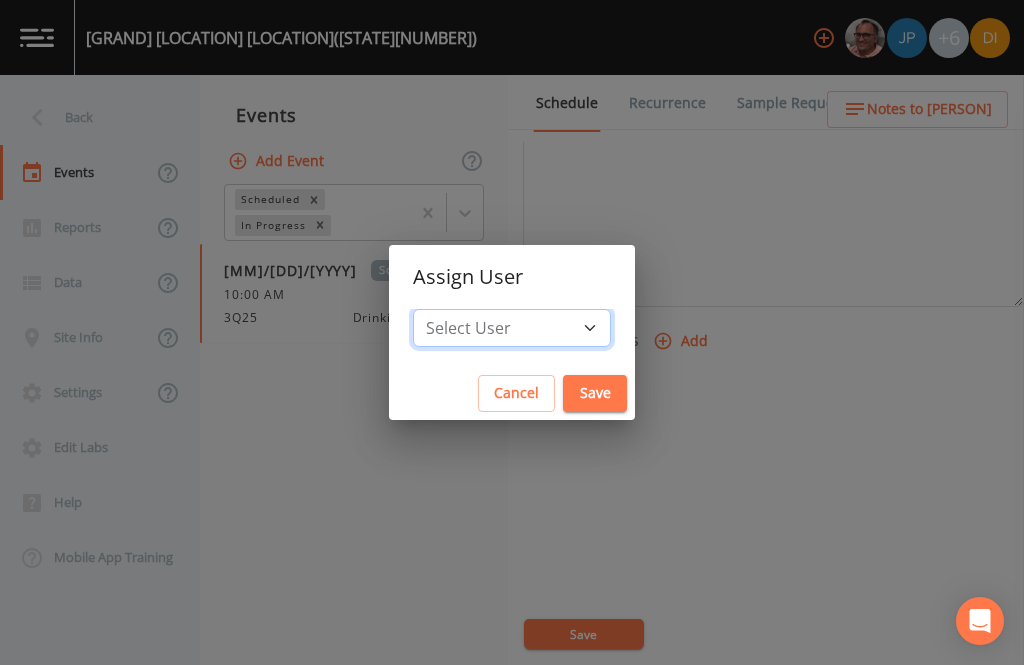 select on "[UUID]" 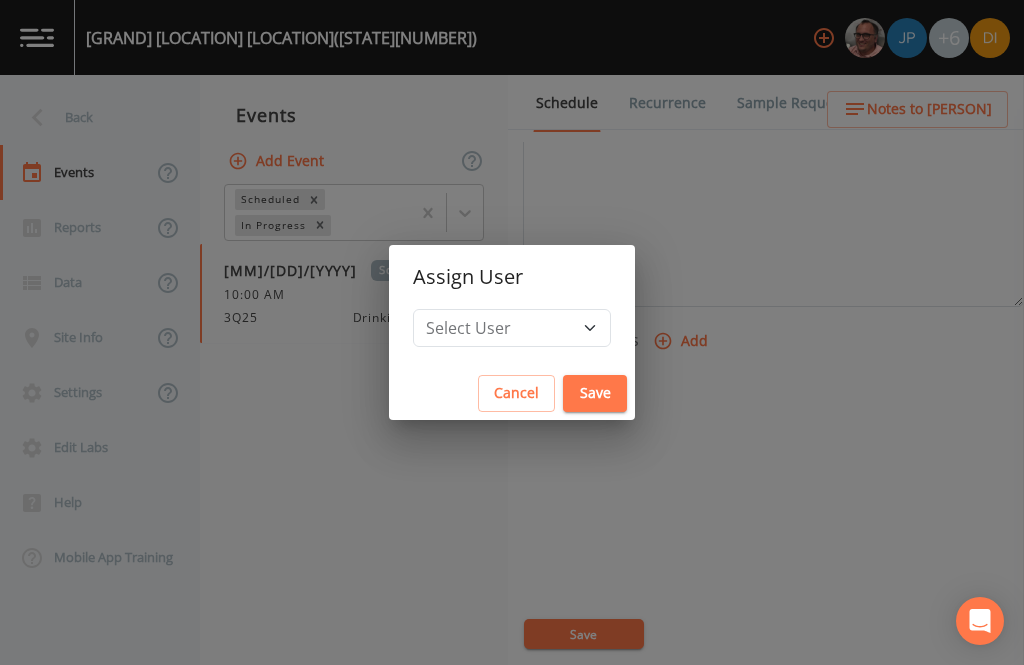 click on "Save" at bounding box center [595, 393] 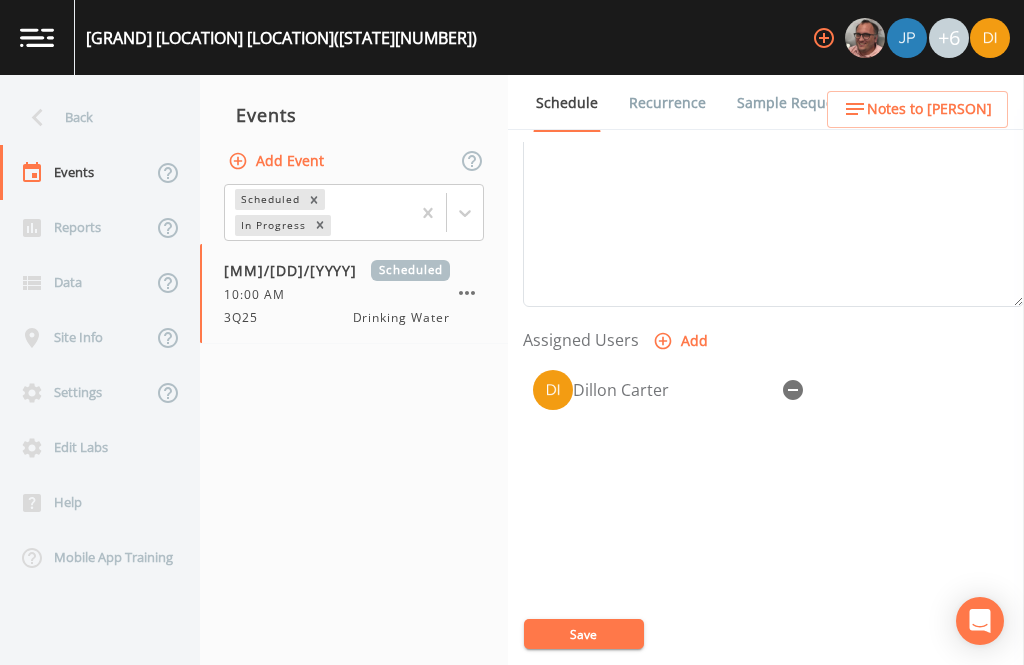 click on "Save" at bounding box center (584, 634) 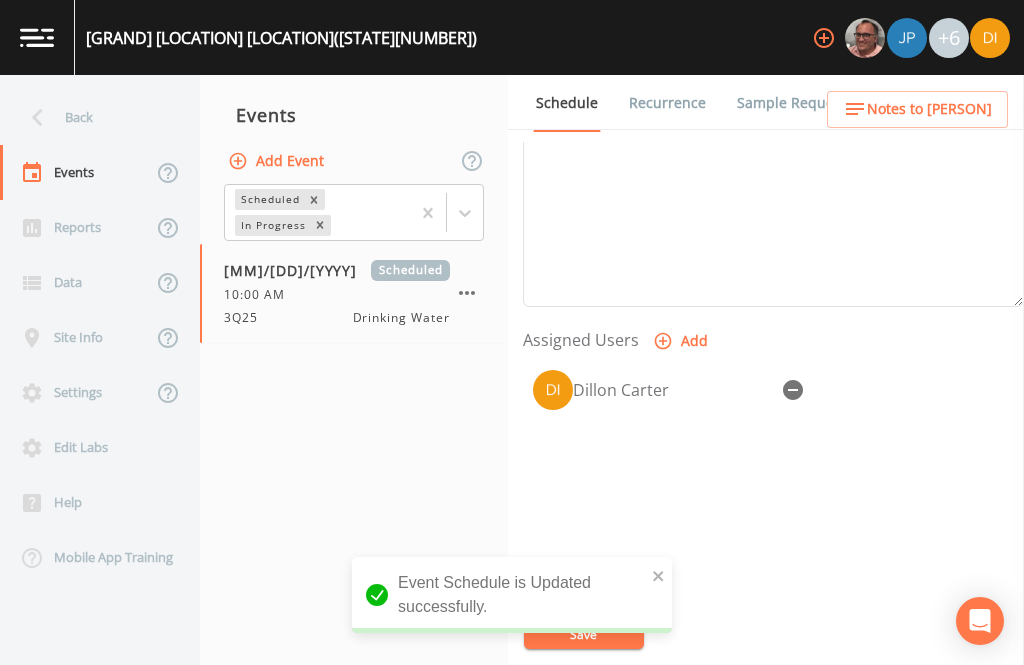 click on "Back" at bounding box center [90, 117] 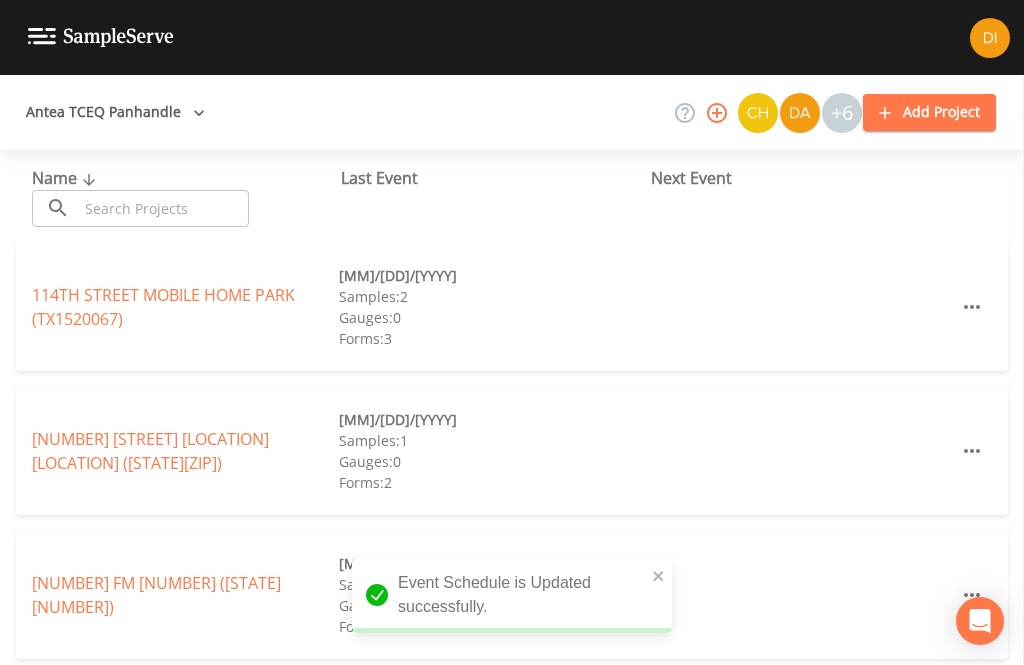 click at bounding box center [163, 208] 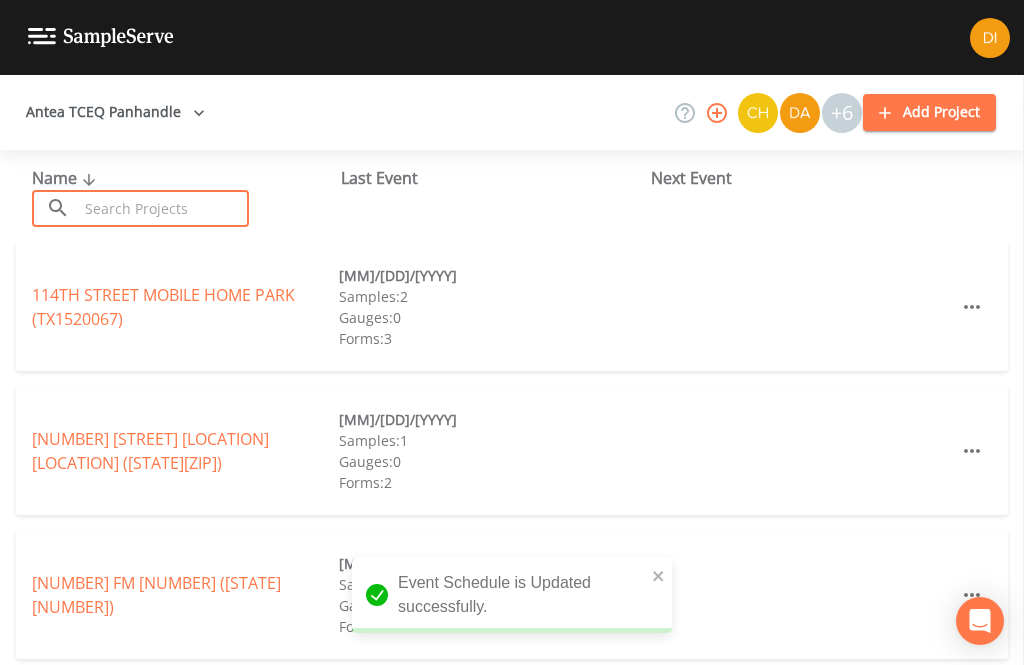 type on "C" 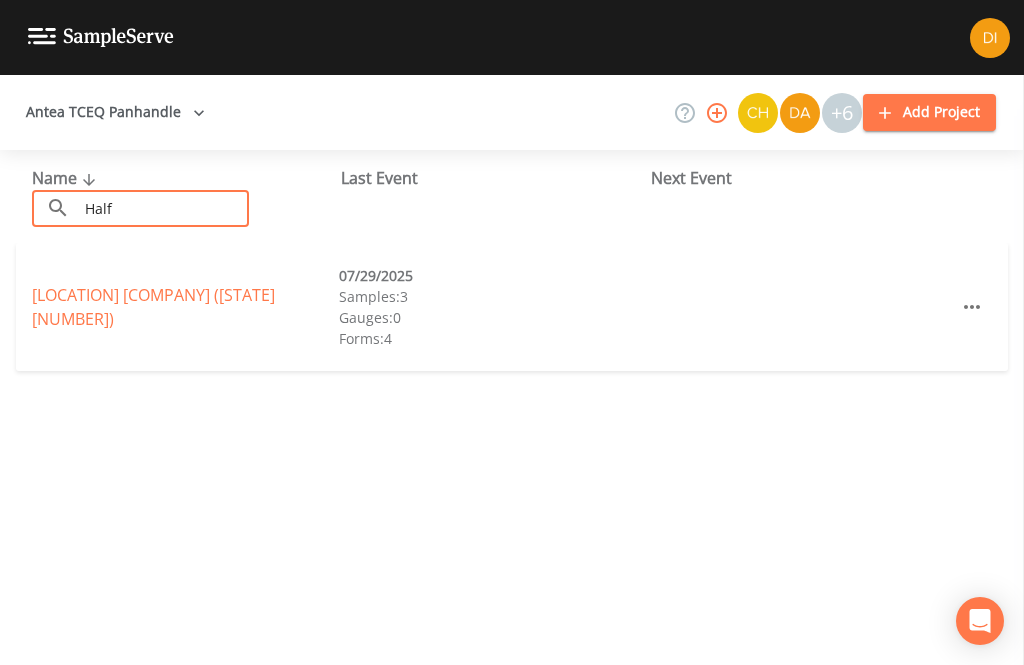 type on "Half" 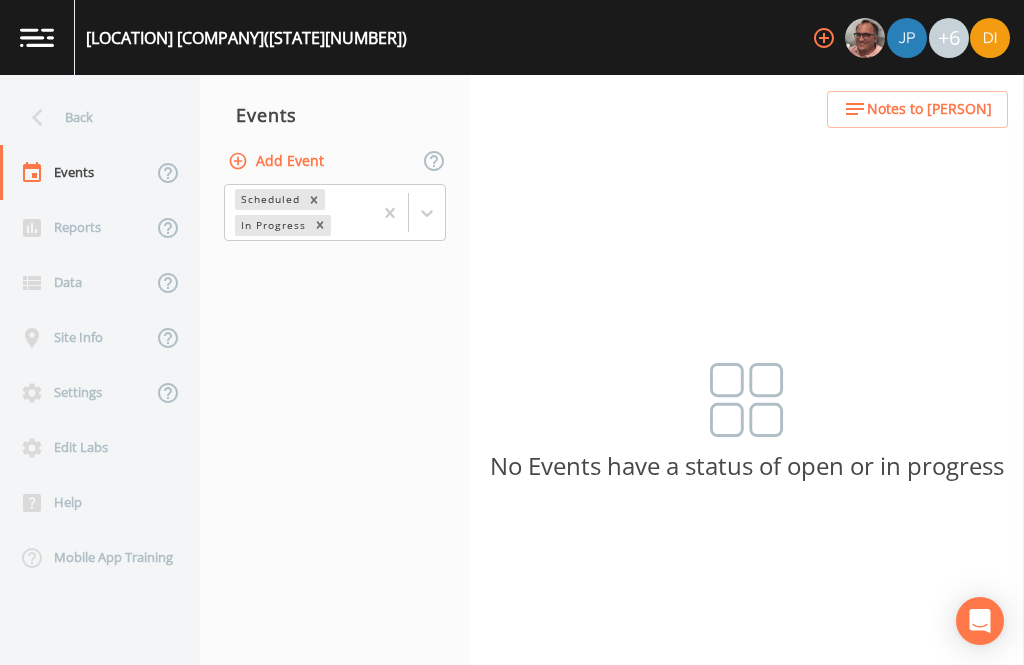 click on "Add Event" at bounding box center [278, 161] 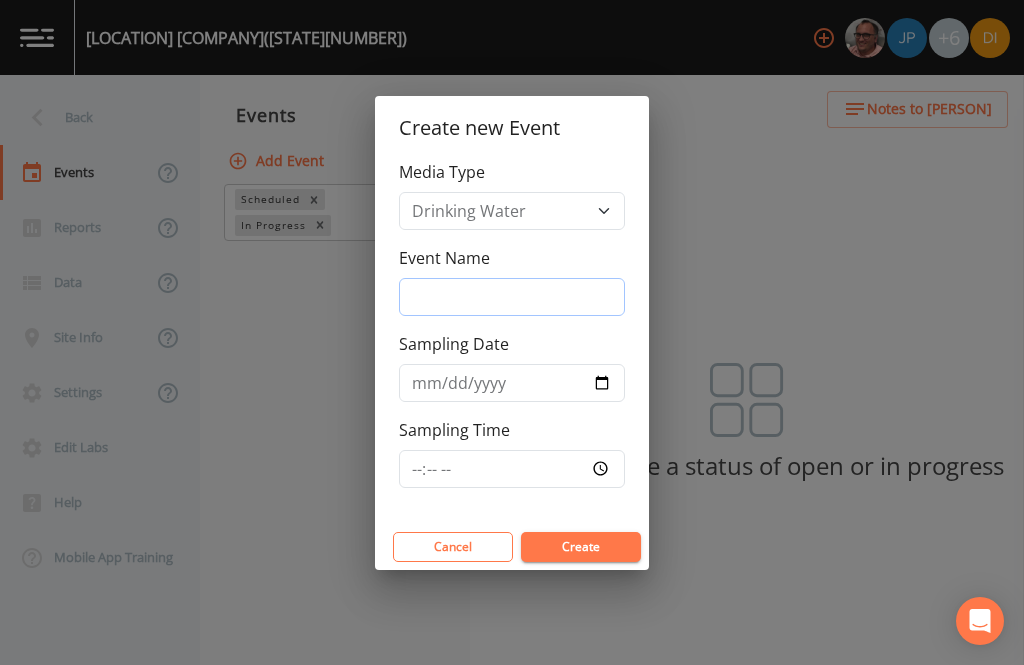 click on "Event Name" at bounding box center (512, 297) 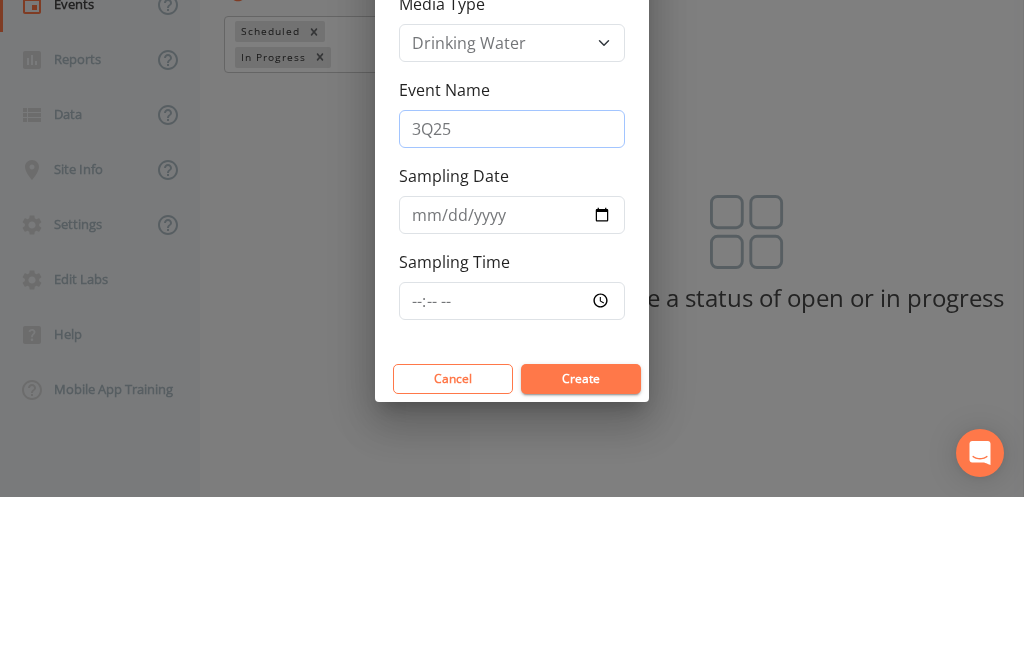 type on "3Q25" 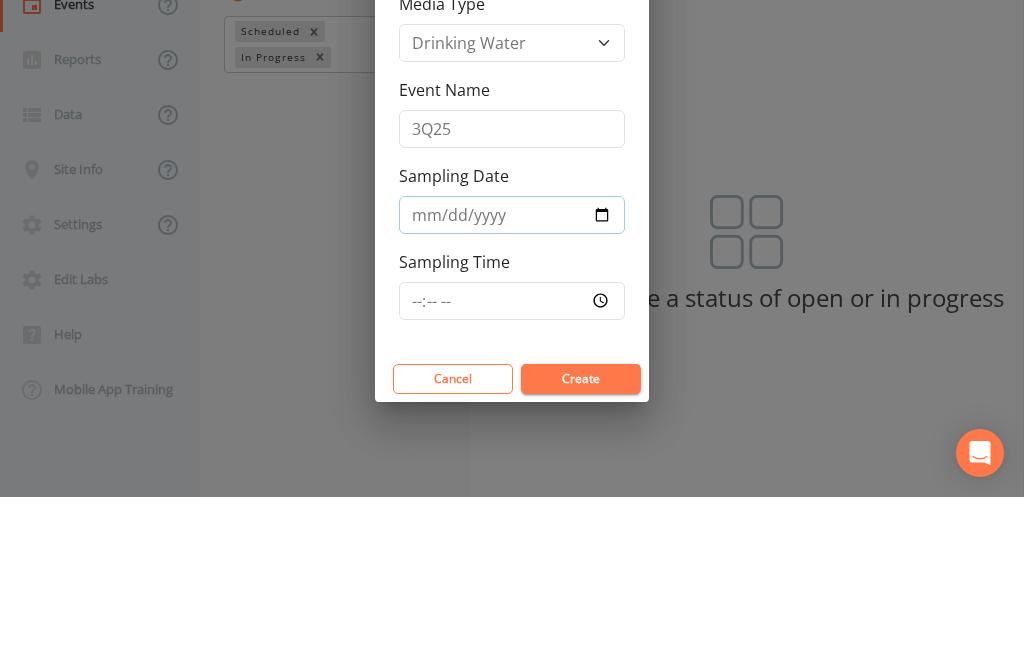 click on "Sampling Date" at bounding box center (512, 383) 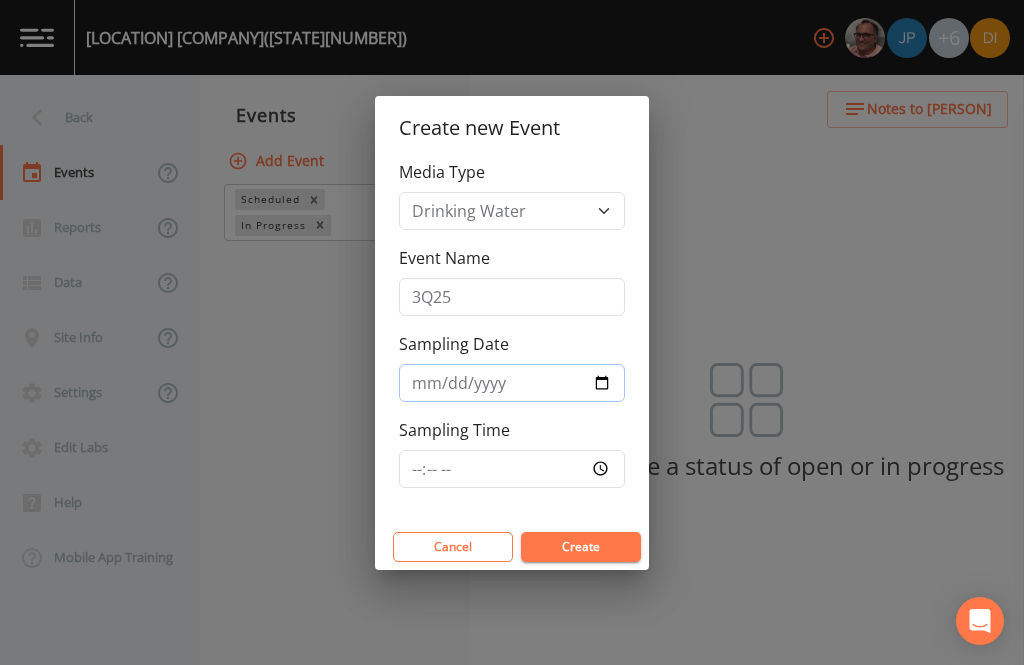 type on "[YYYY]-[MM]-[DD]" 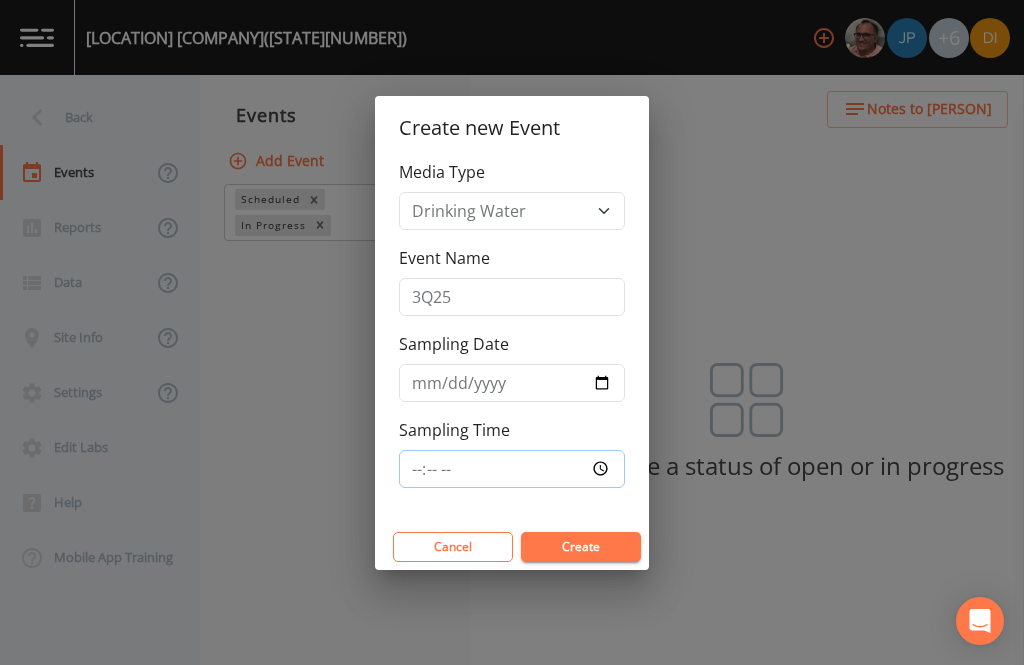 click on "Sampling Time" at bounding box center [512, 469] 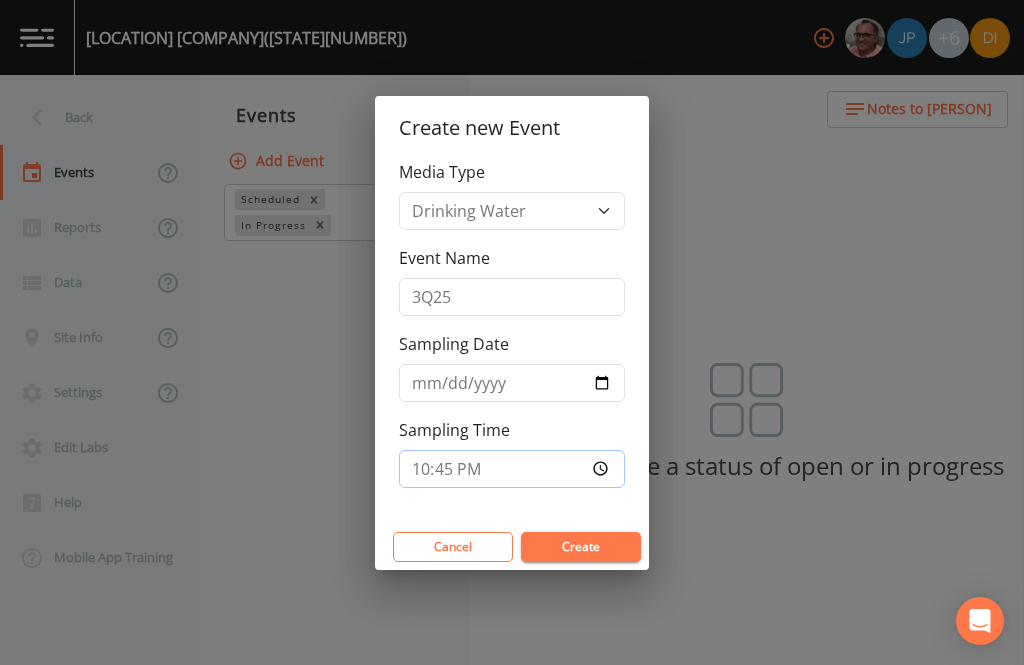 type on "[HH]:[MM]" 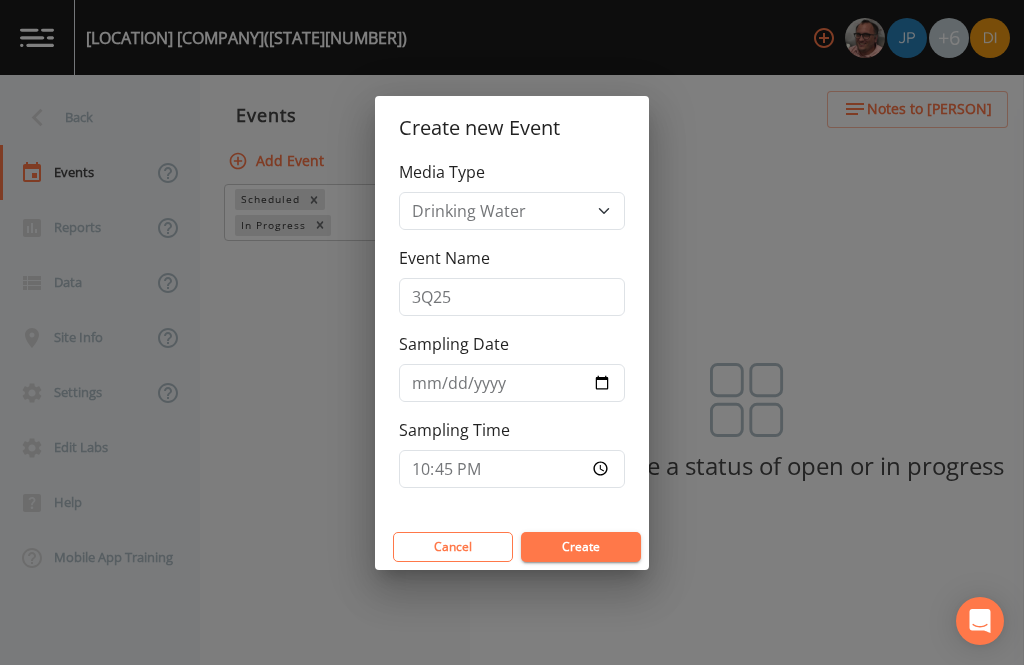 click on "Create" at bounding box center [581, 547] 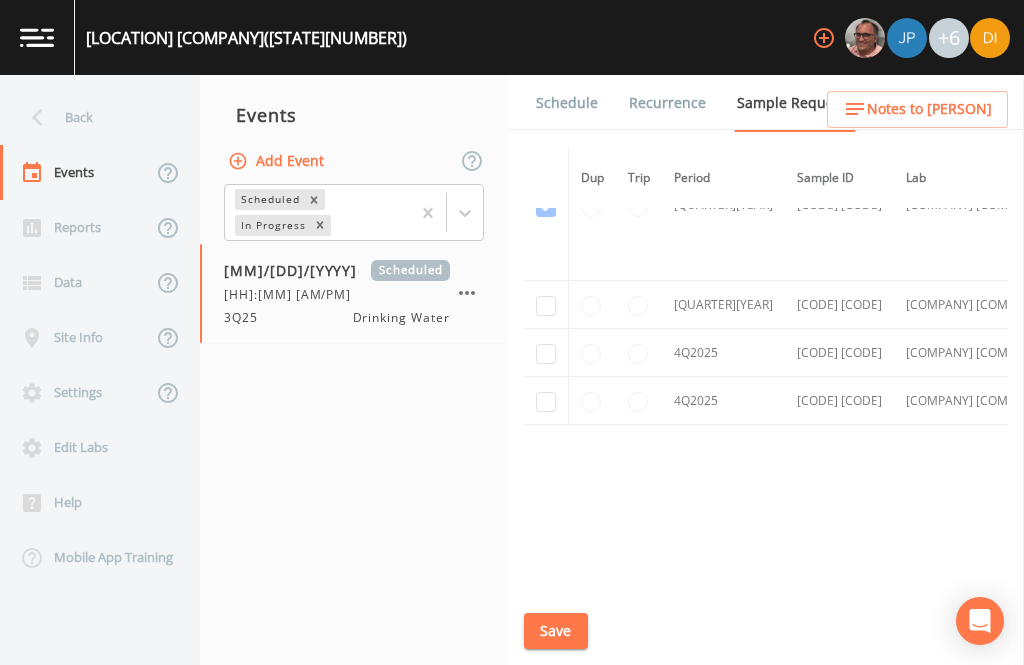 scroll, scrollTop: 5085, scrollLeft: 0, axis: vertical 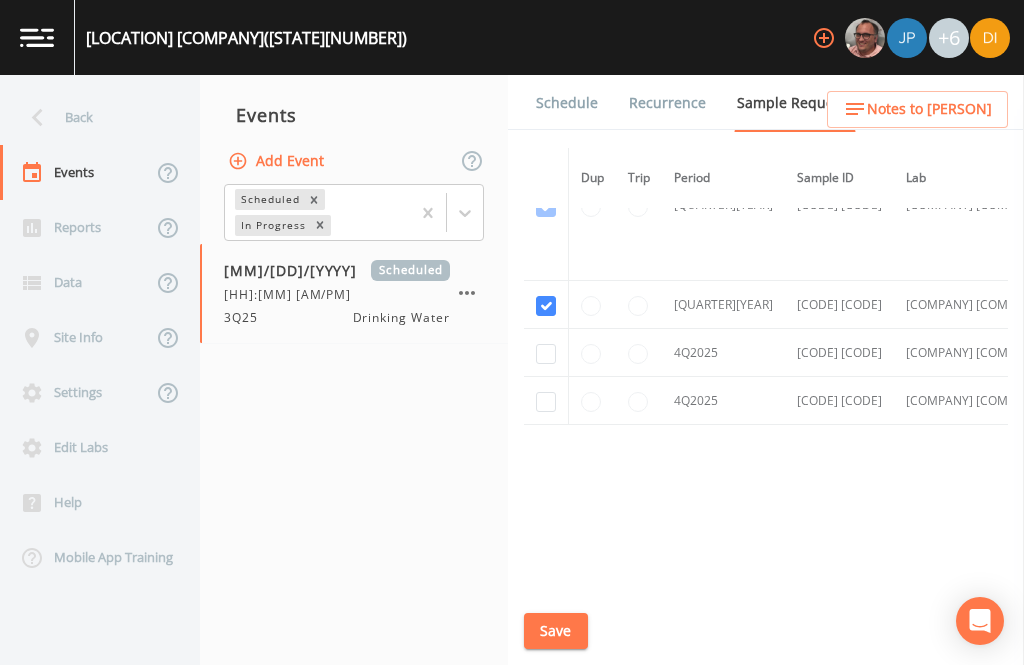 checkbox on "true" 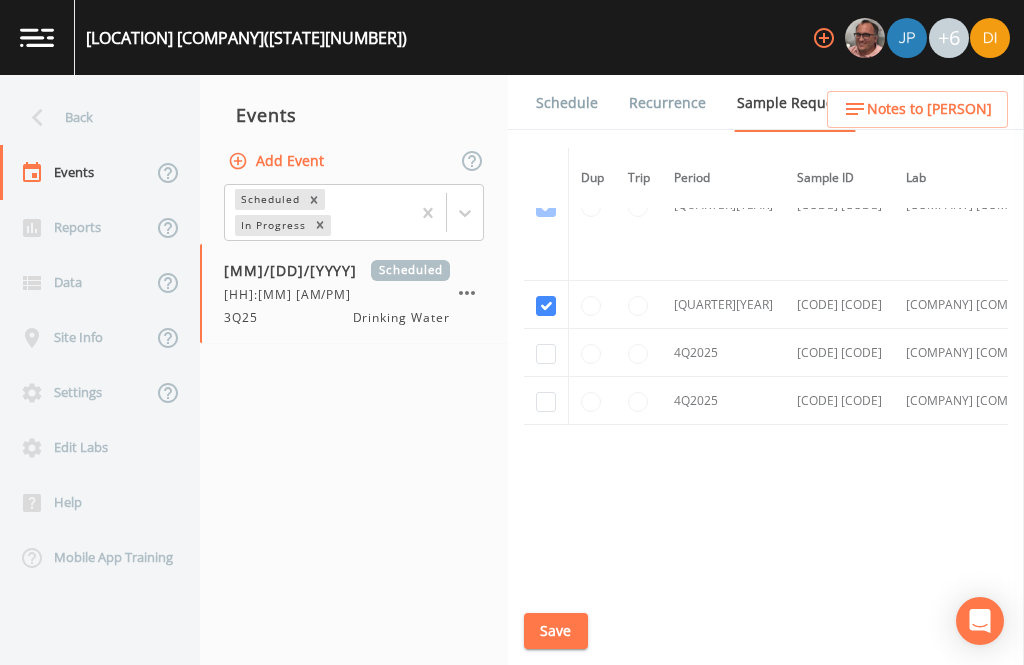 scroll, scrollTop: 4473, scrollLeft: 0, axis: vertical 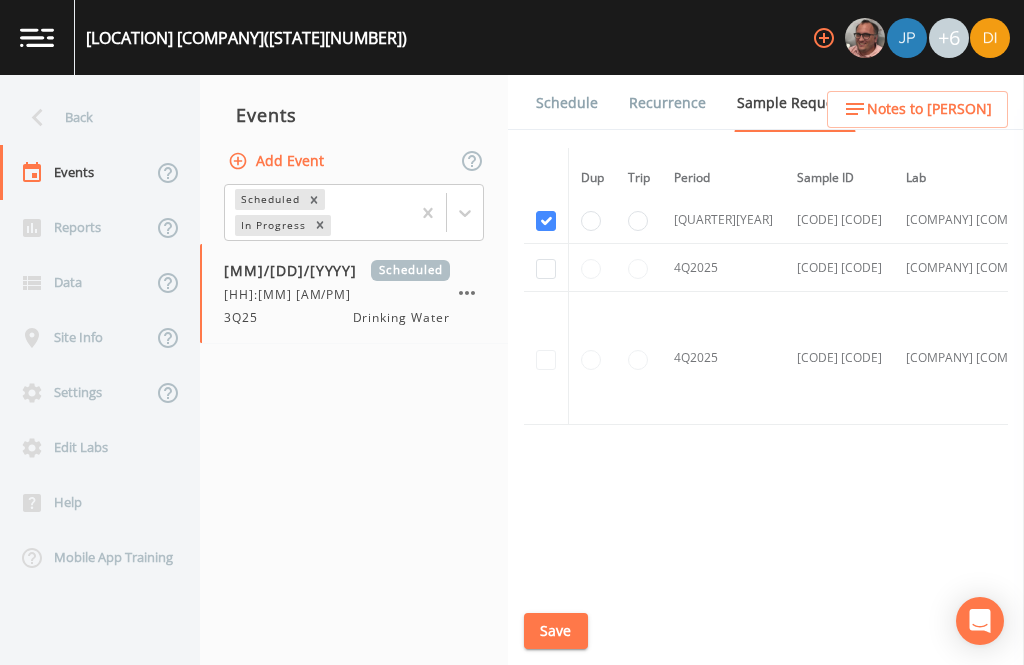 click on "Save" at bounding box center [556, 631] 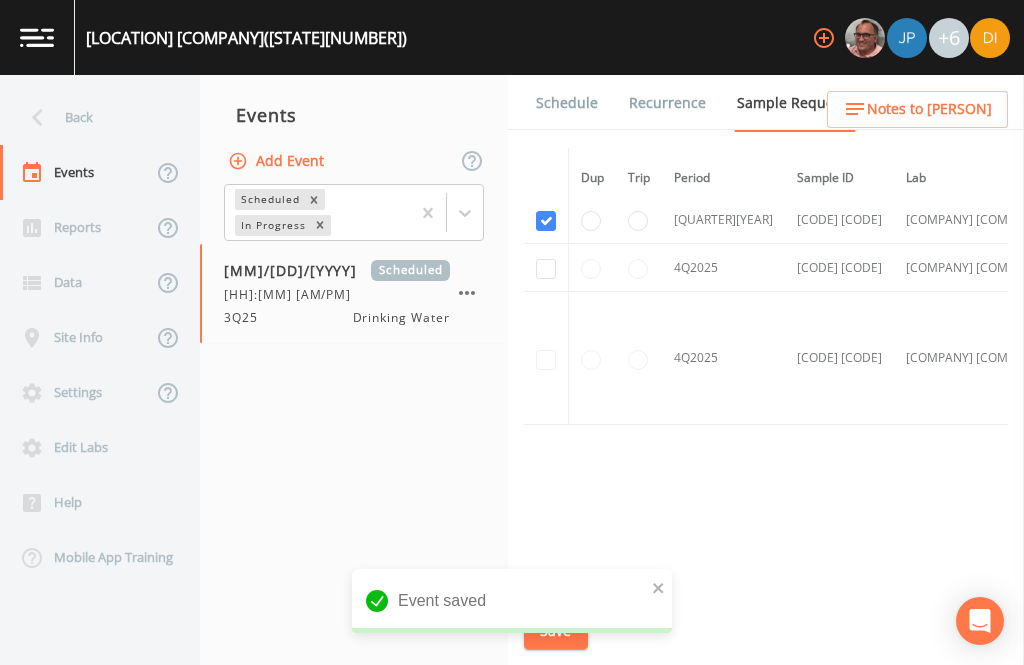 click on "Schedule" at bounding box center [567, 103] 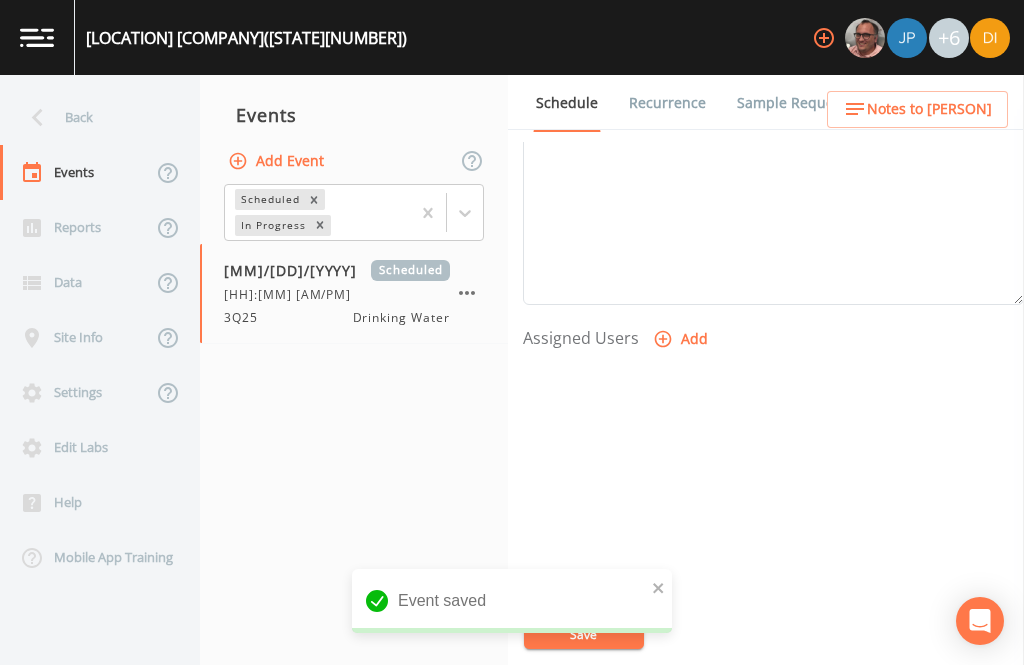 scroll, scrollTop: 681, scrollLeft: 0, axis: vertical 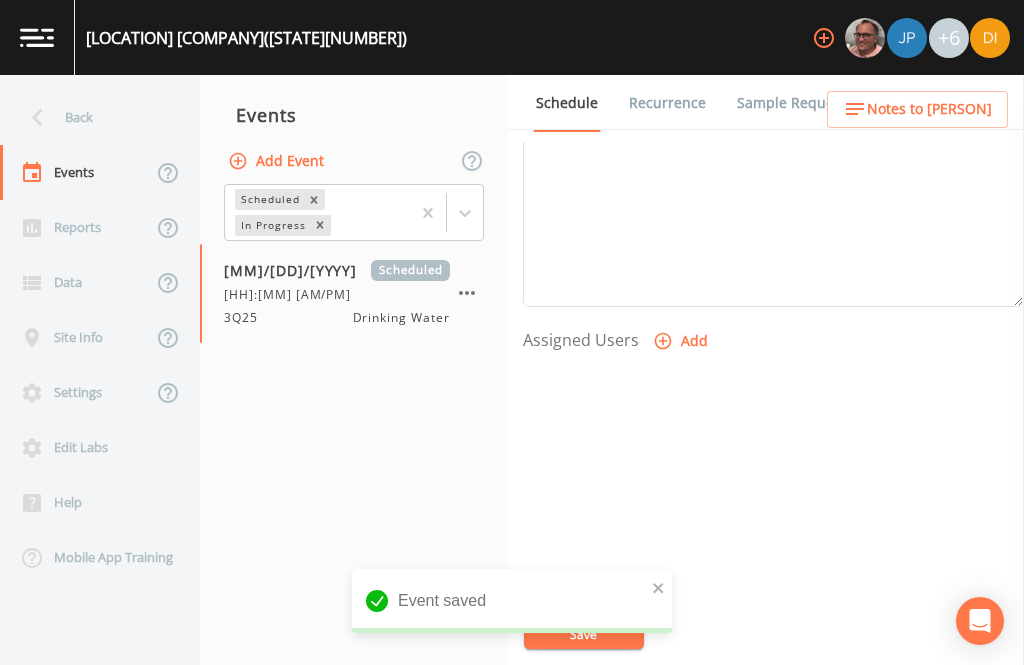 click 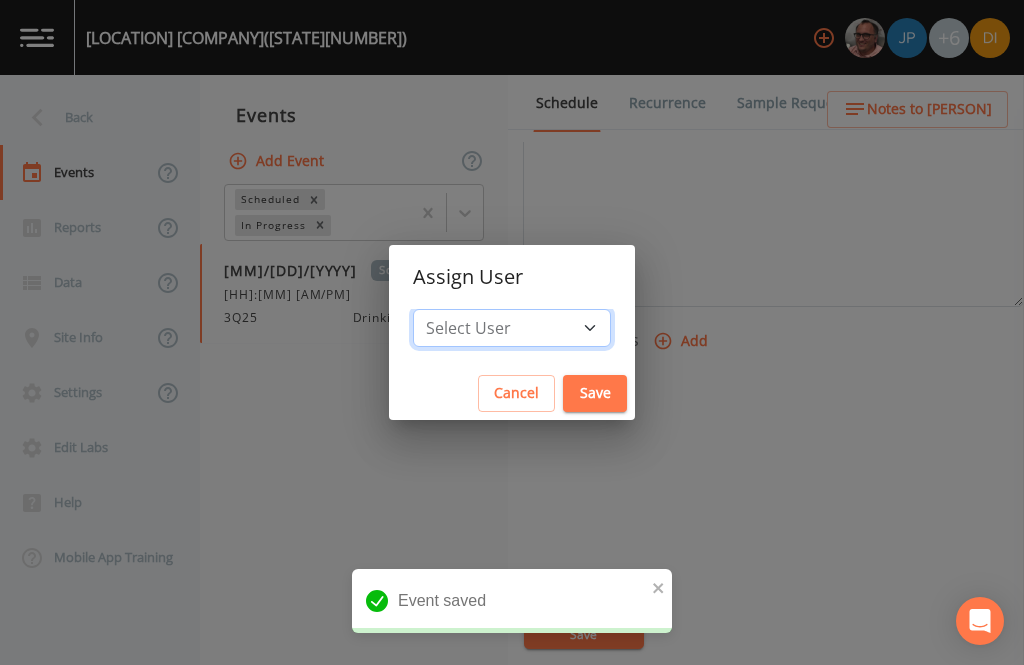 click on "Select User [FIRST] [LAST] [FIRST] [LAST] [FIRST] [LAST] [FIRST] [LAST] [FIRST] [LAST] [FIRST] [LAST]" at bounding box center (512, 328) 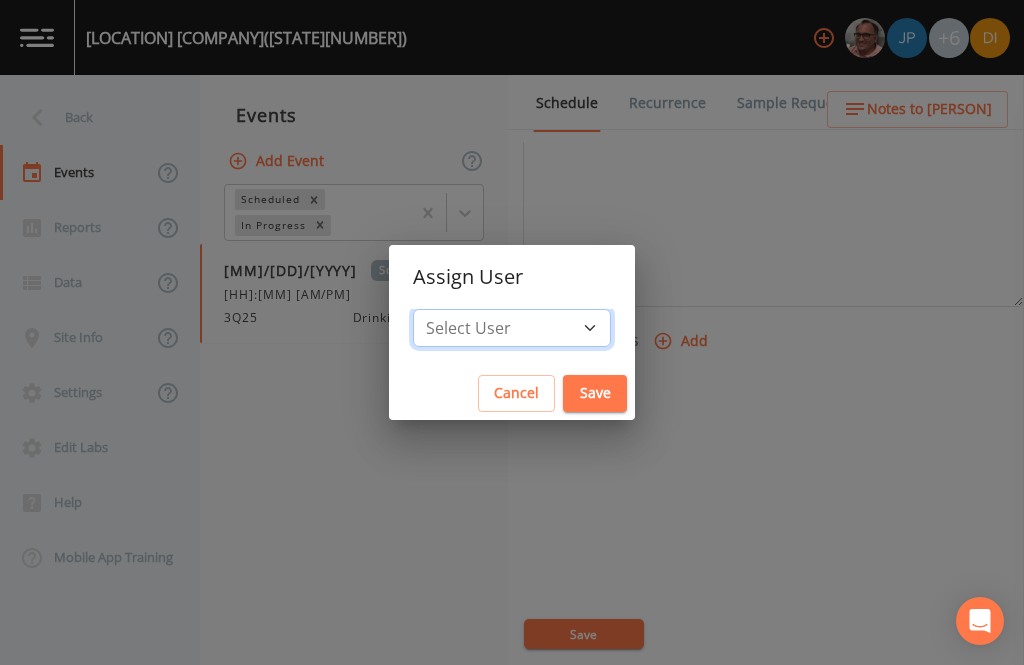 select on "[UUID]" 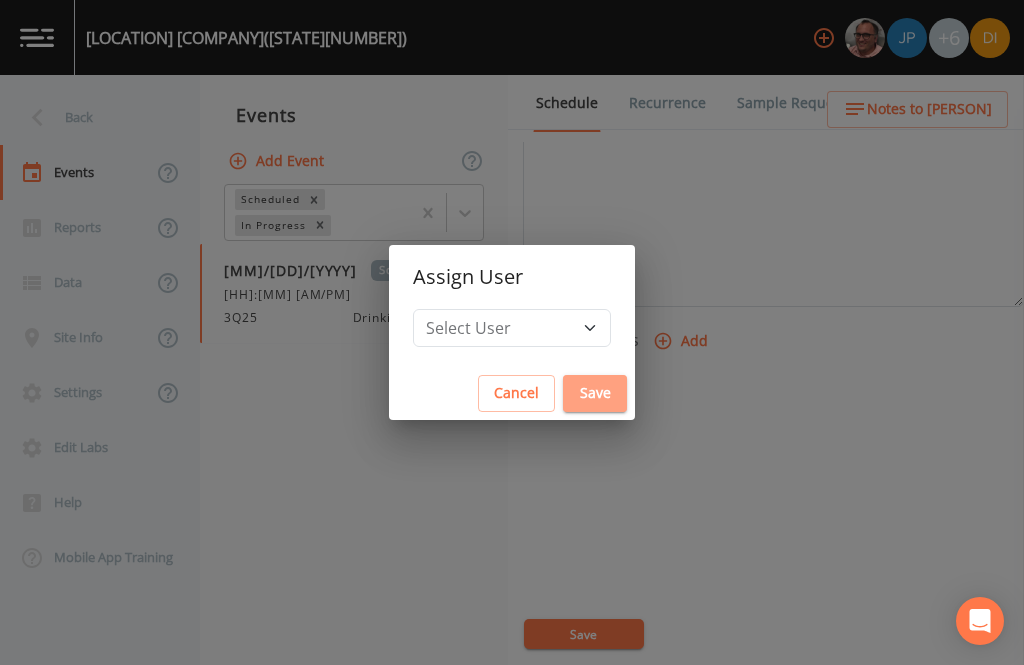 click on "Save" at bounding box center [595, 393] 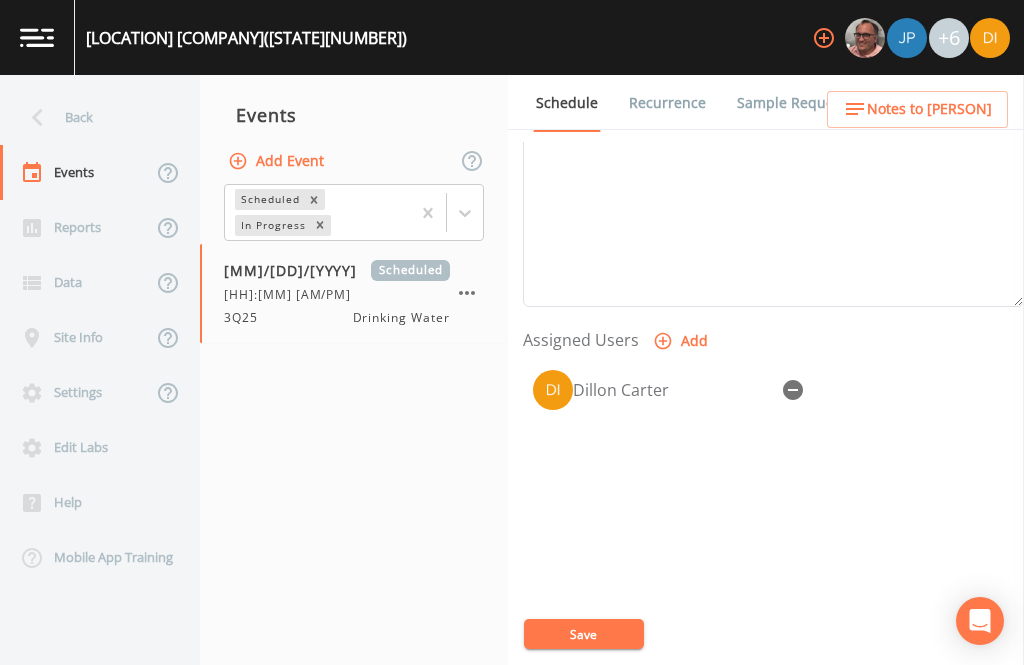 click on "Save" at bounding box center [584, 634] 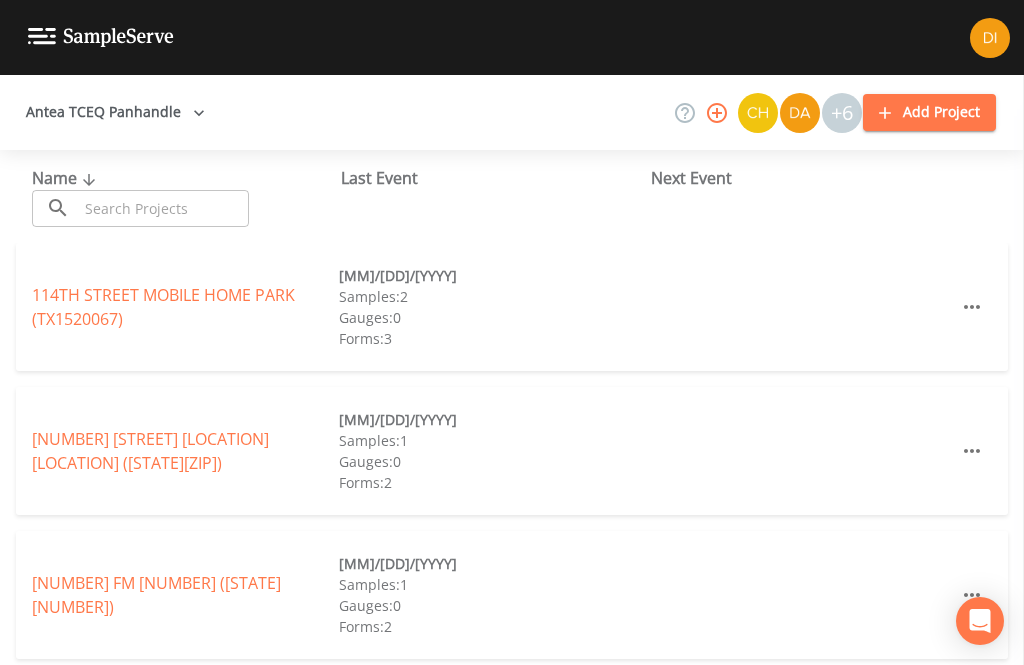 click at bounding box center [163, 208] 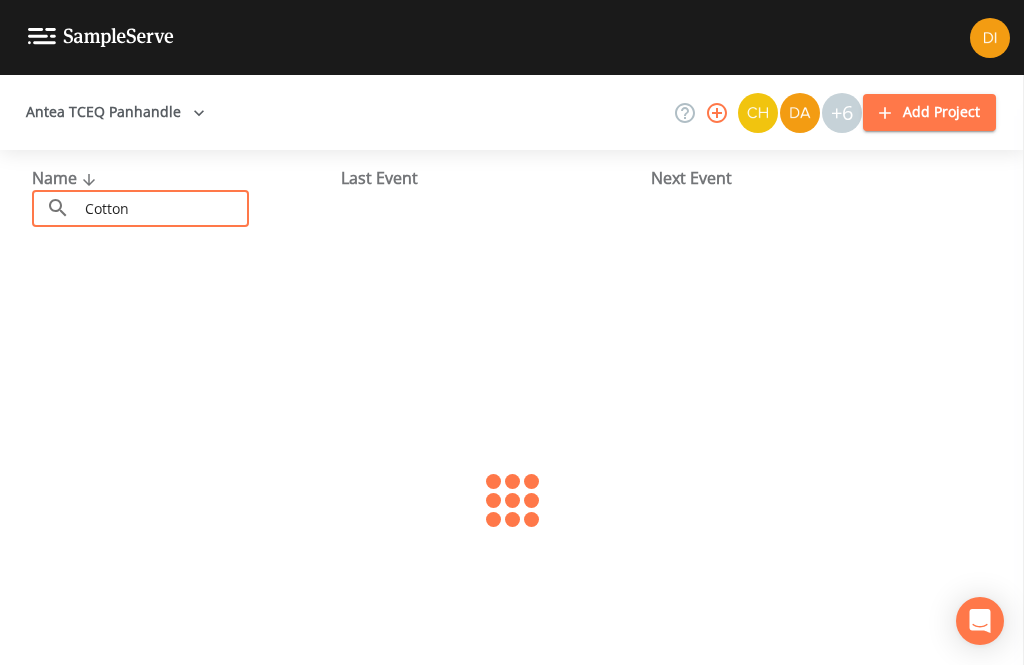 type on "Cotton" 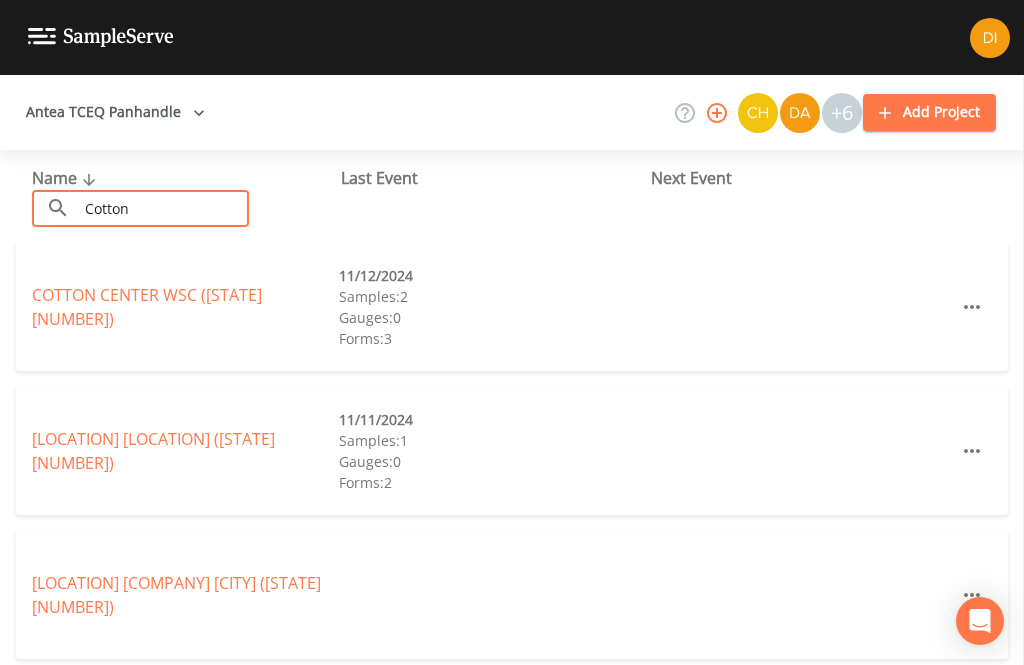 click on "[LOCATION] [COMPANY] ([STATE][NUMBER])" at bounding box center (147, 307) 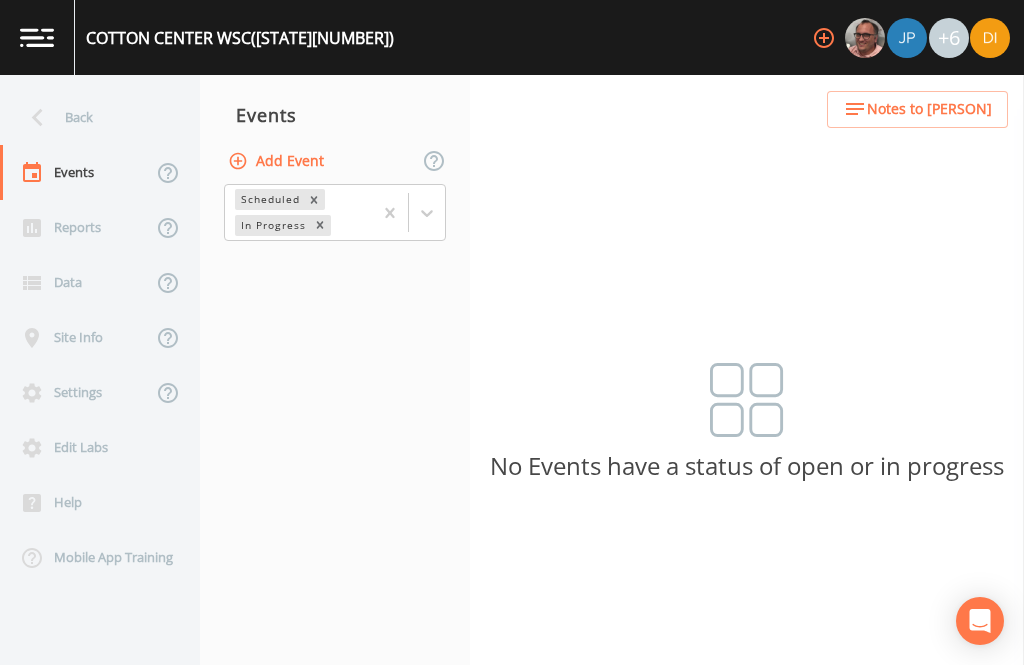 click on "Add Event" at bounding box center [278, 161] 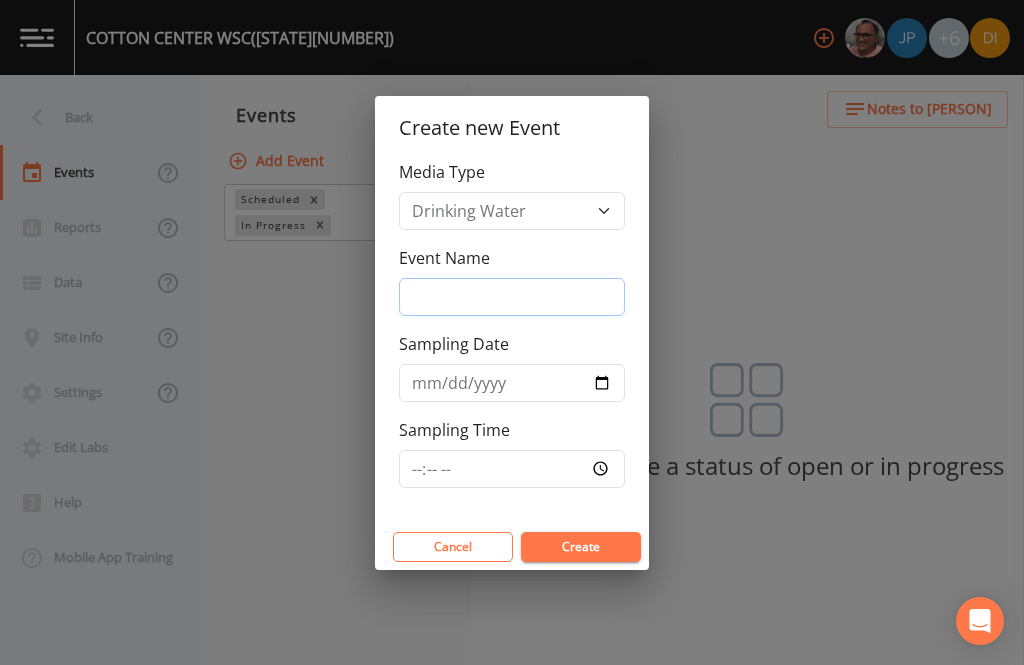 click on "Event Name" at bounding box center (512, 297) 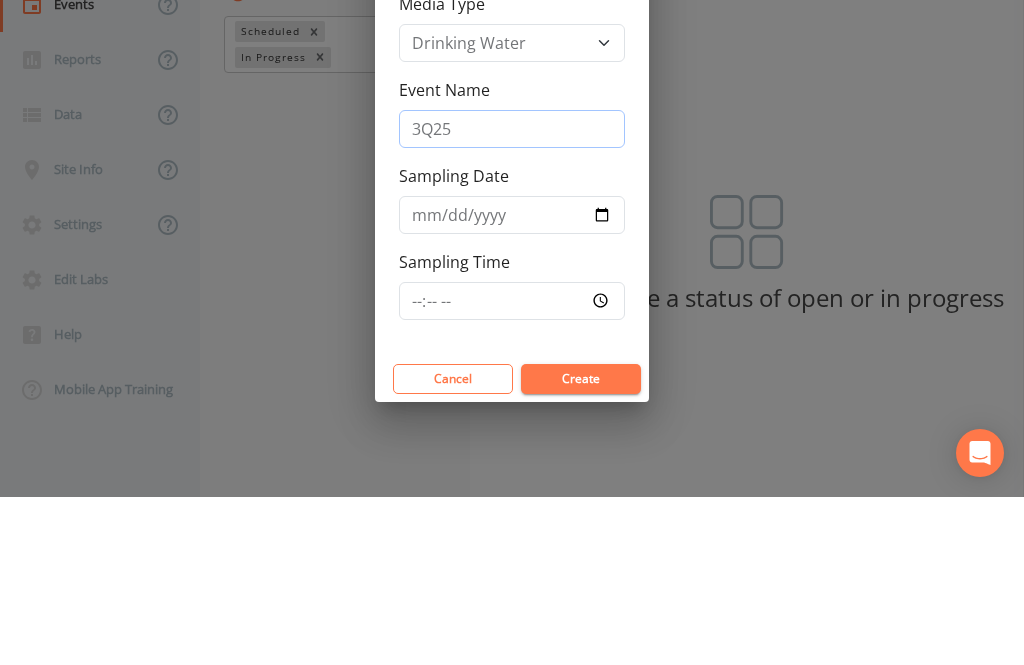 type on "3Q25" 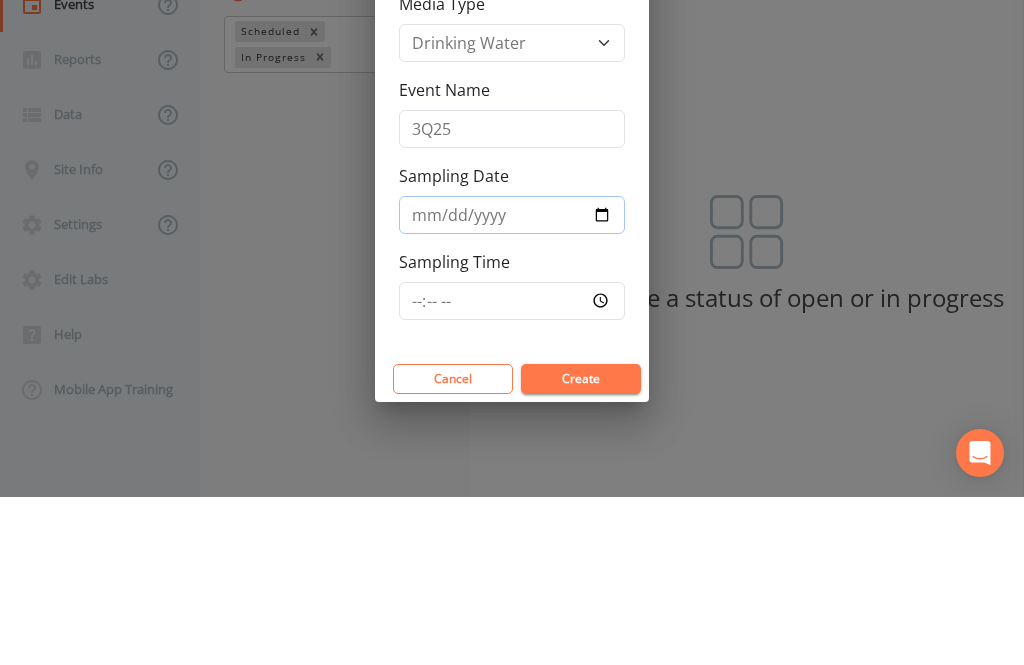 click on "Sampling Date" at bounding box center [512, 383] 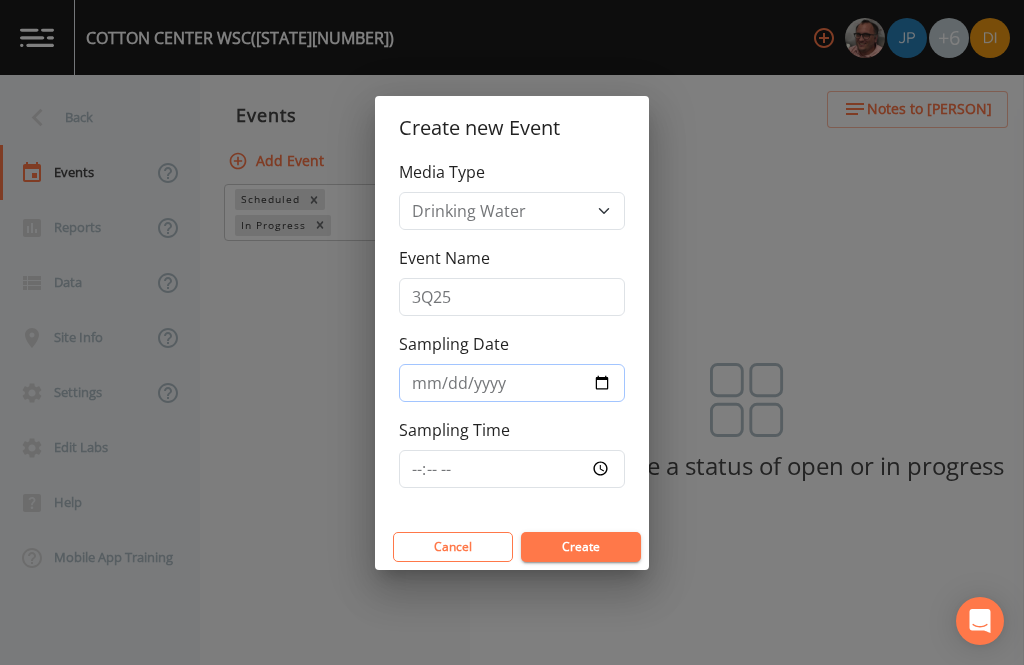 type on "[YYYY]-[MM]-[DD]" 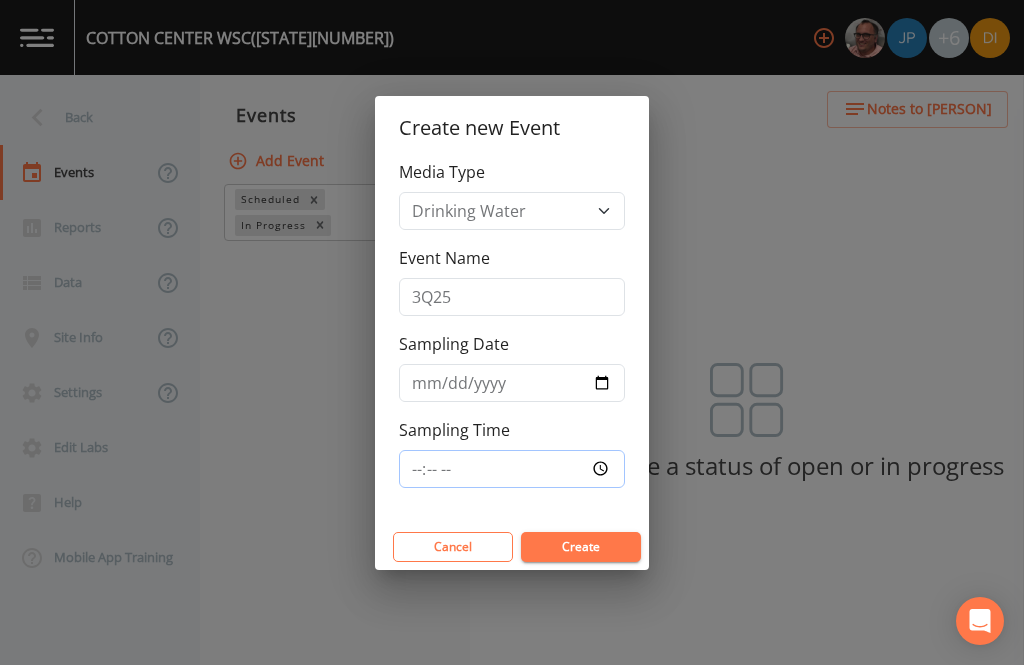 click on "Sampling Time" at bounding box center [512, 469] 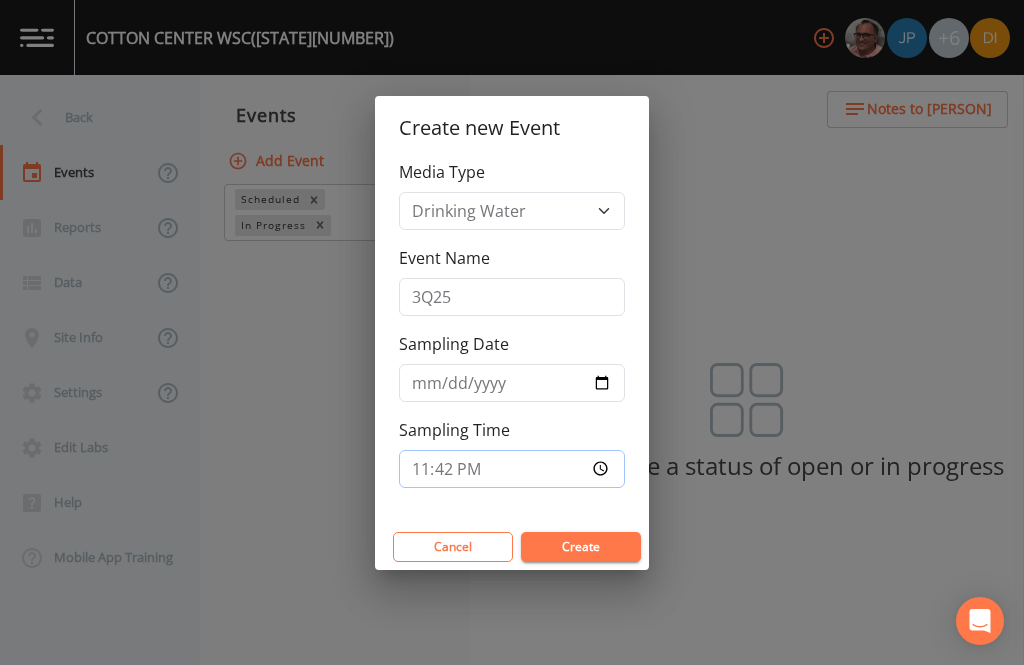 type on "23:34" 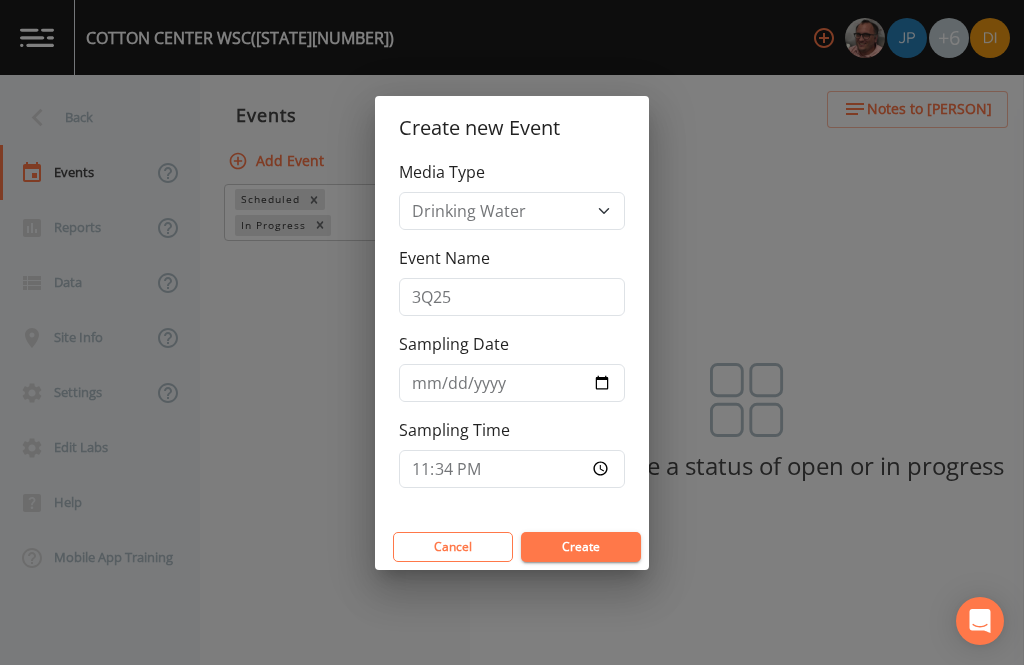 click on "Create new Event Media Type Drinking Water Event Name [QUARTER][YEAR] Sampling Date [YYYY]-[MM]-[DD] Sampling Time [HH]:[MM] Cancel Create" at bounding box center (512, 332) 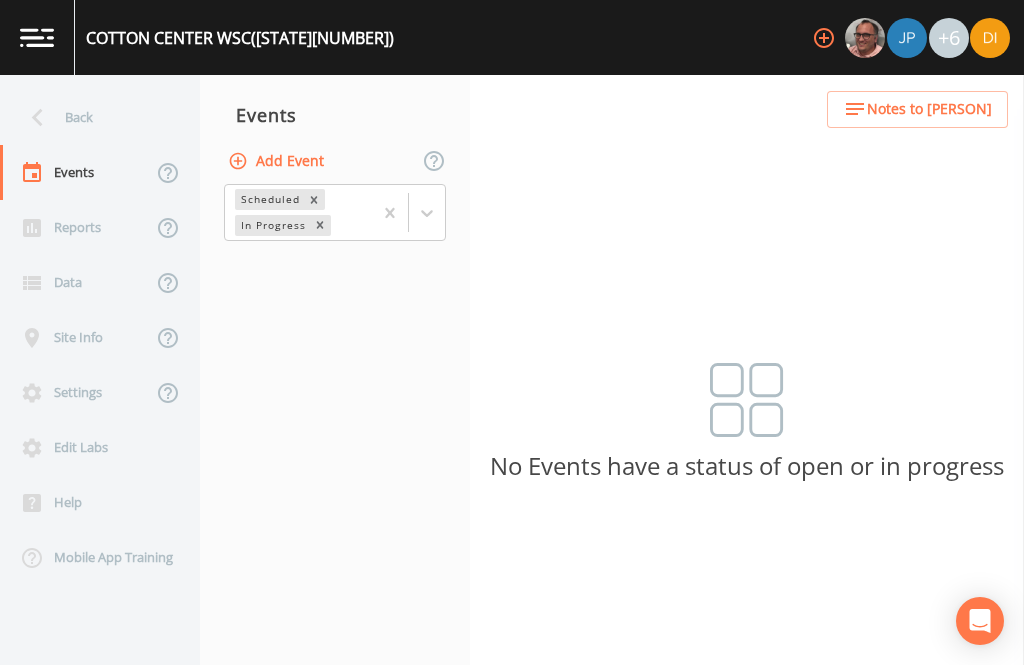 click on "Add Event" at bounding box center [278, 161] 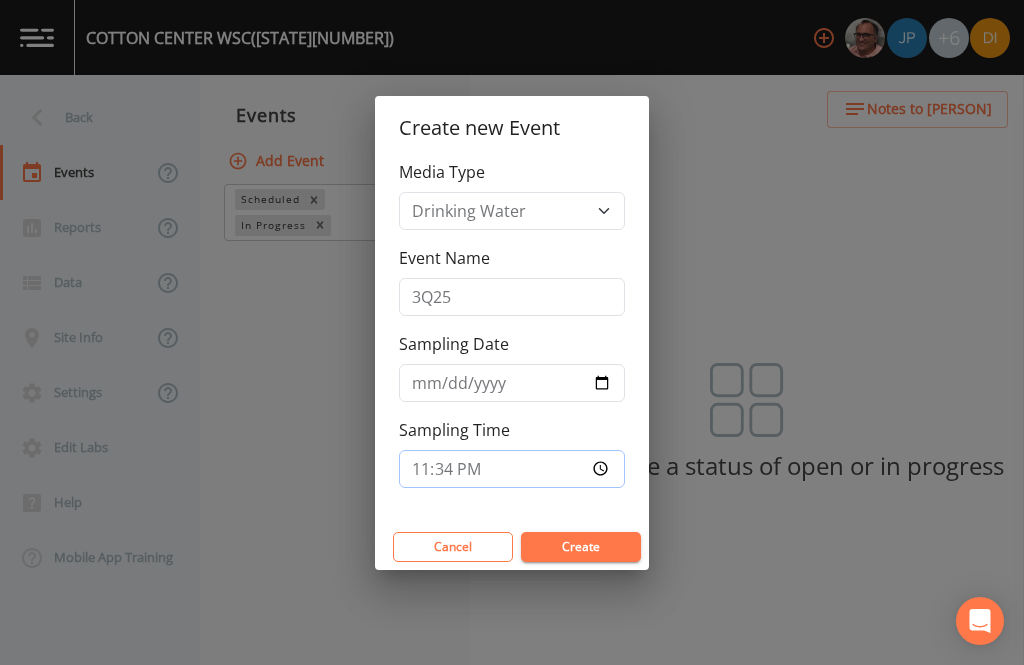 click on "23:34" at bounding box center (512, 469) 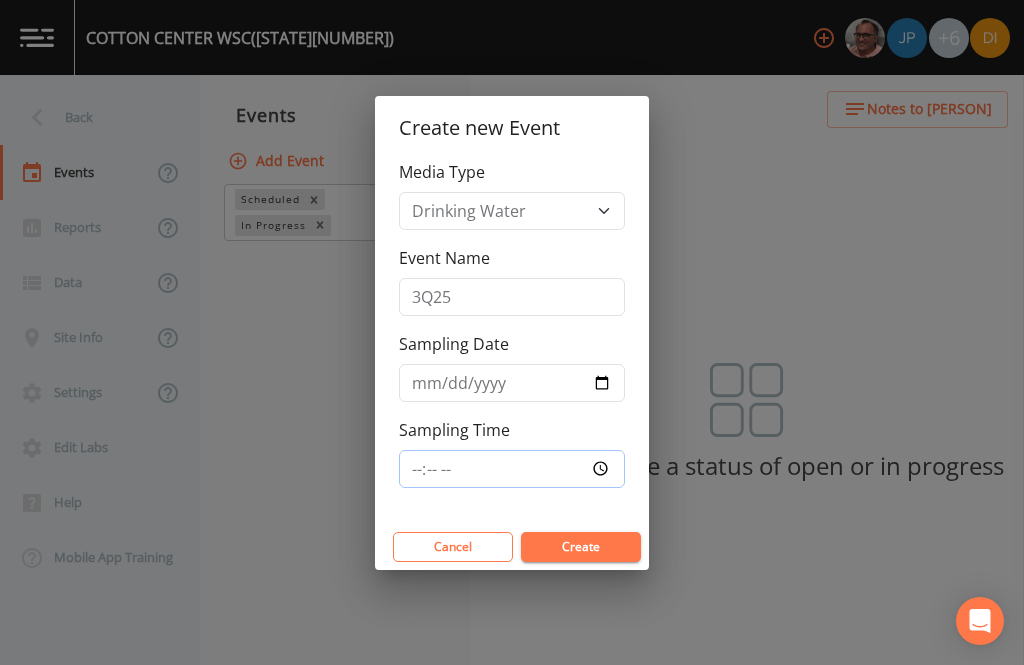 type on "[HH]:[MM]" 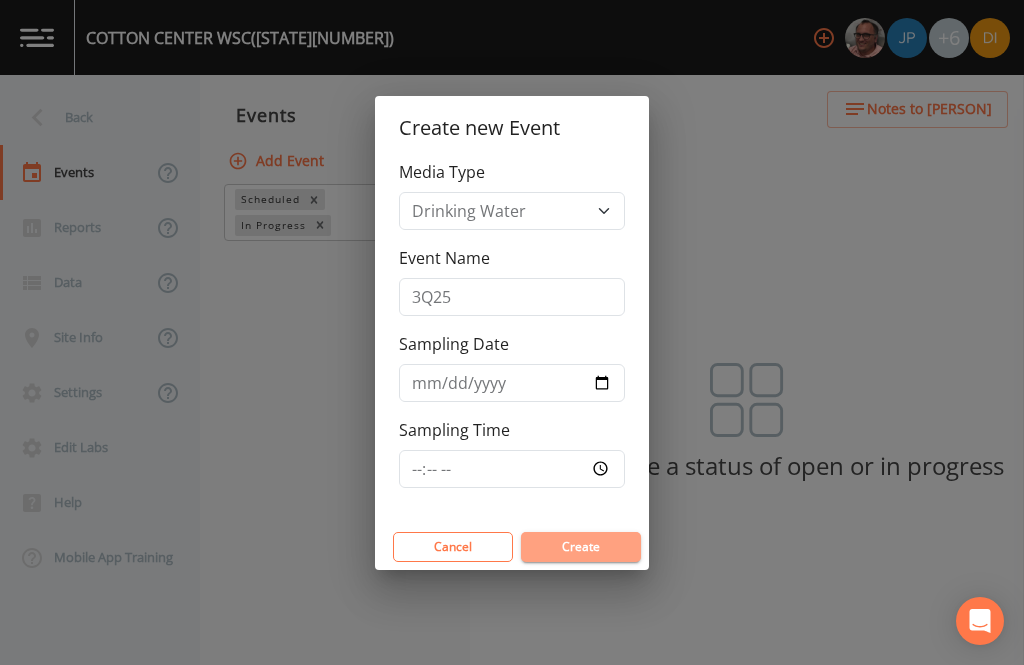 click on "Create" at bounding box center (581, 547) 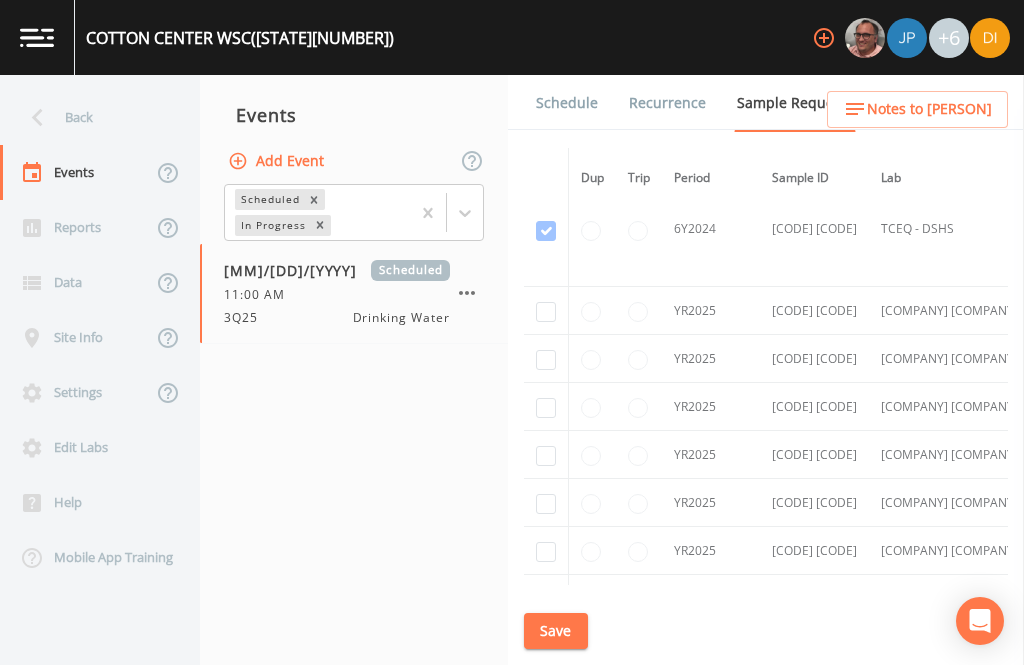 scroll, scrollTop: 1760, scrollLeft: 0, axis: vertical 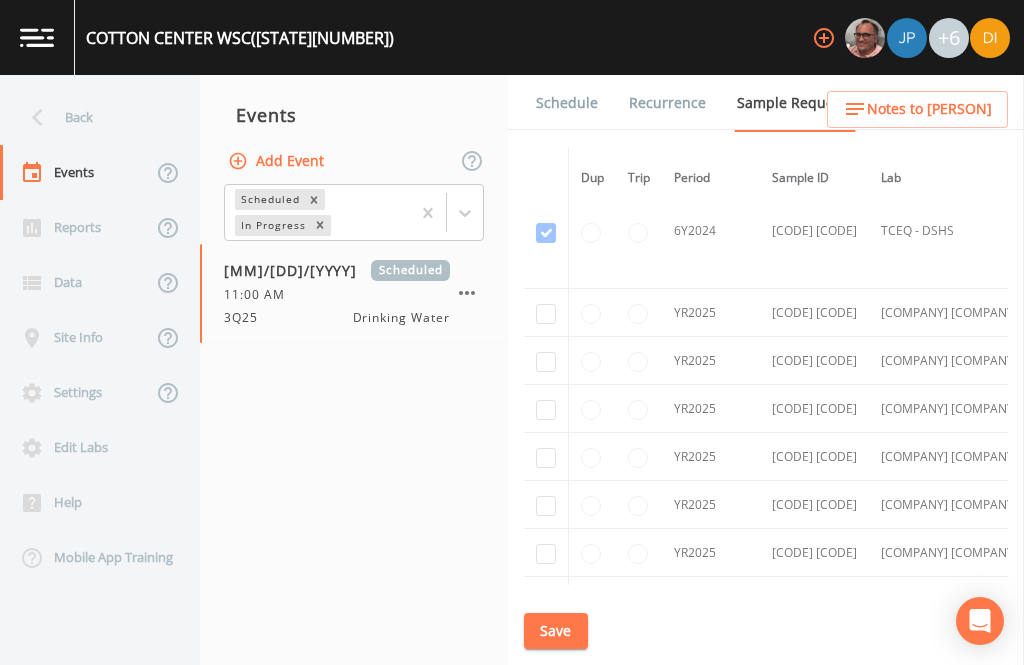 click at bounding box center [546, 313] 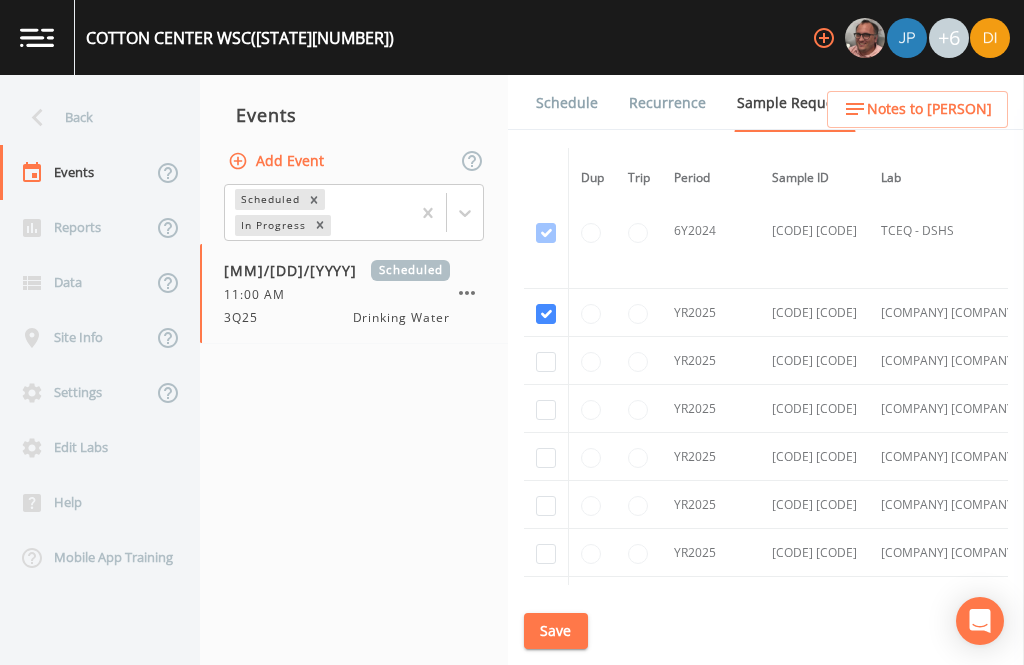 checkbox on "true" 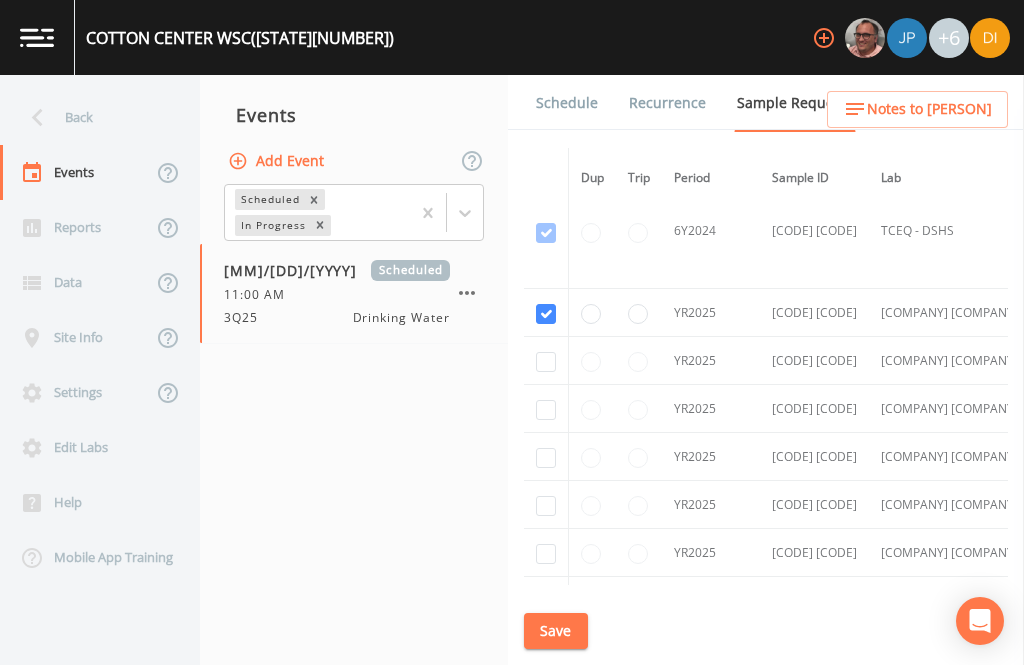 click at bounding box center [546, -1492] 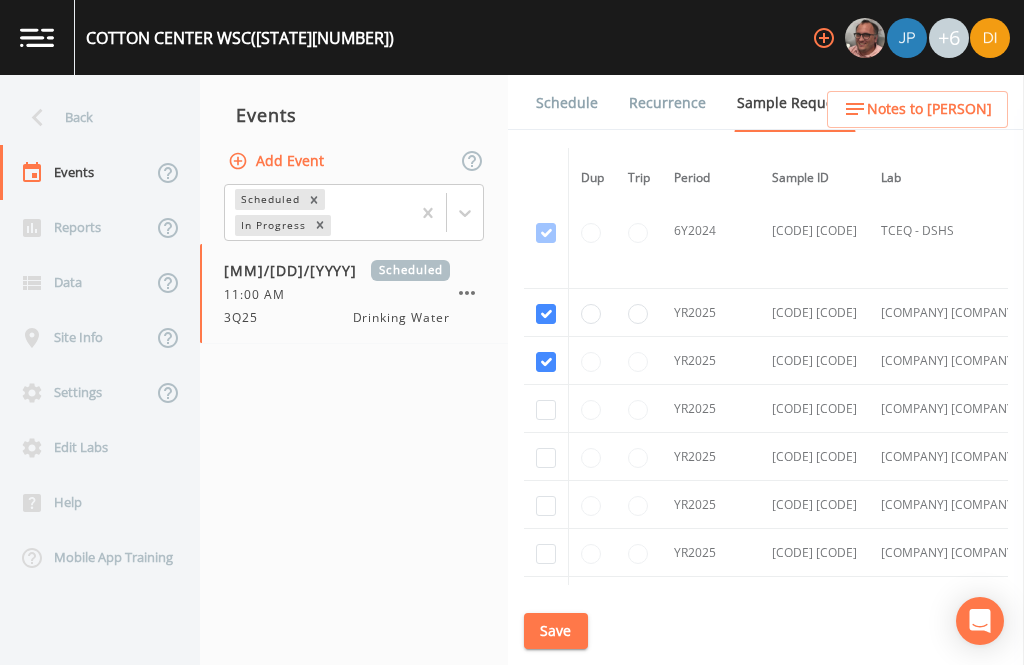 checkbox on "true" 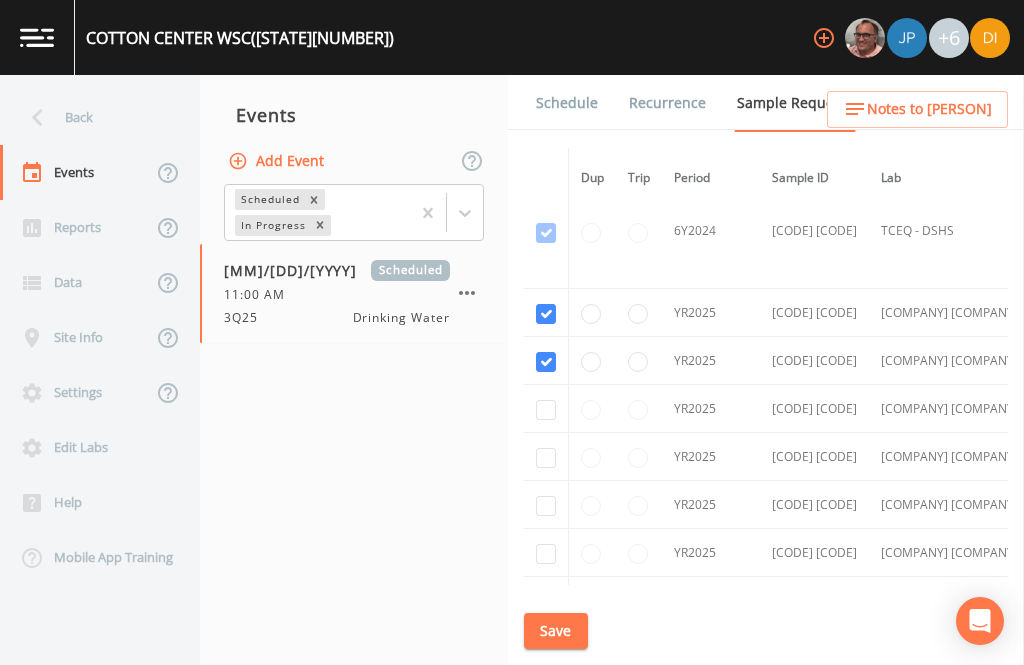 click at bounding box center (546, -1377) 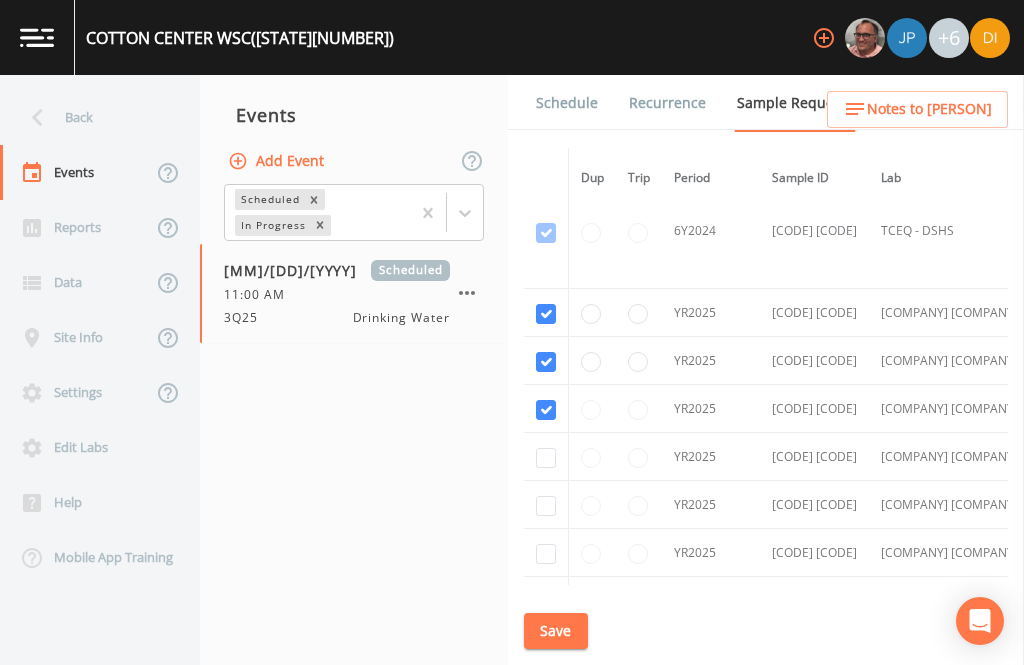 checkbox on "true" 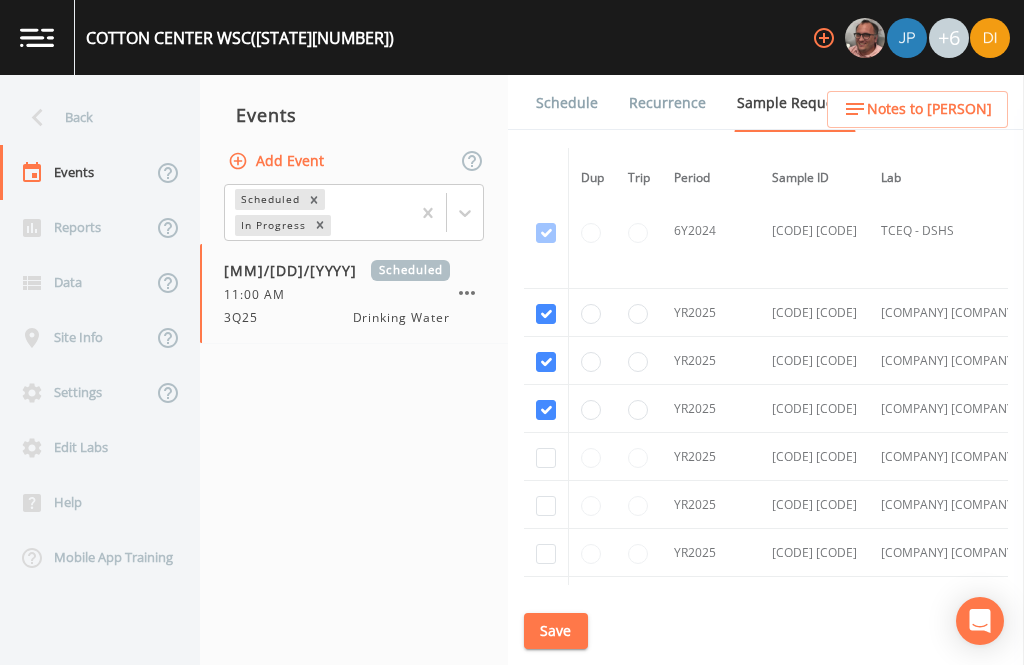 click at bounding box center (546, 458) 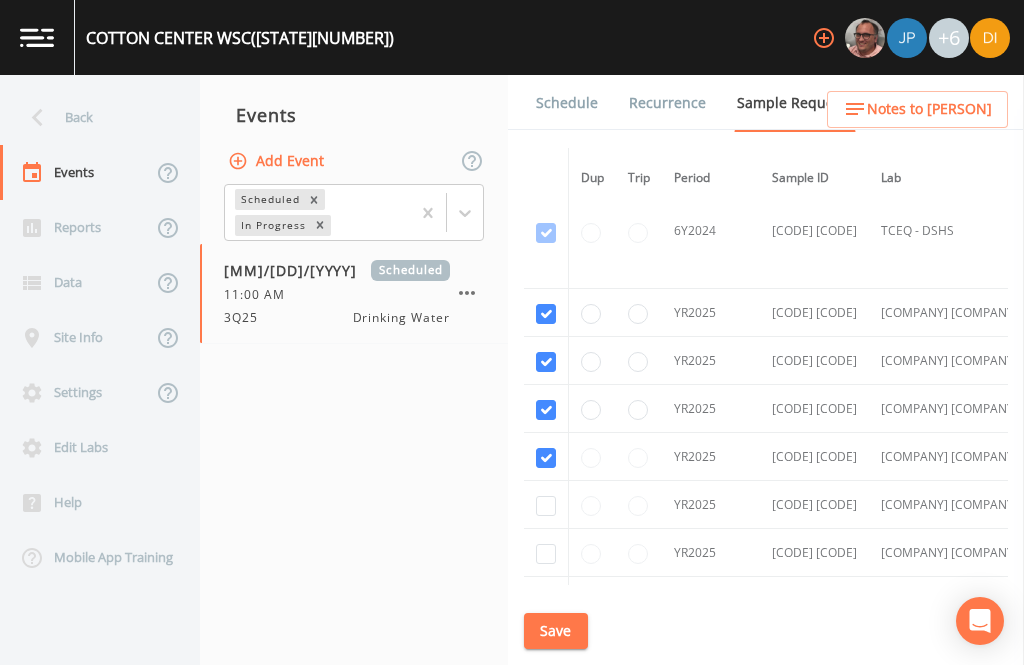 checkbox on "true" 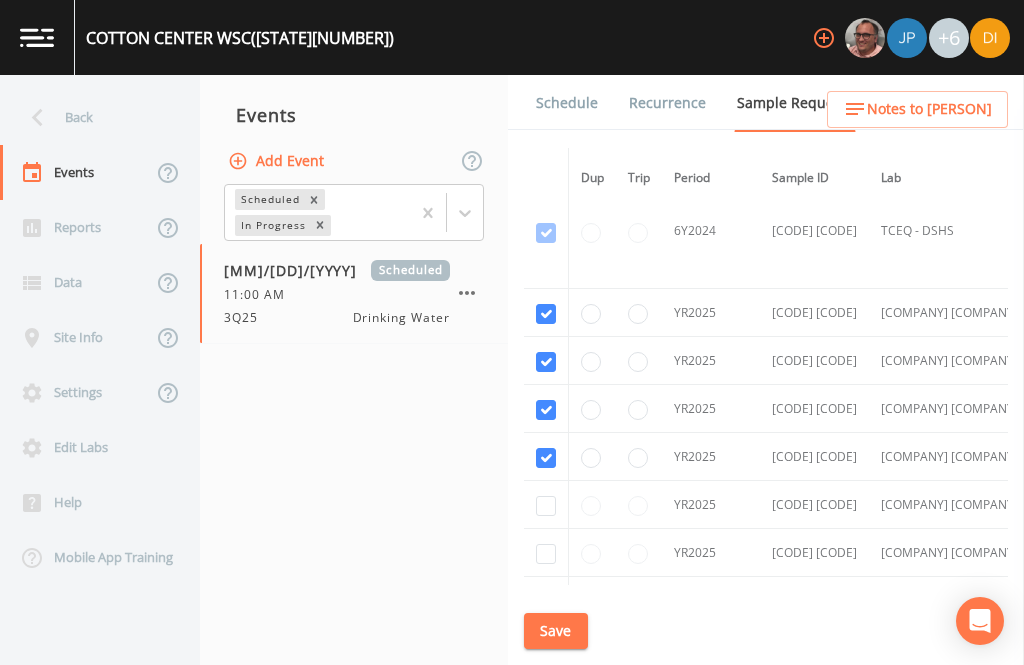 click at bounding box center (546, -1262) 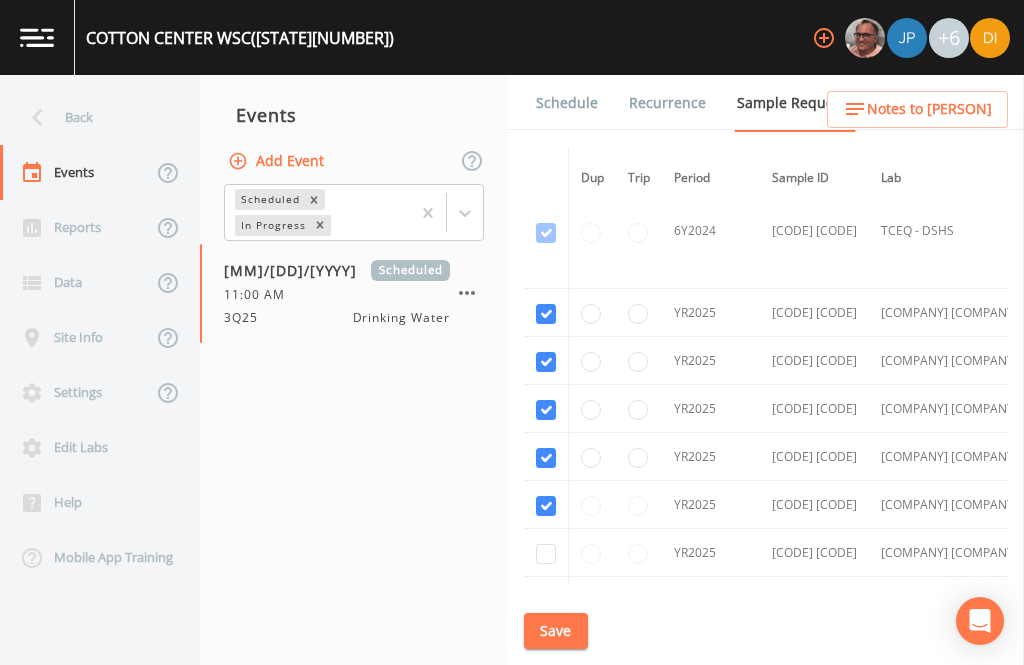 checkbox on "true" 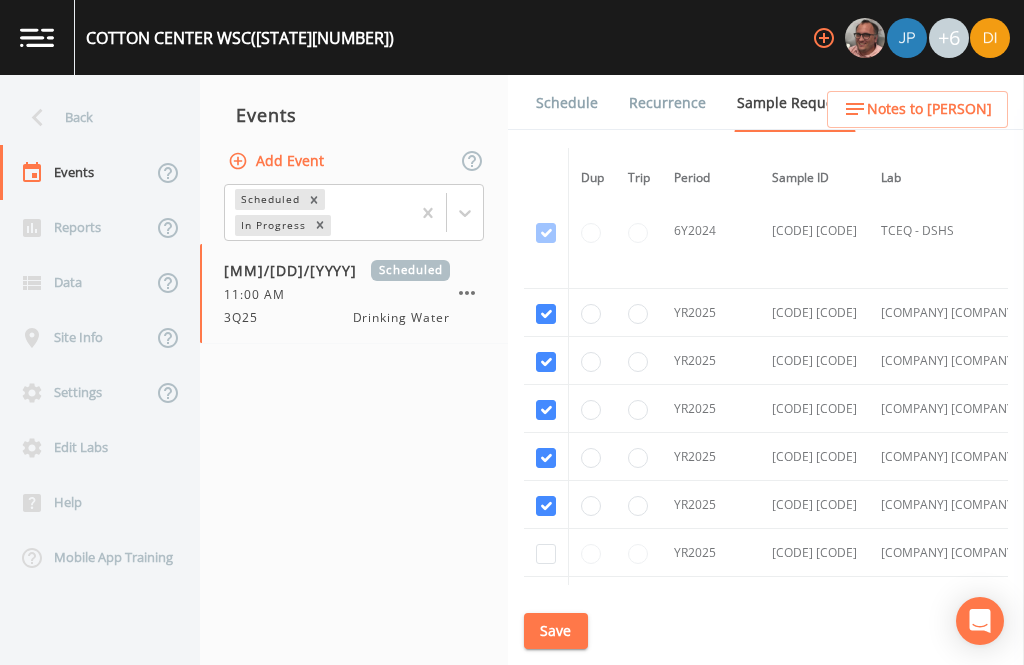 click at bounding box center (546, -1147) 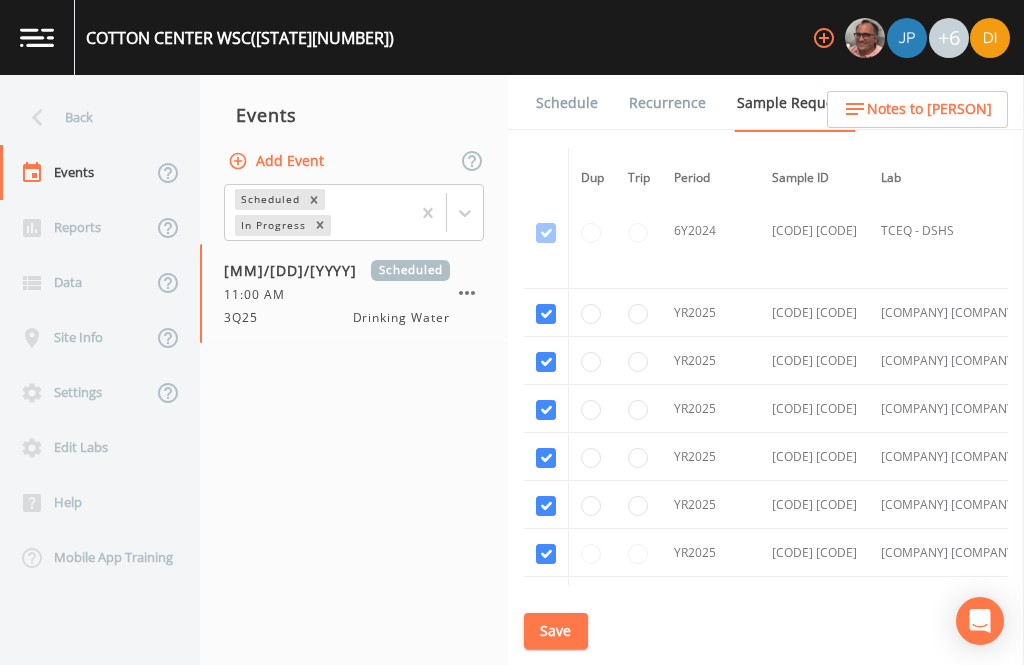 checkbox on "true" 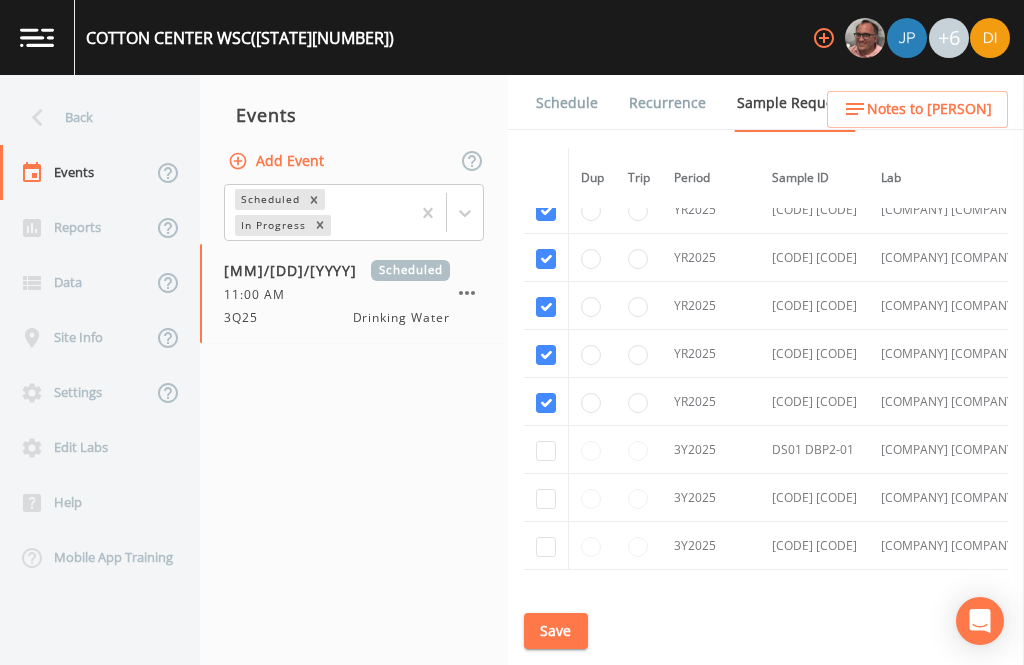 scroll, scrollTop: 1912, scrollLeft: 0, axis: vertical 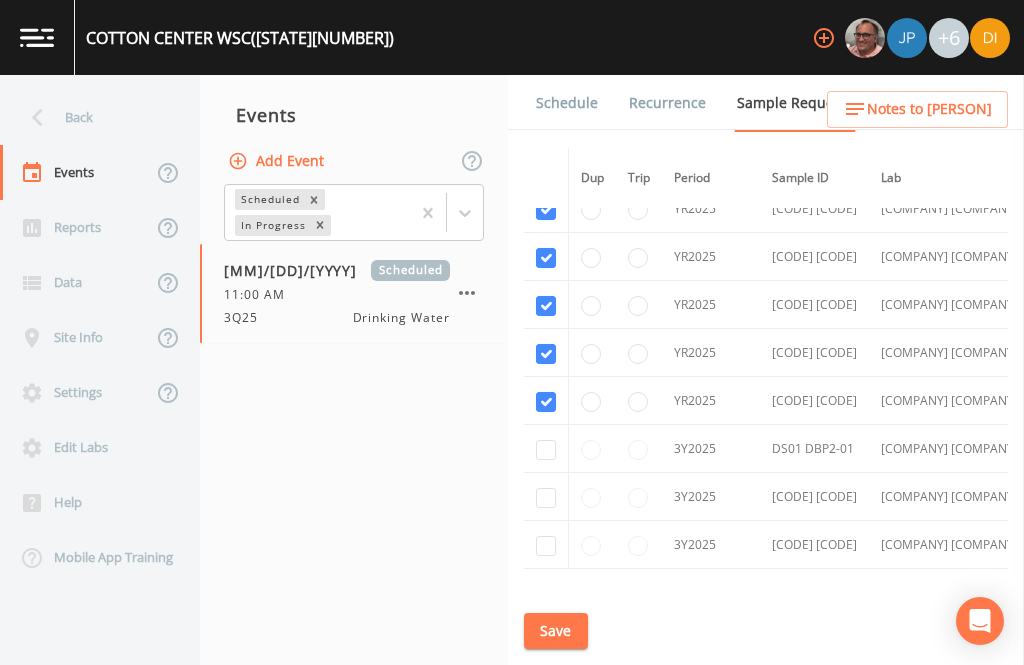 click at bounding box center [546, 450] 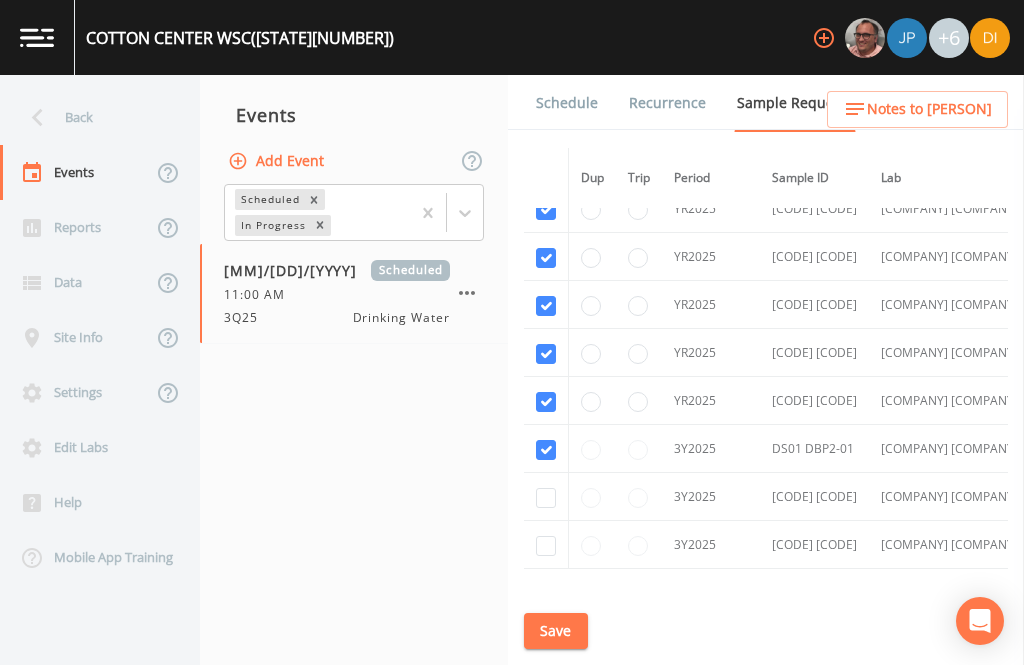 checkbox on "true" 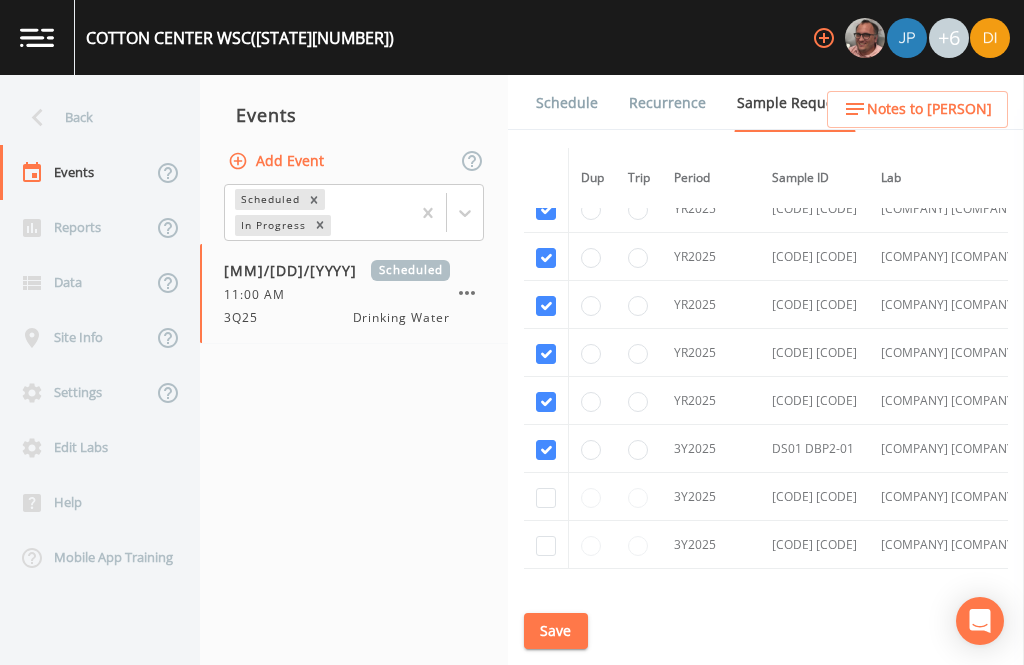 click at bounding box center (546, 498) 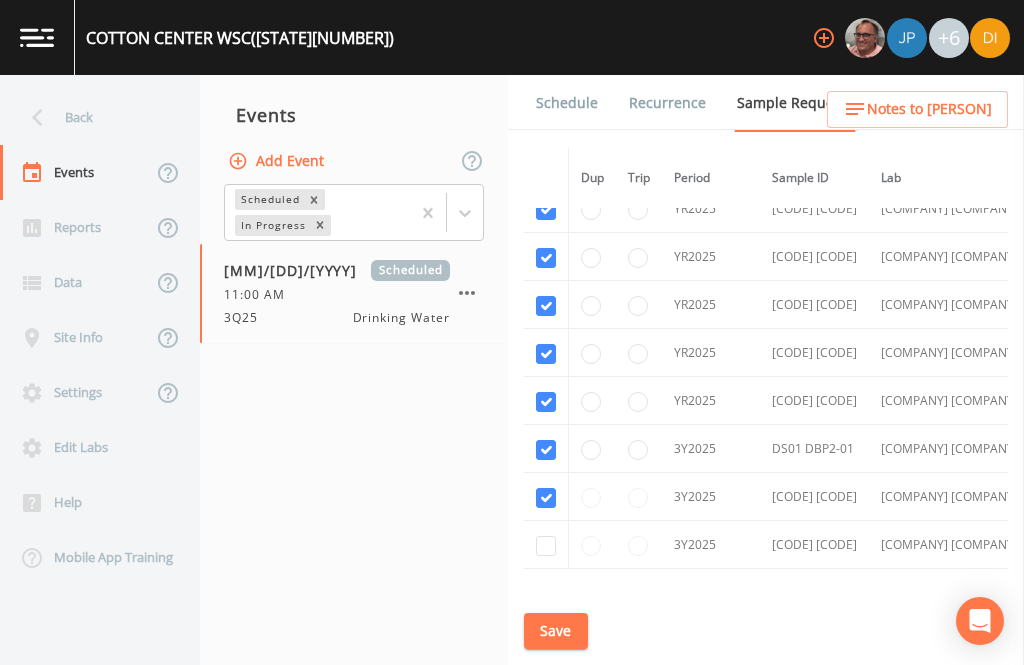 checkbox on "true" 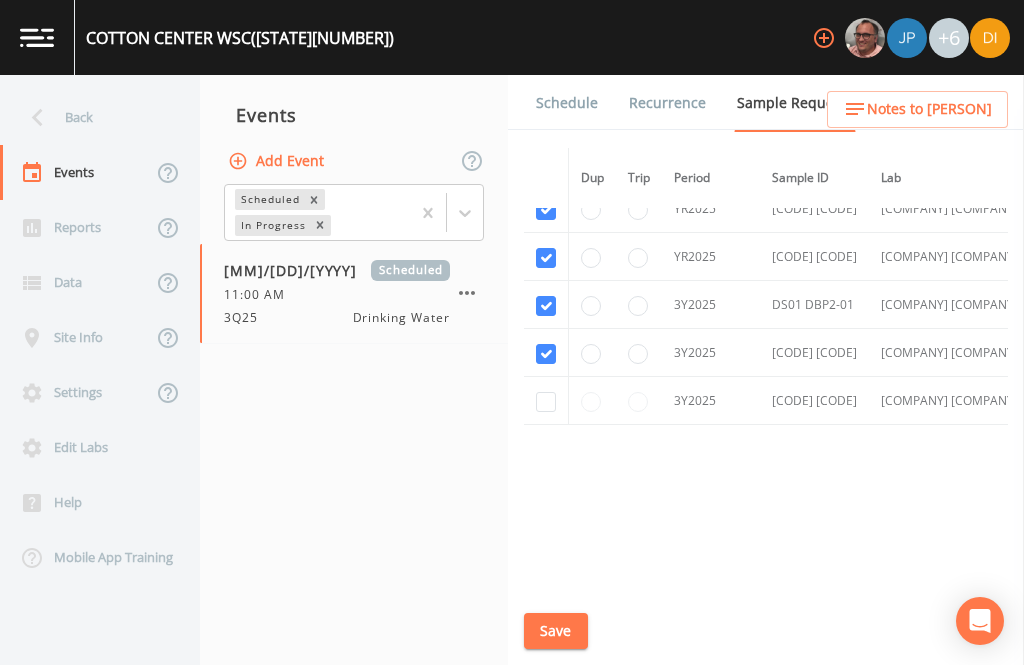 scroll, scrollTop: 2127, scrollLeft: 0, axis: vertical 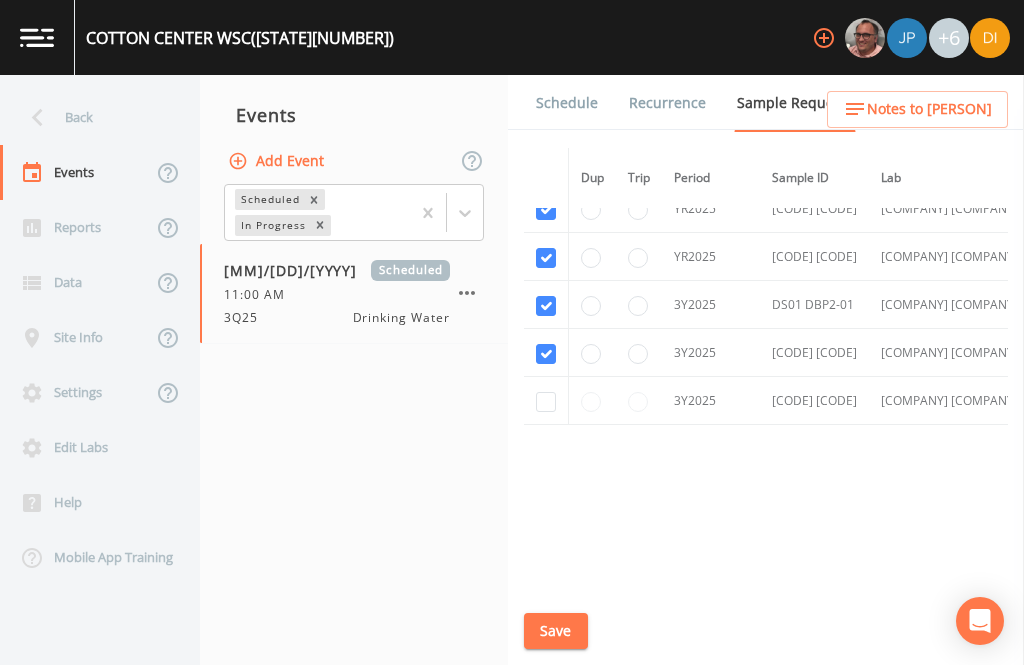 click at bounding box center (546, 401) 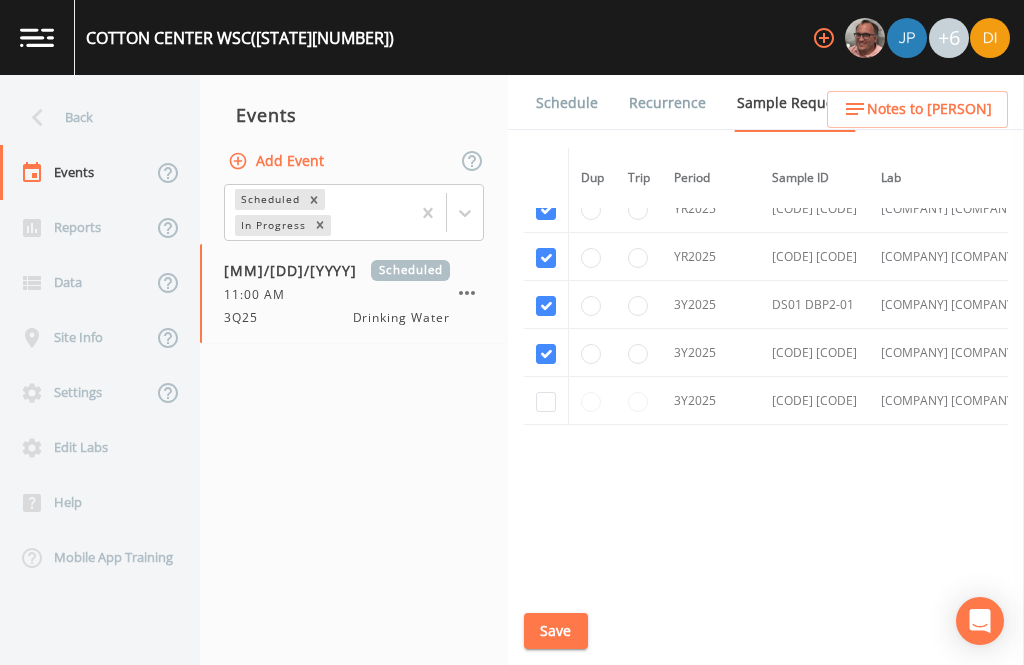 click at bounding box center (546, 401) 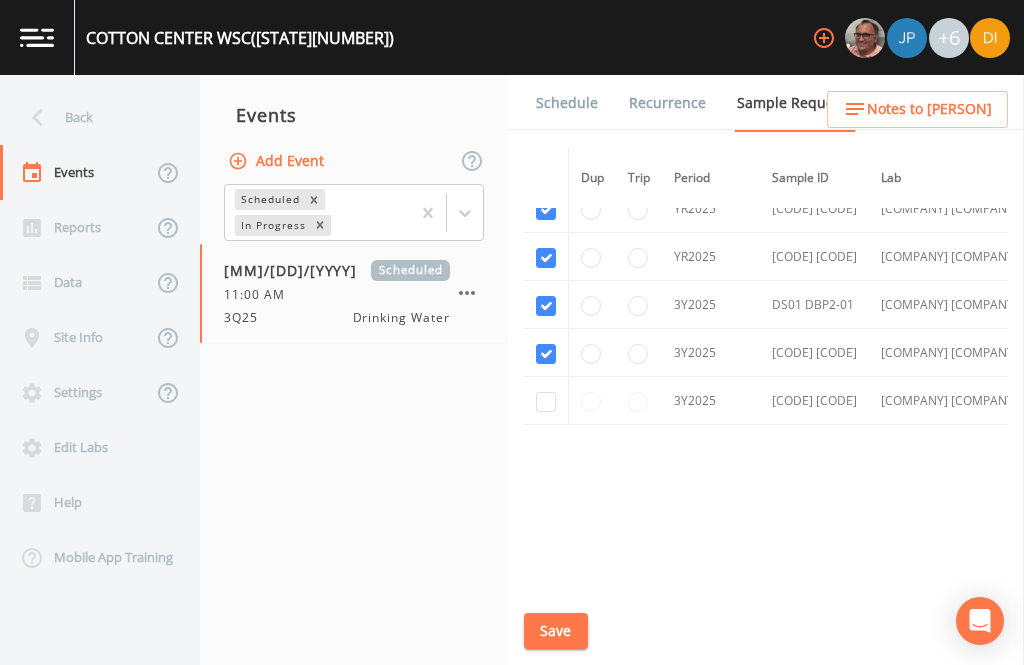 click at bounding box center [546, 402] 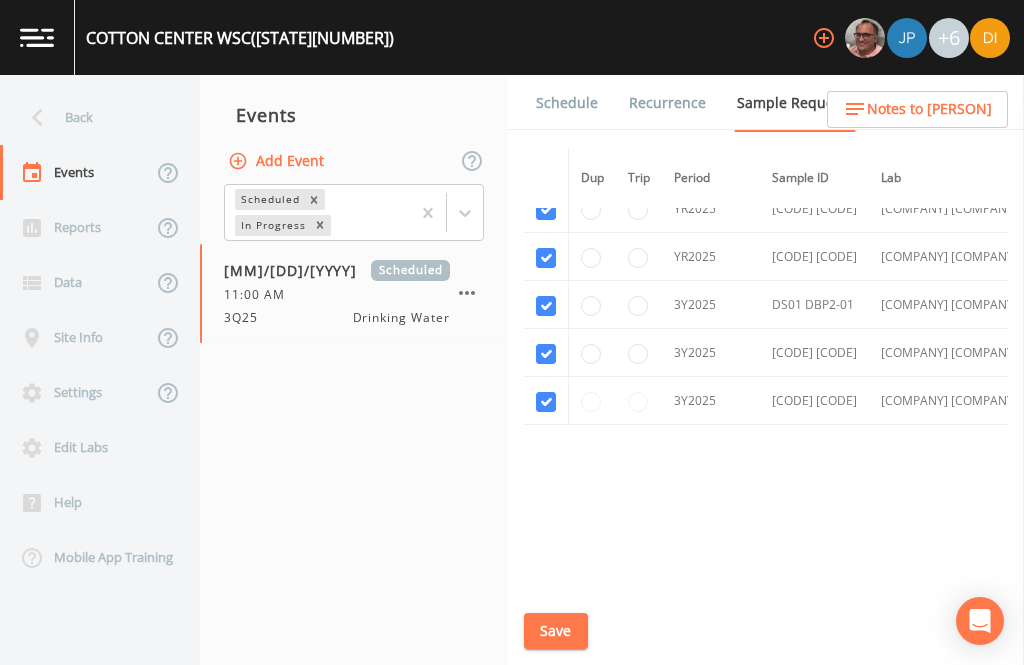 checkbox on "true" 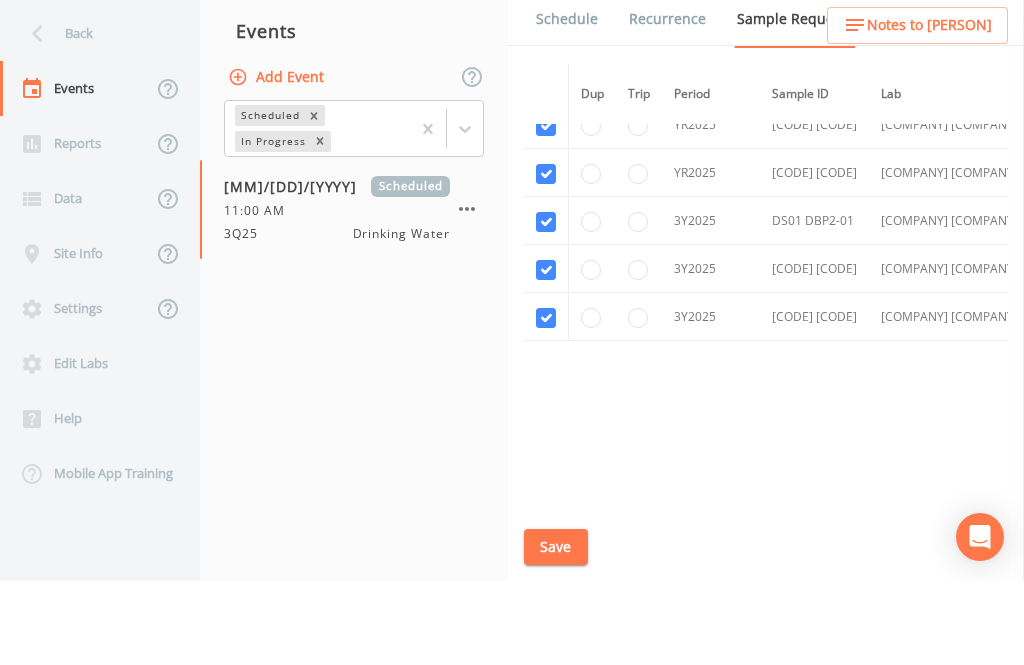 scroll, scrollTop: 64, scrollLeft: 0, axis: vertical 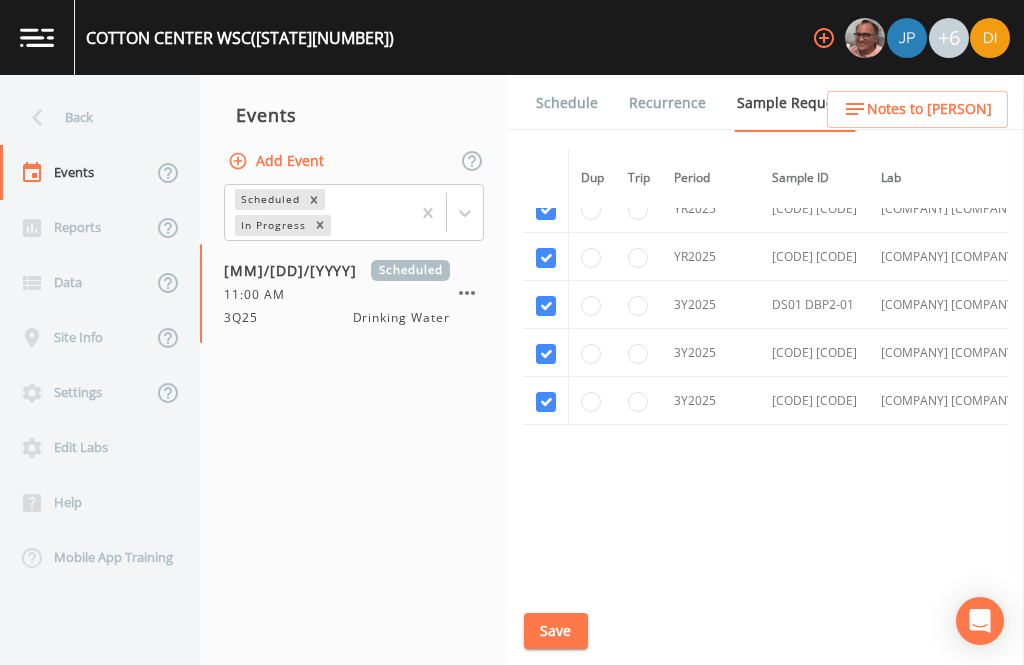click on "Save" at bounding box center [556, 631] 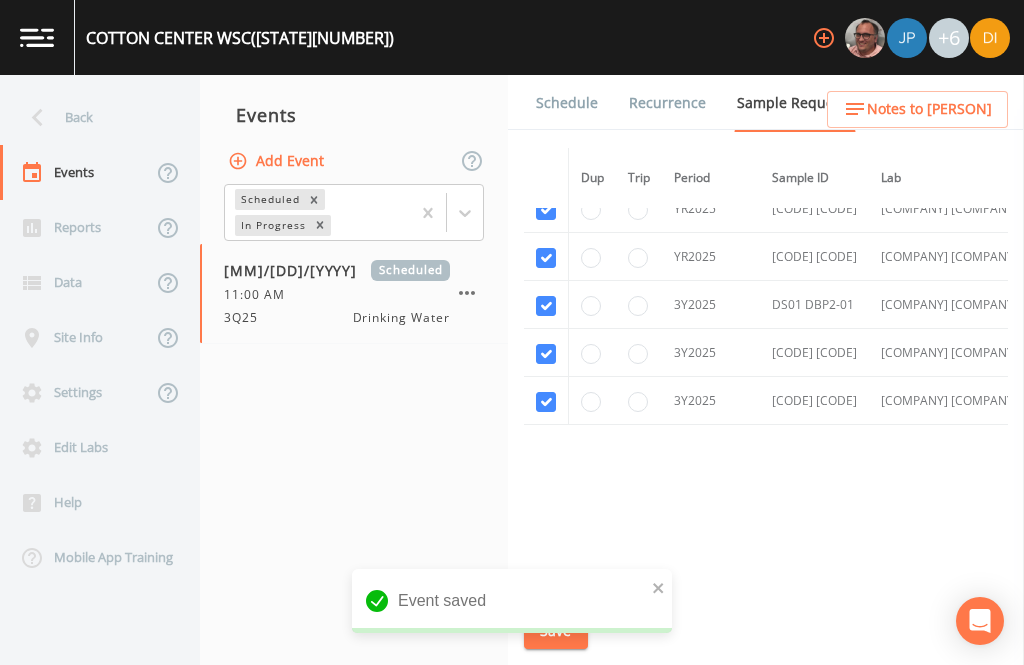 click on "Schedule" at bounding box center (567, 103) 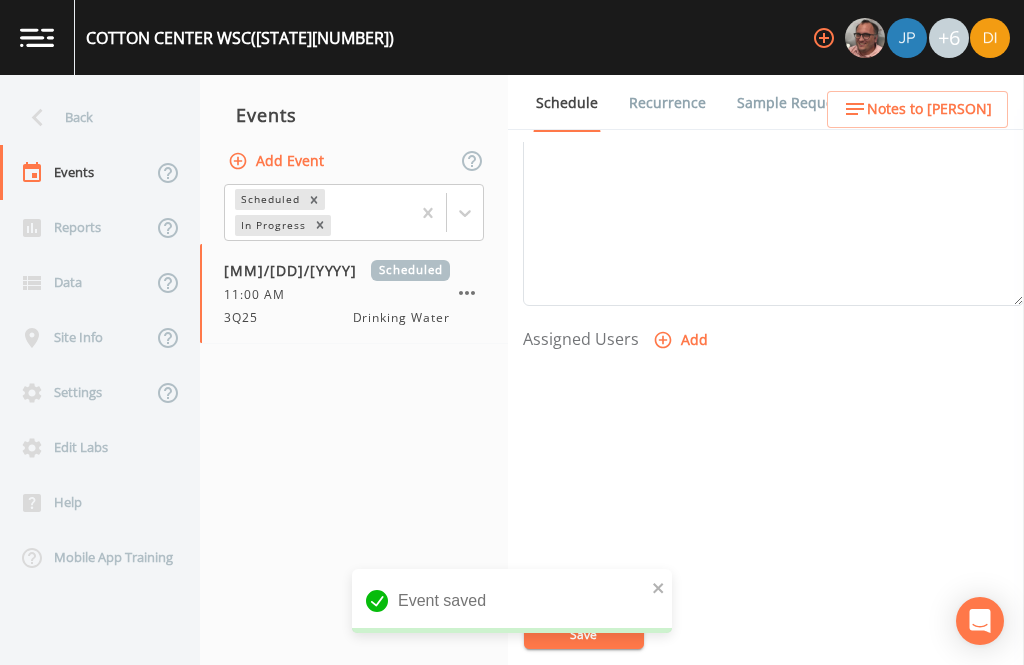 click on "Add" at bounding box center (682, 340) 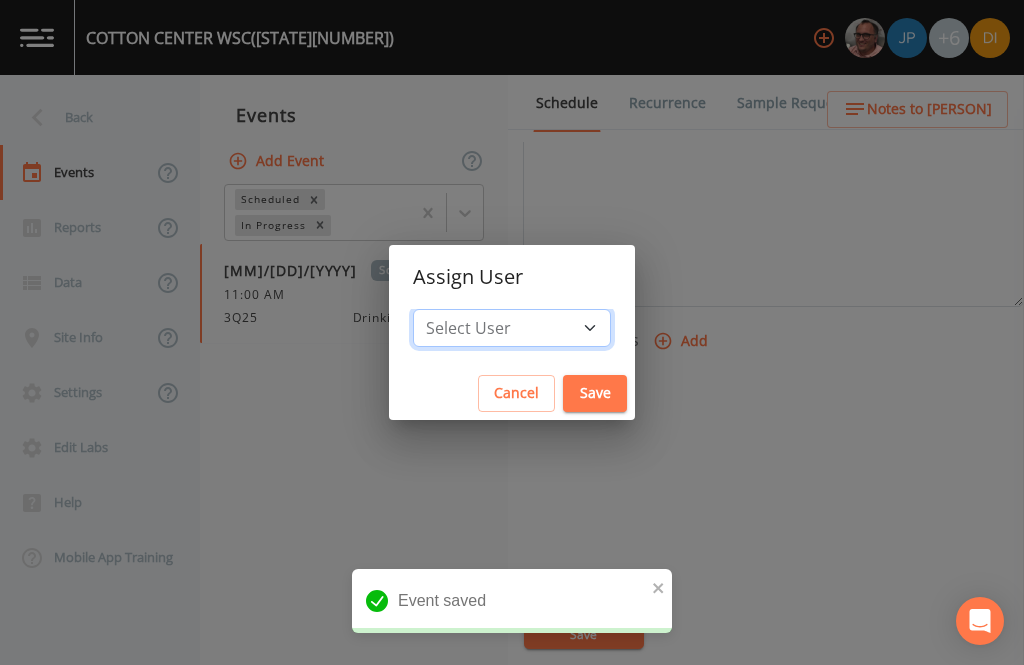 click on "Select User [FIRST] [LAST] [FIRST] [LAST] [FIRST] [LAST] [FIRST] [LAST] [FIRST] [LAST] [FIRST] [LAST]" at bounding box center [512, 328] 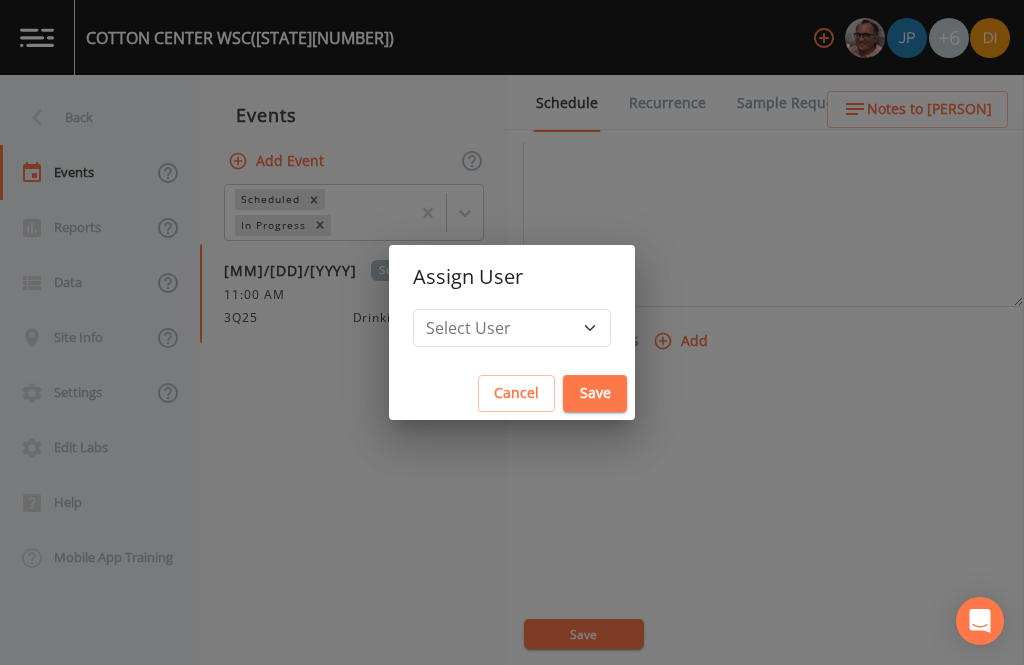 click on "Save" at bounding box center [595, 393] 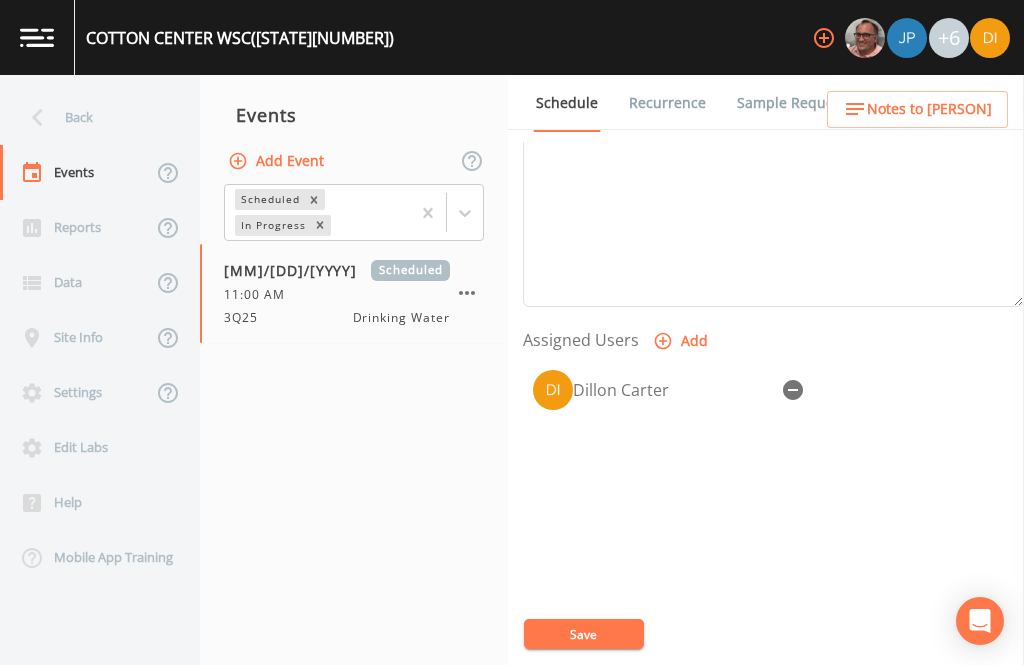 click on "Save" at bounding box center (584, 634) 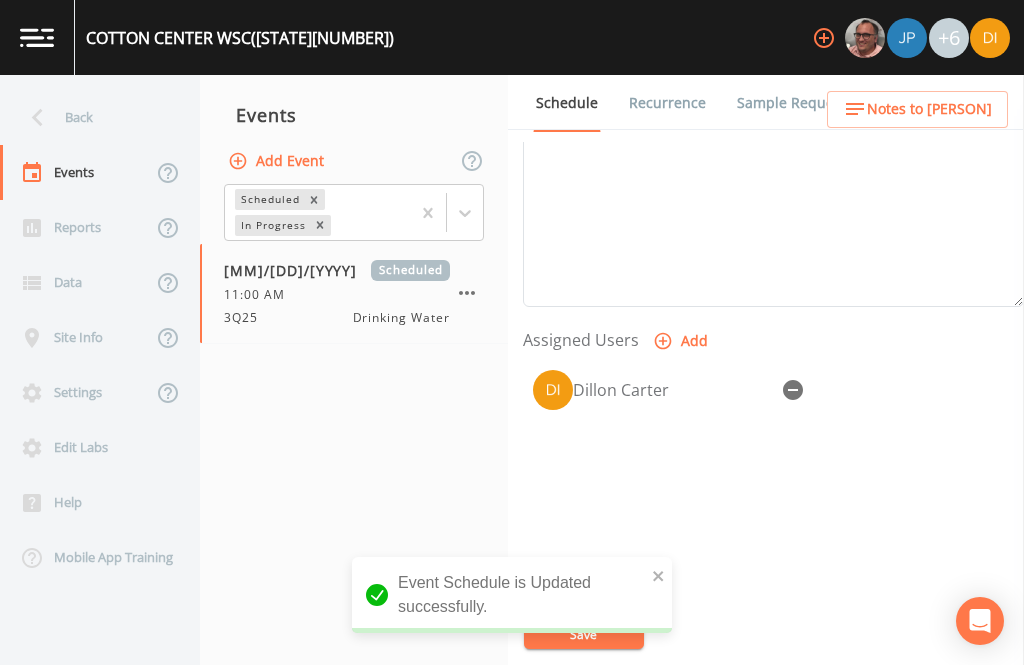 click on "Back" at bounding box center [90, 117] 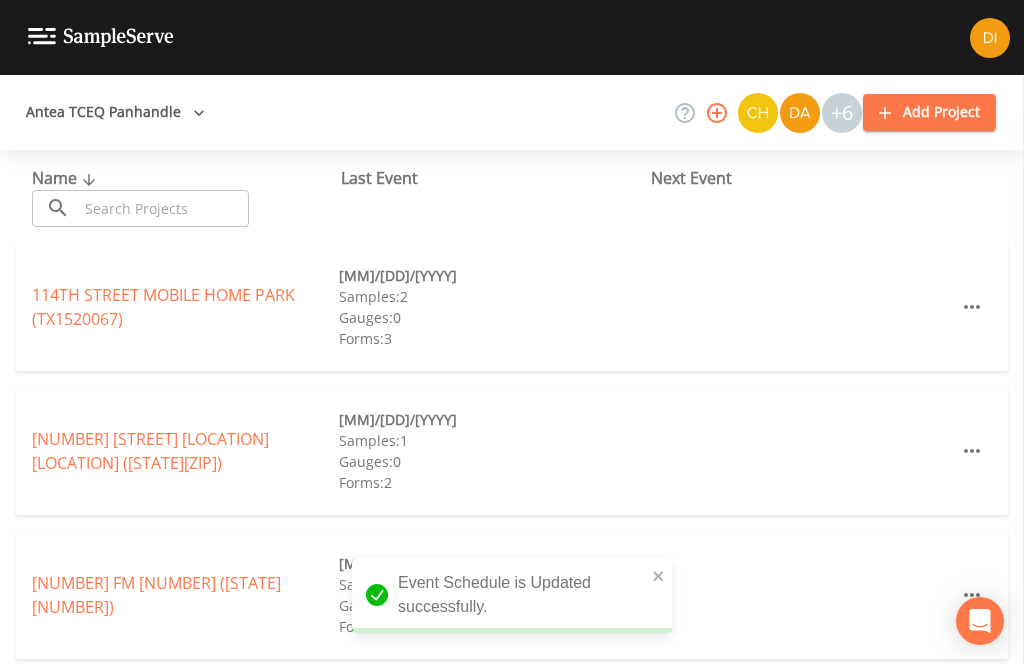 click at bounding box center (163, 208) 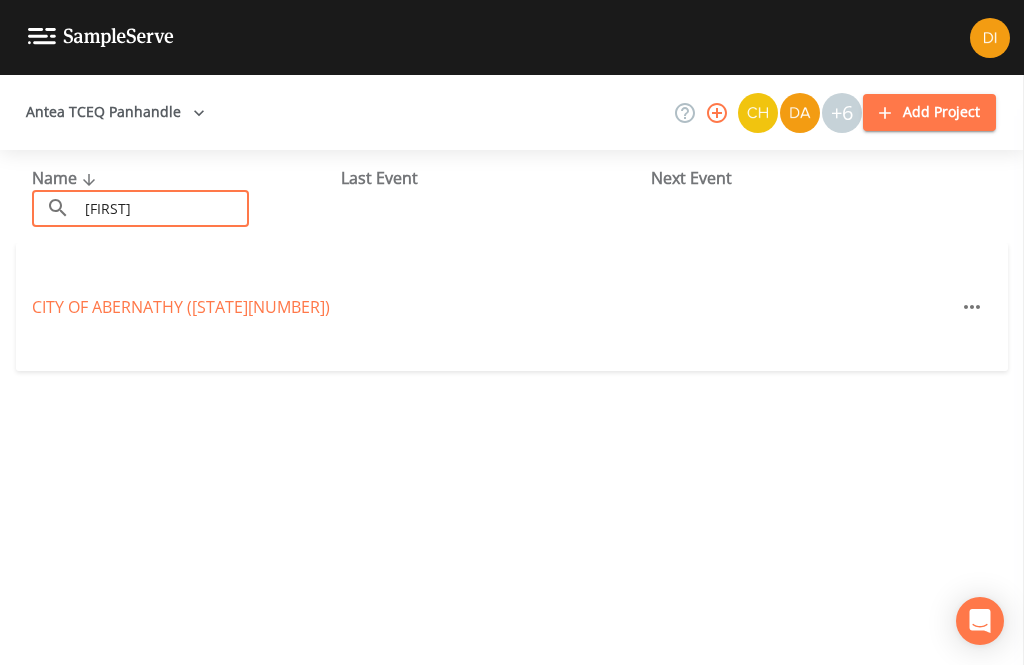 type on "[FIRST]" 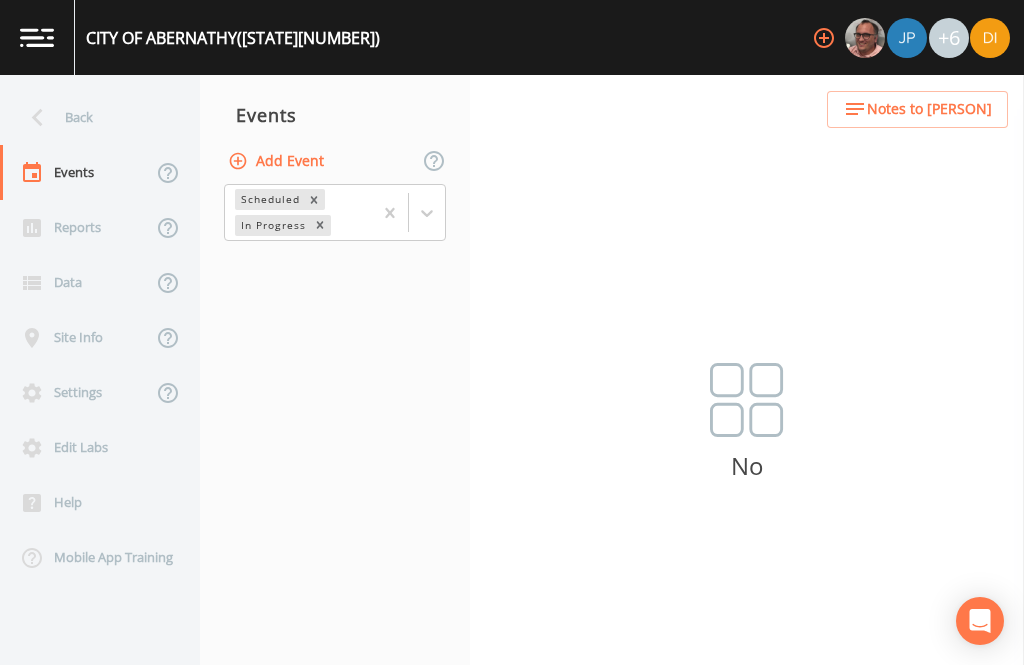 click on "Add Event" at bounding box center [278, 161] 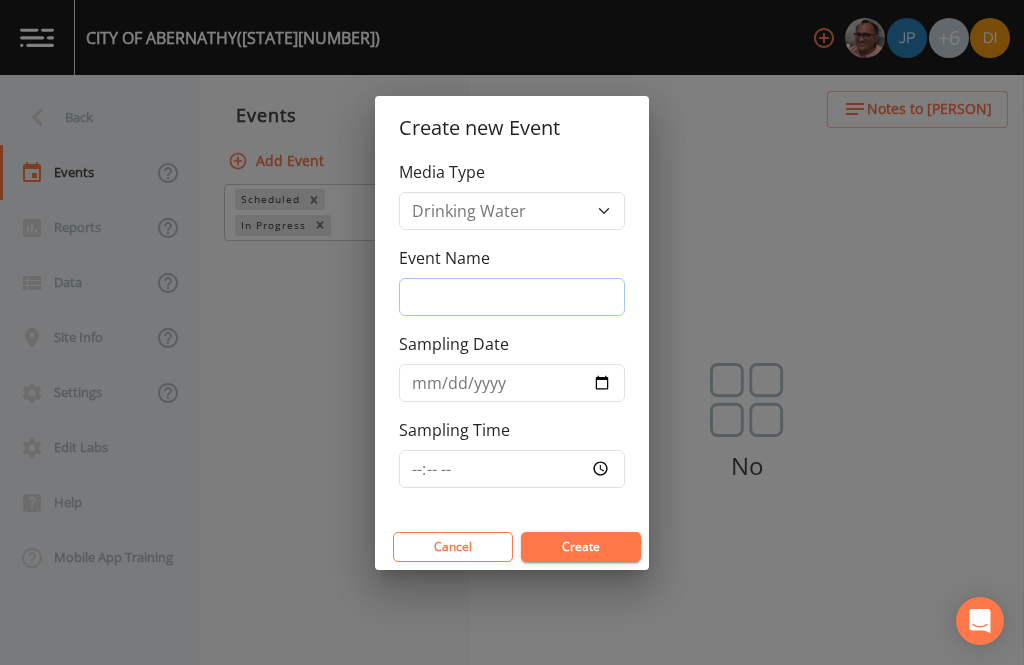 click on "Event Name" at bounding box center [512, 297] 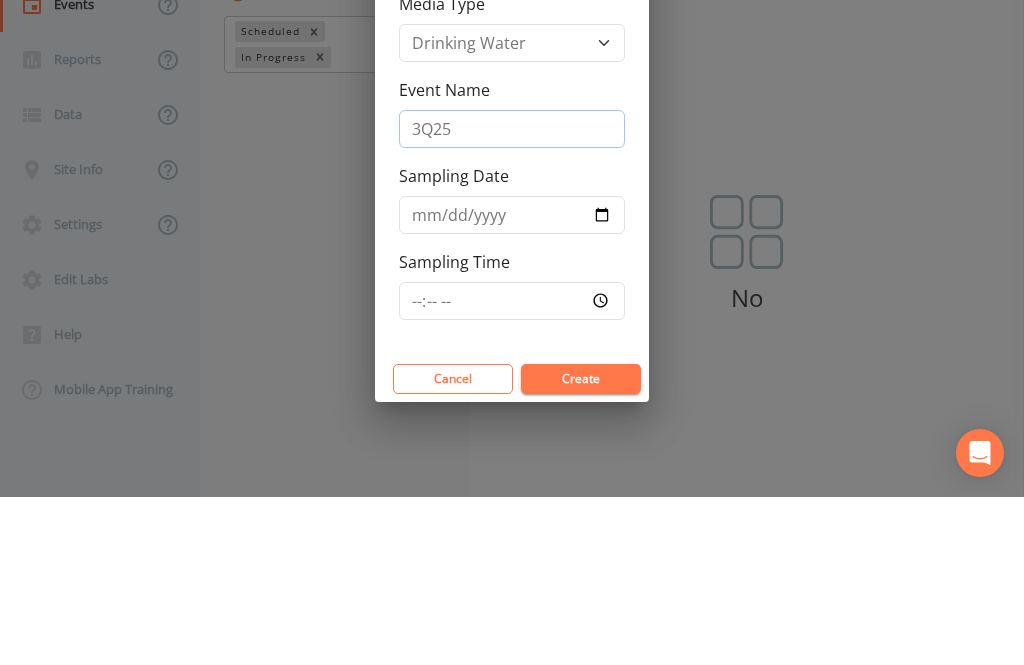 type on "3Q25" 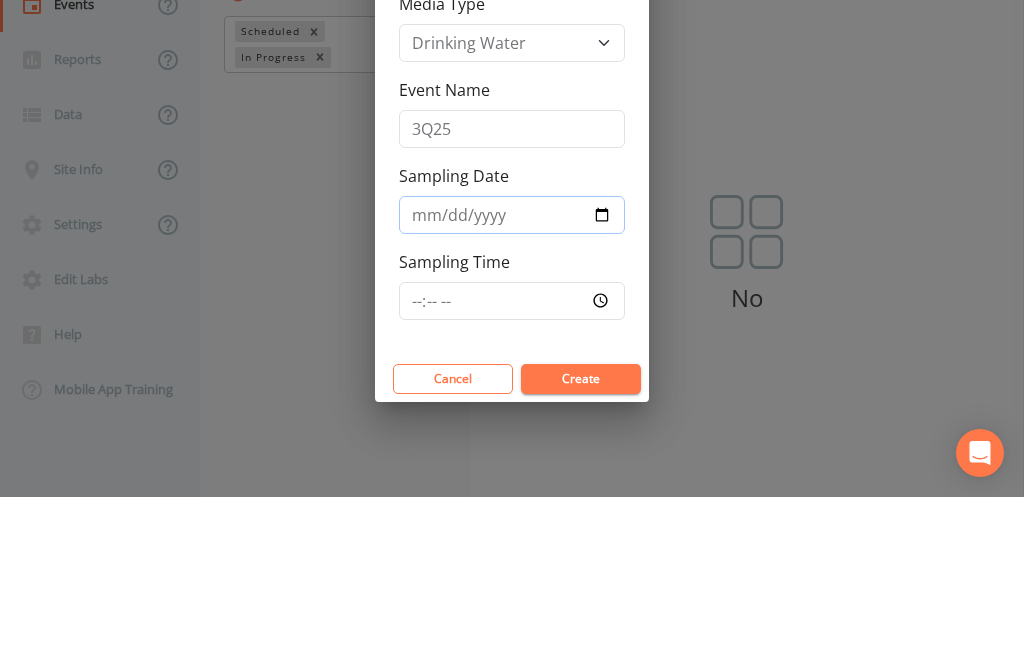 click on "Sampling Date" at bounding box center [512, 383] 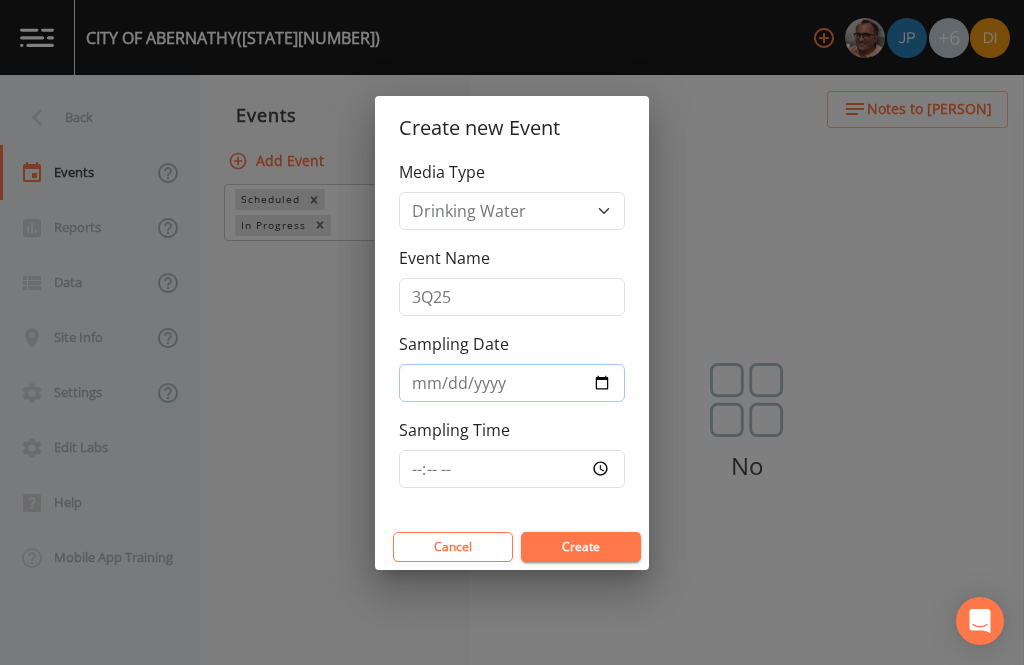 type on "[YYYY]-[MM]-[DD]" 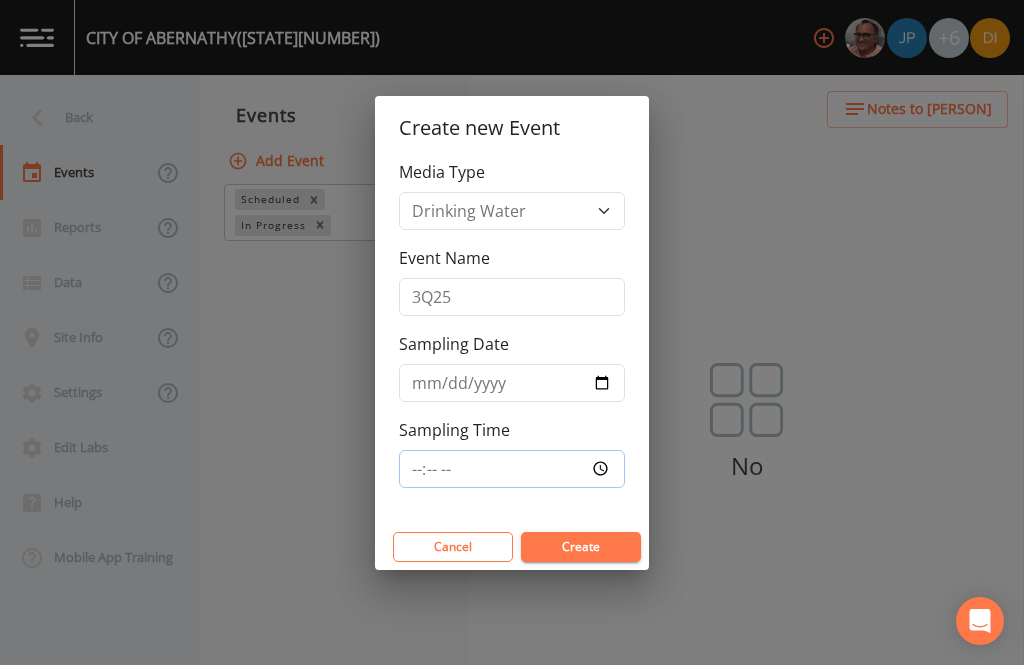 click on "Sampling Time" at bounding box center [512, 469] 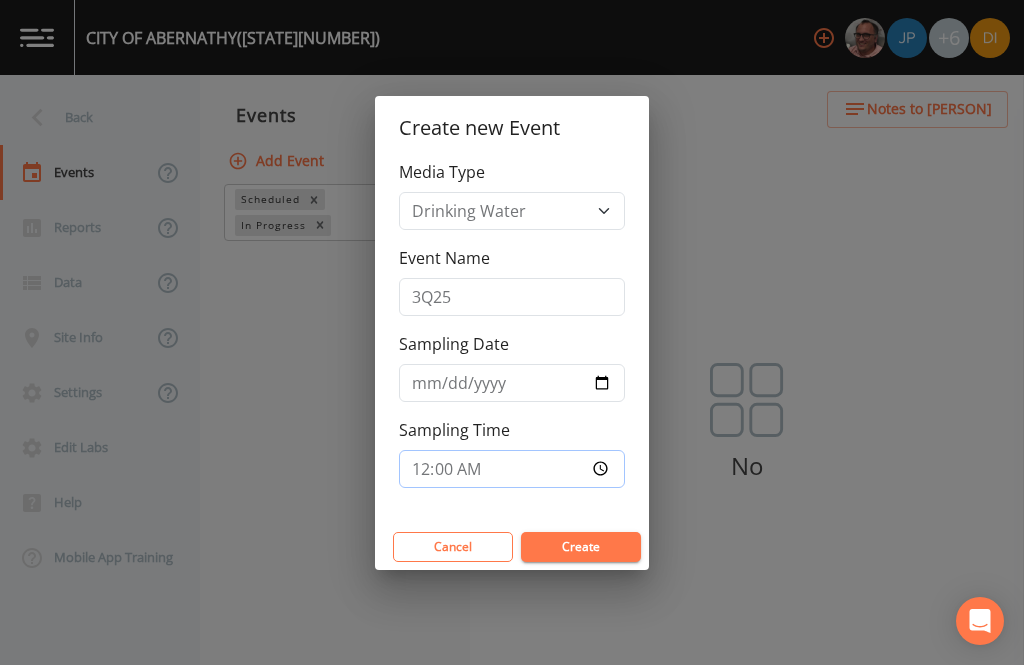 type on "[HH]:[MM]" 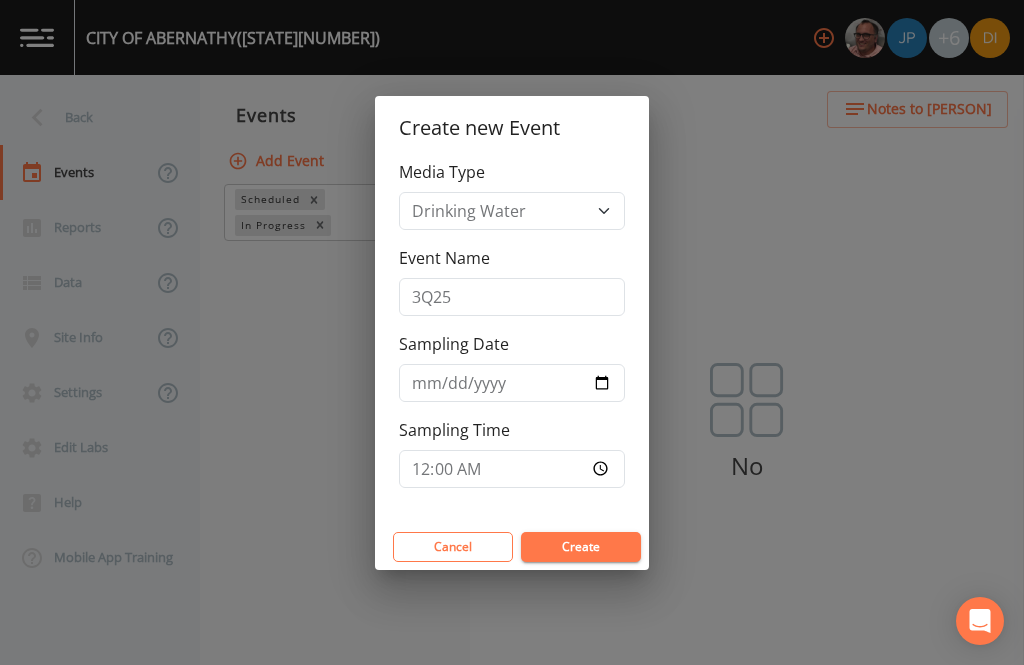 click on "Create" at bounding box center [581, 547] 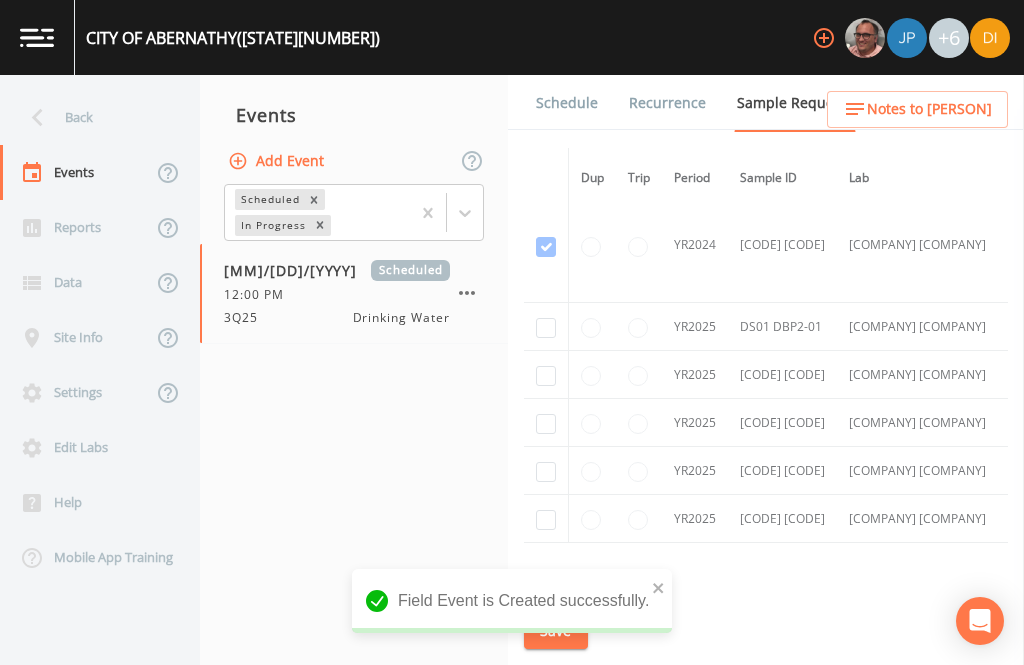 scroll, scrollTop: 480, scrollLeft: 0, axis: vertical 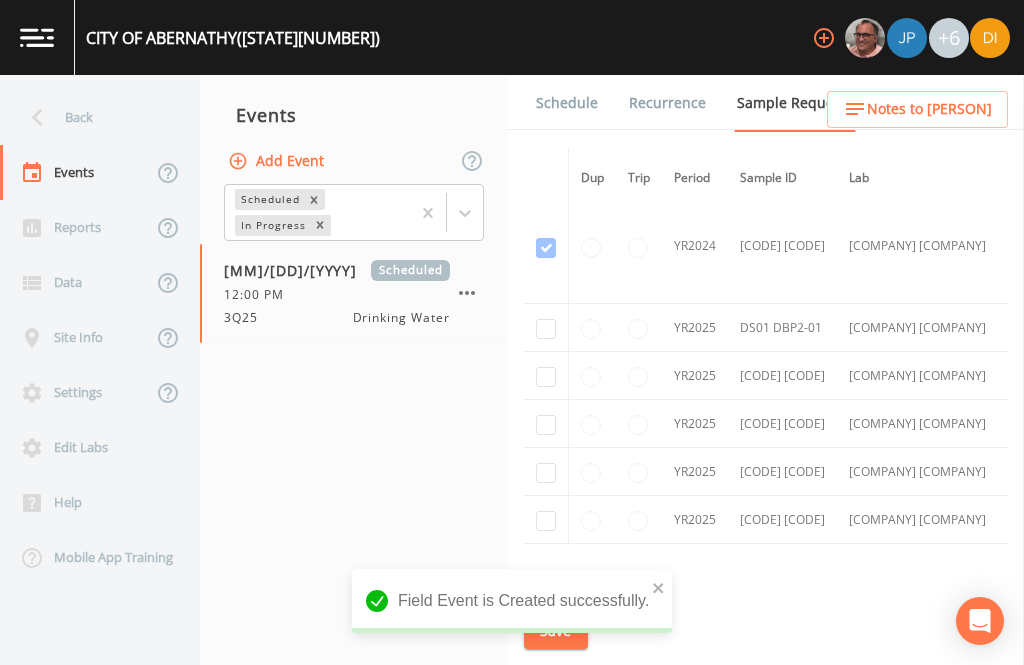 click at bounding box center (546, -212) 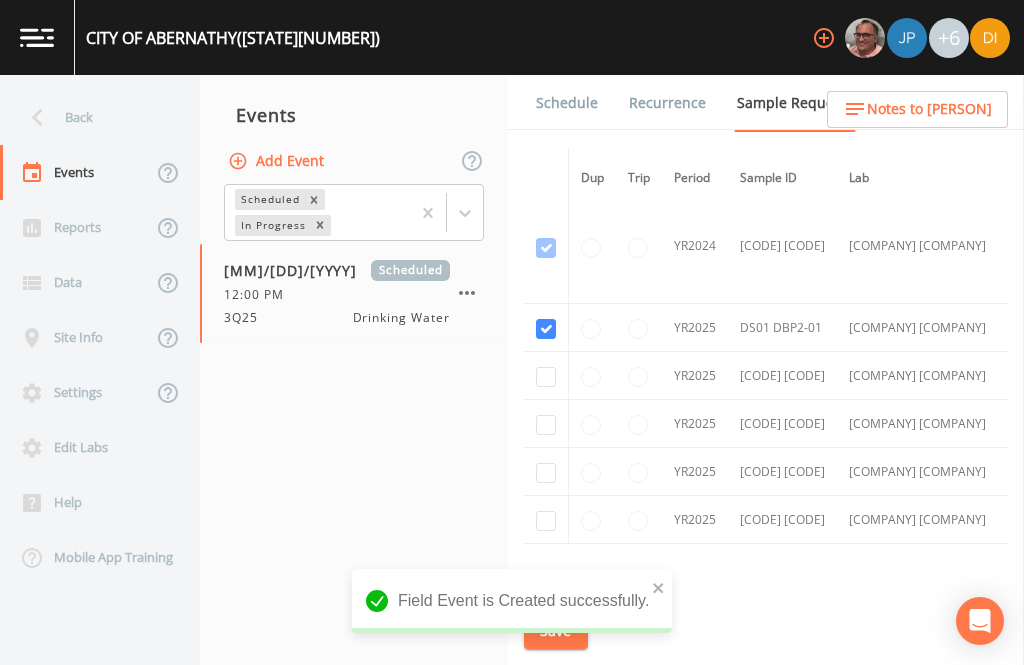 checkbox on "true" 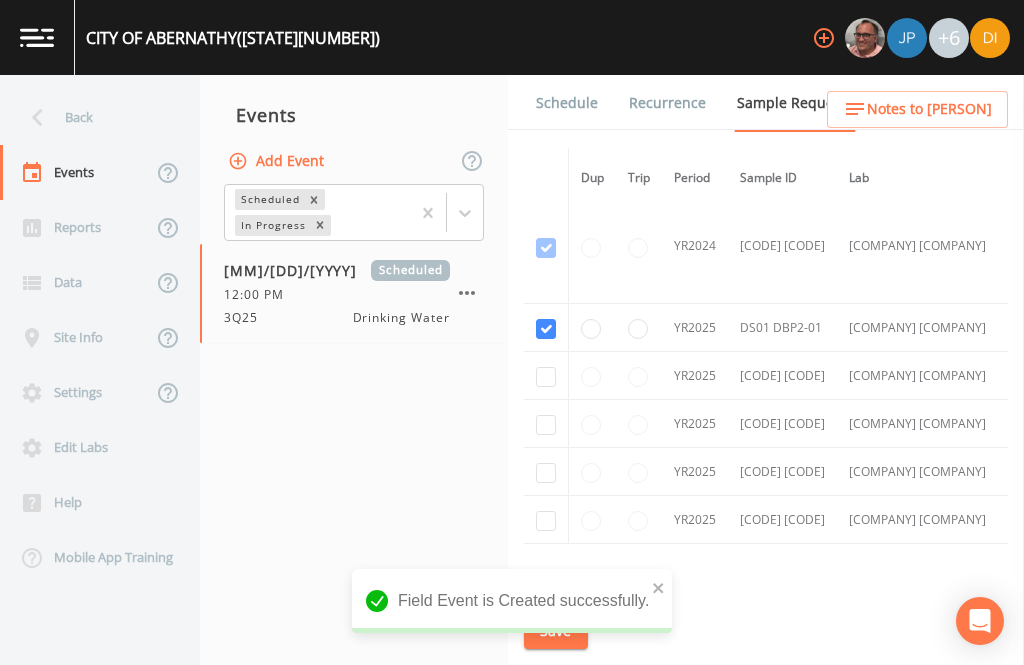 click at bounding box center (546, -97) 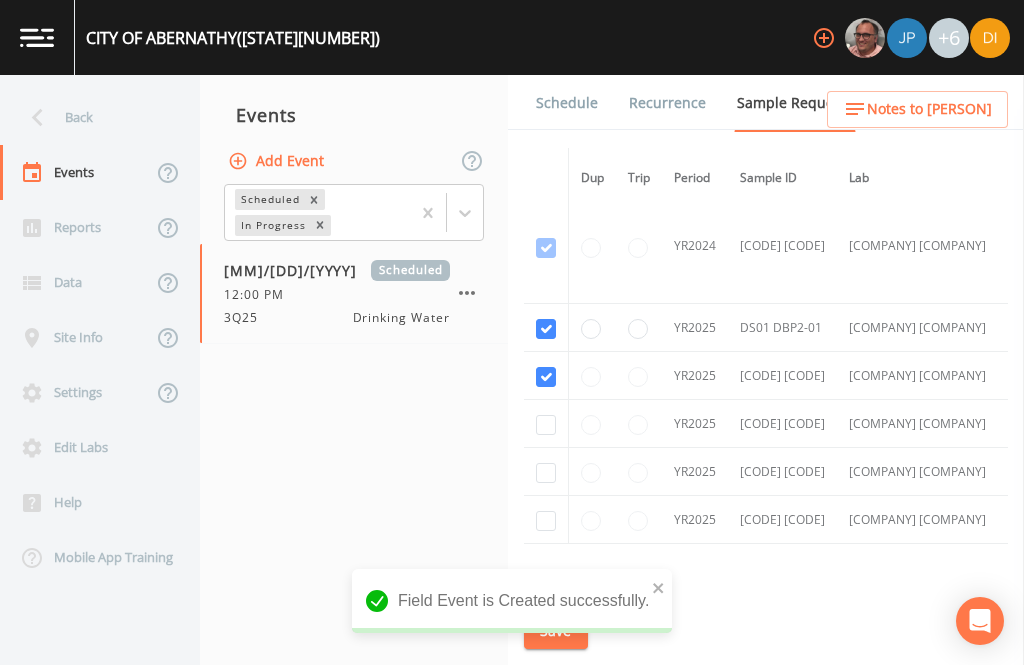 checkbox on "true" 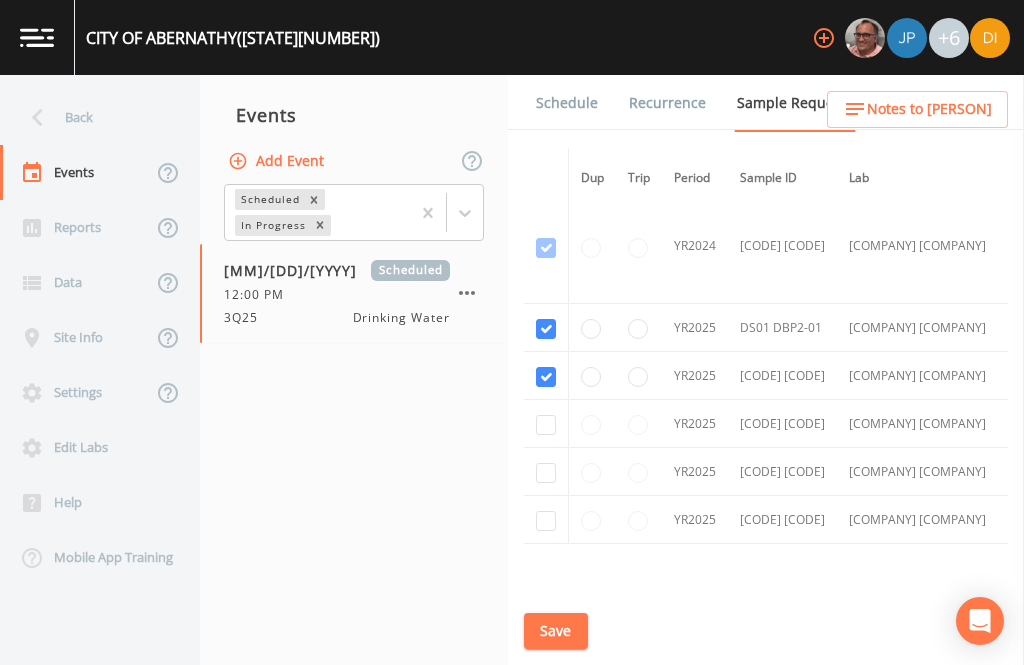 click at bounding box center (546, 18) 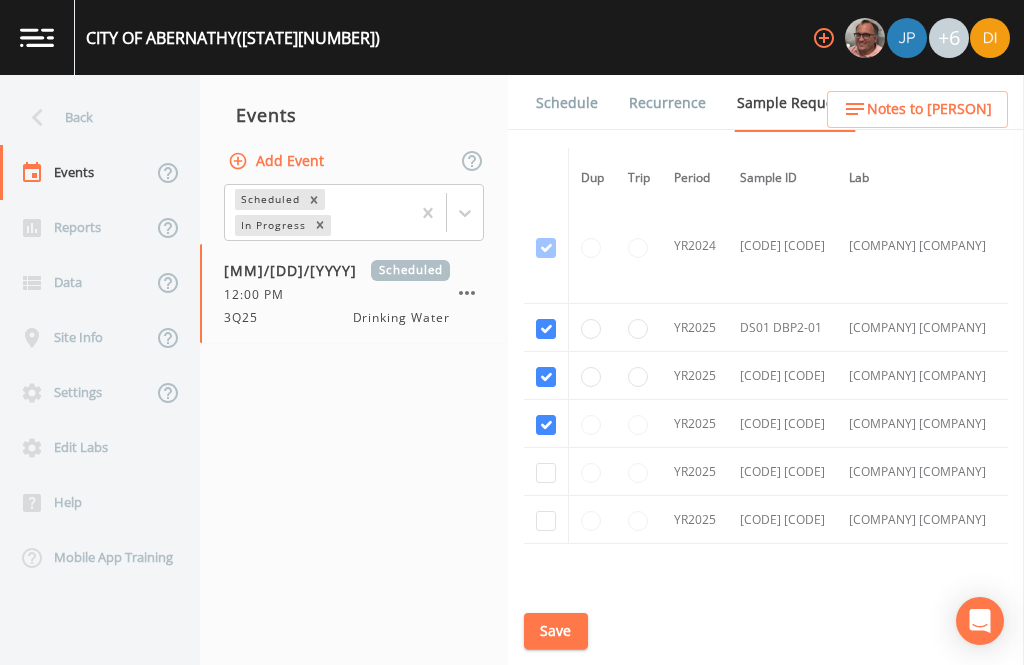 checkbox on "true" 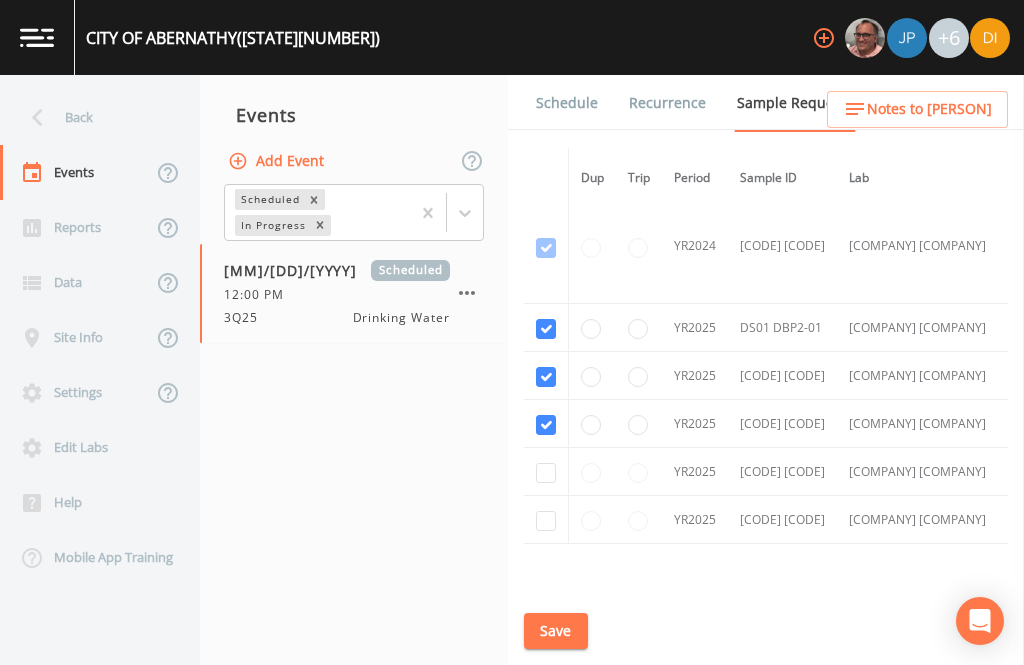 click at bounding box center (546, 133) 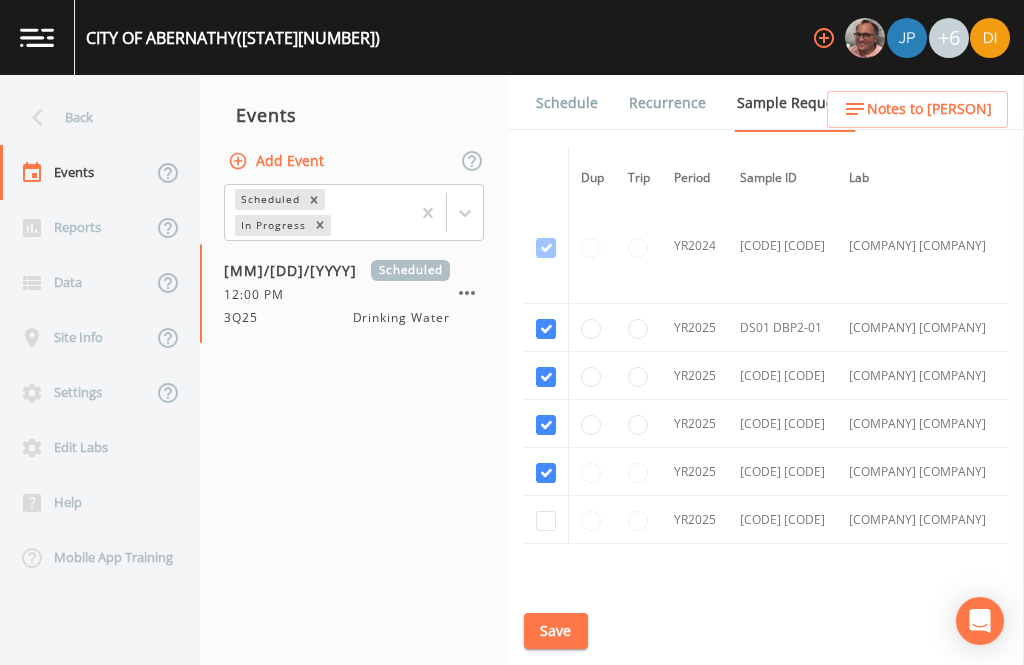checkbox on "true" 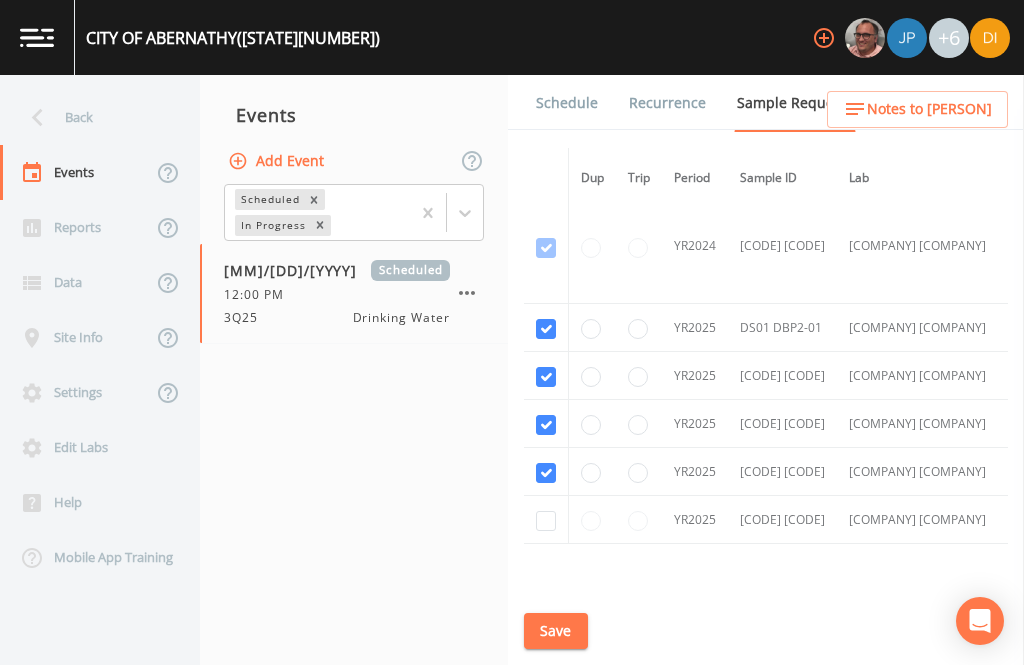 click at bounding box center [546, 248] 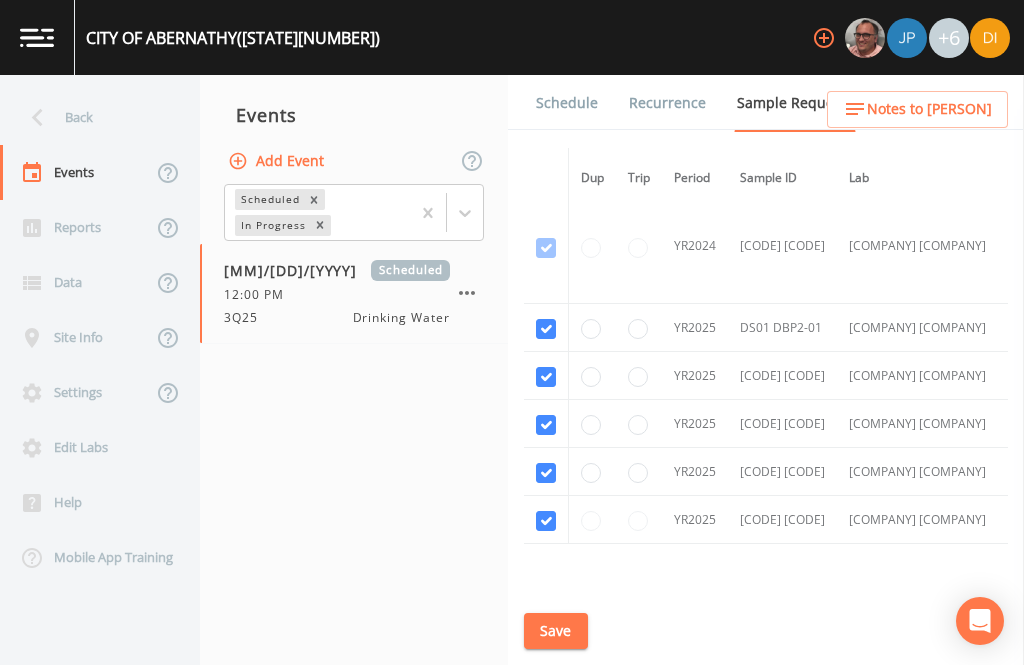 checkbox on "true" 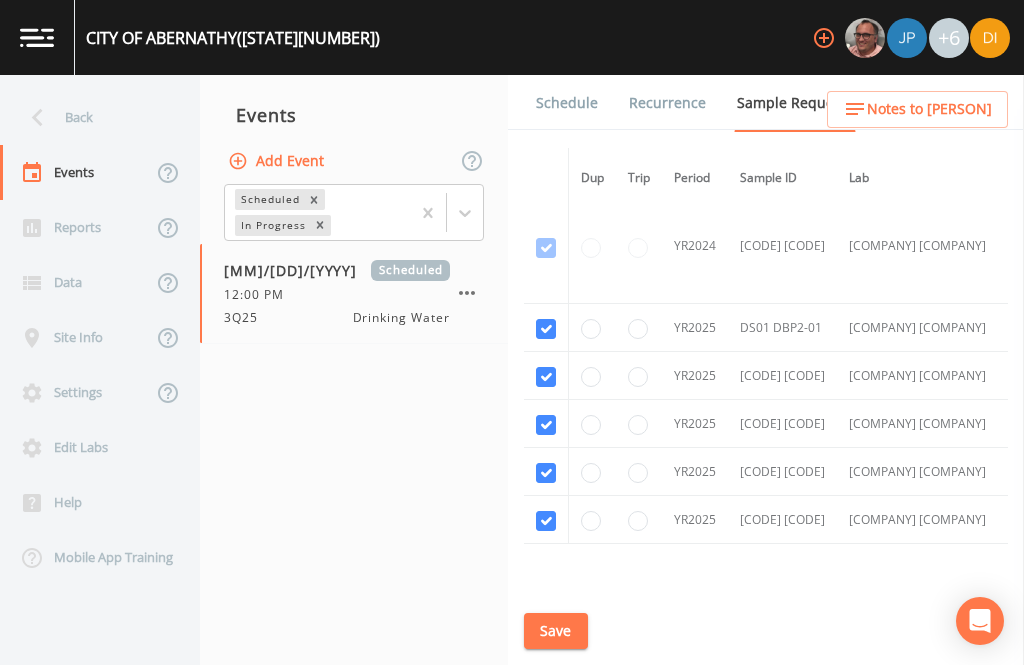 click on "Save" at bounding box center (556, 631) 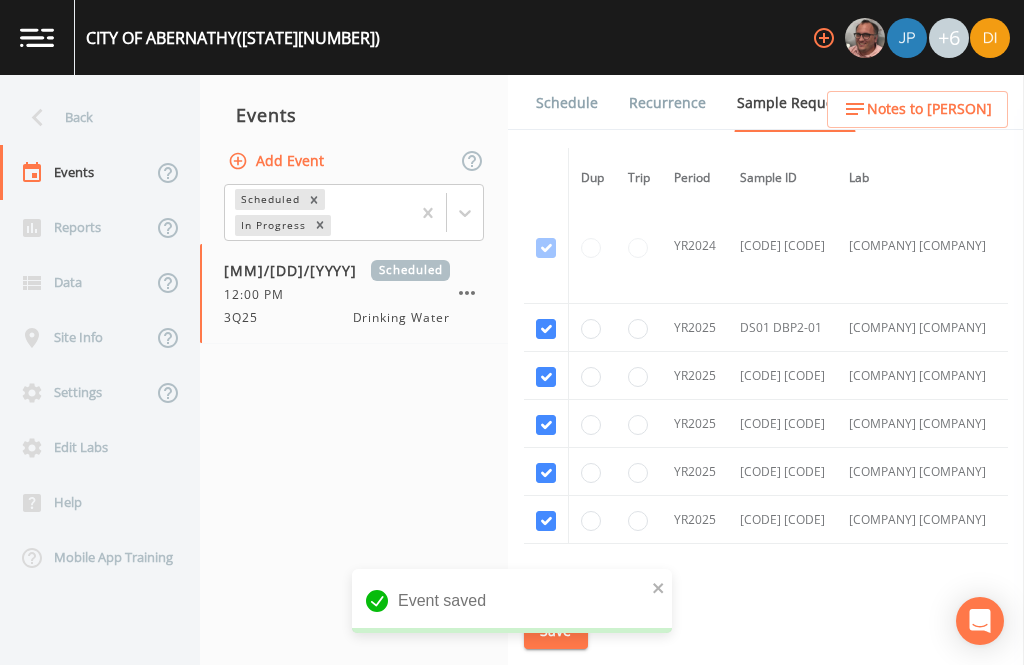 click on "Schedule" at bounding box center [567, 103] 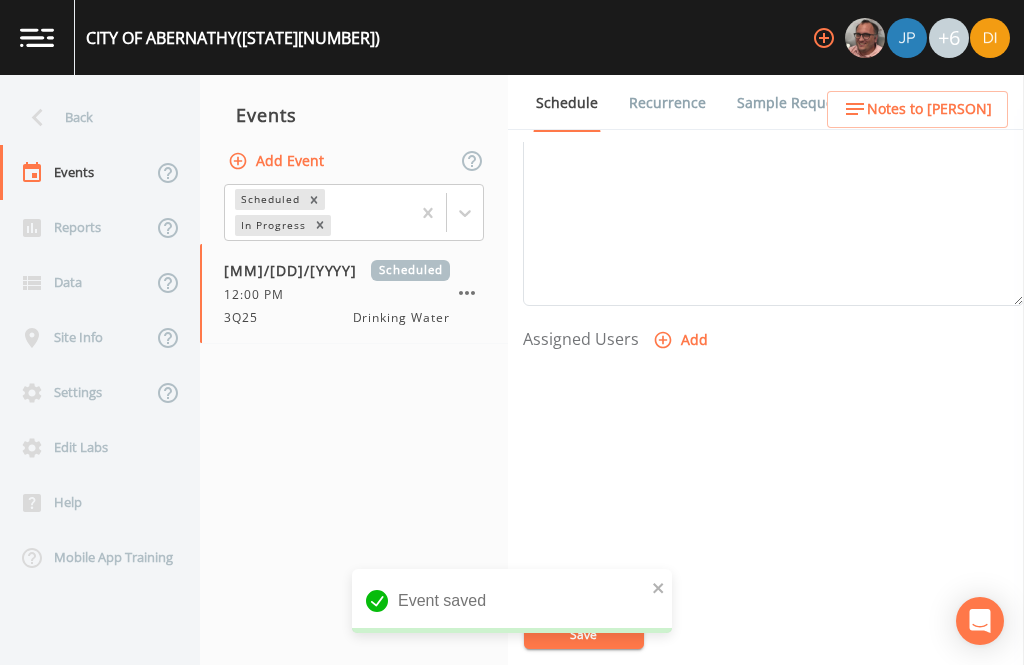 scroll, scrollTop: 681, scrollLeft: 0, axis: vertical 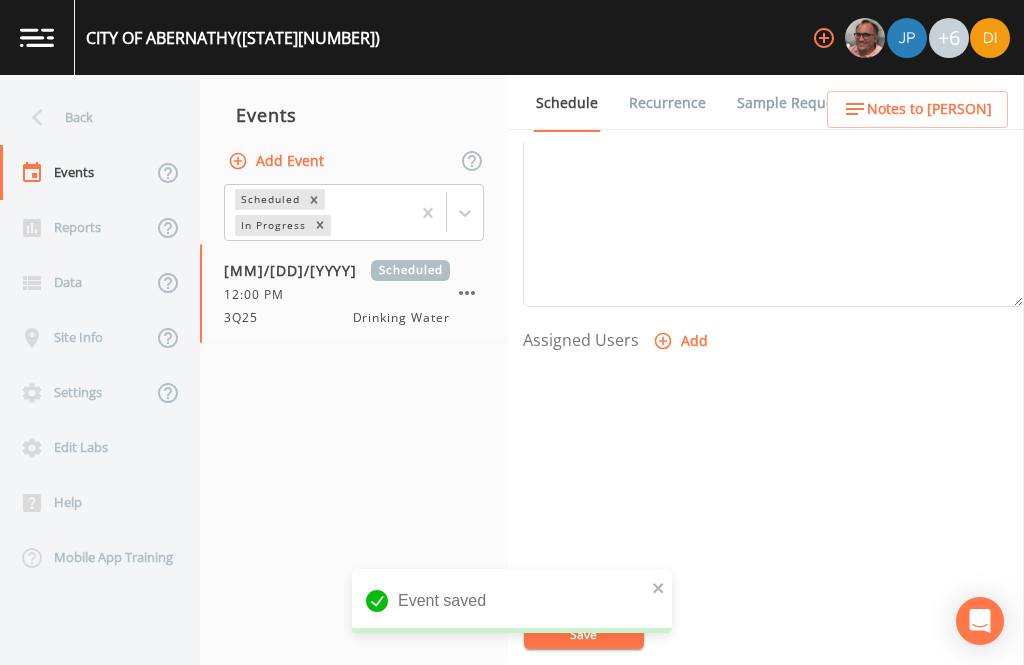 click on "Add" at bounding box center [682, 341] 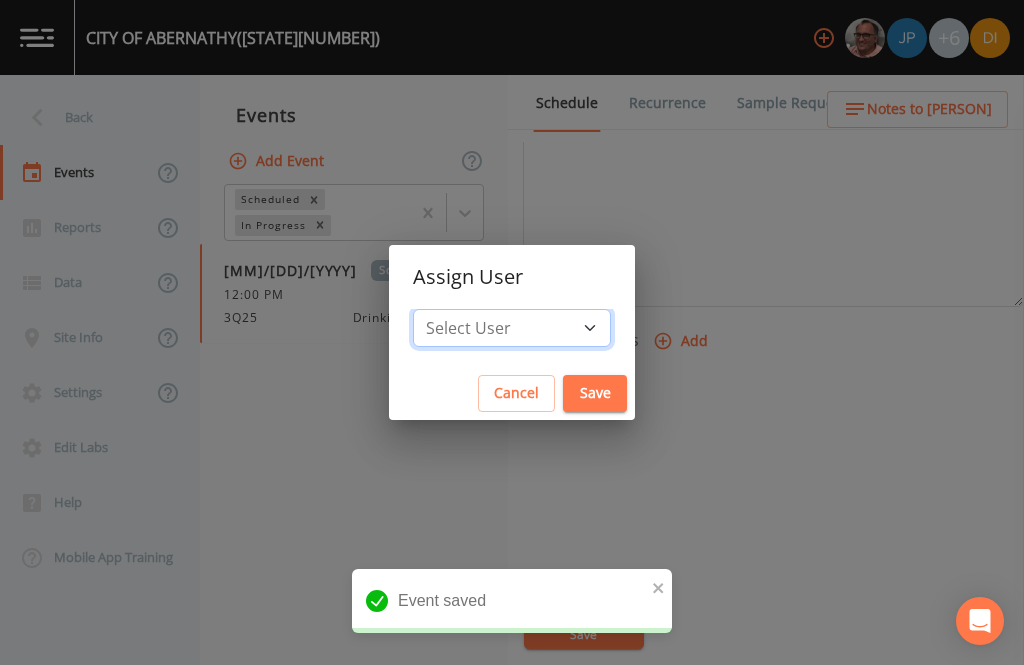 click on "Select User [FIRST] [LAST] [FIRST] [LAST] [FIRST] [LAST] [FIRST] [LAST] [FIRST] [LAST] [FIRST] [LAST]" at bounding box center [512, 328] 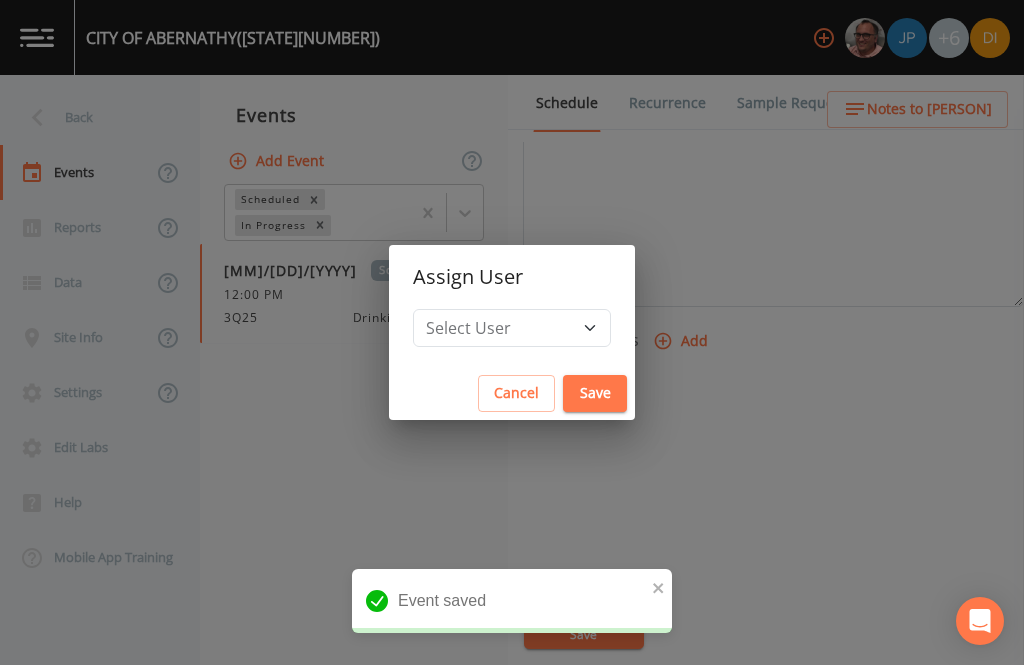click on "Save" at bounding box center (595, 393) 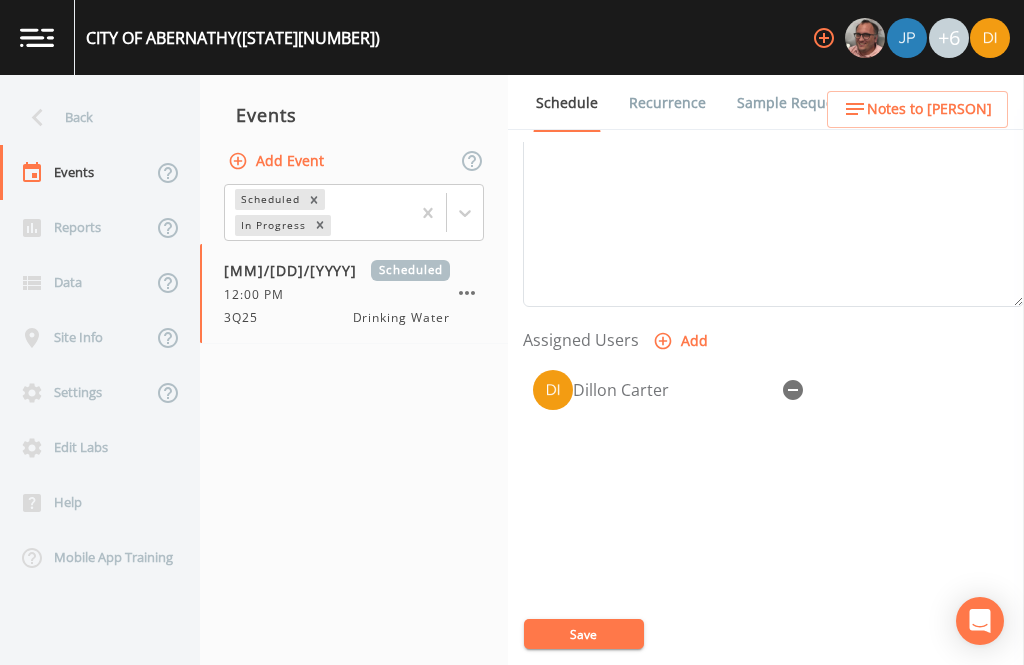 click on "Save" at bounding box center [584, 634] 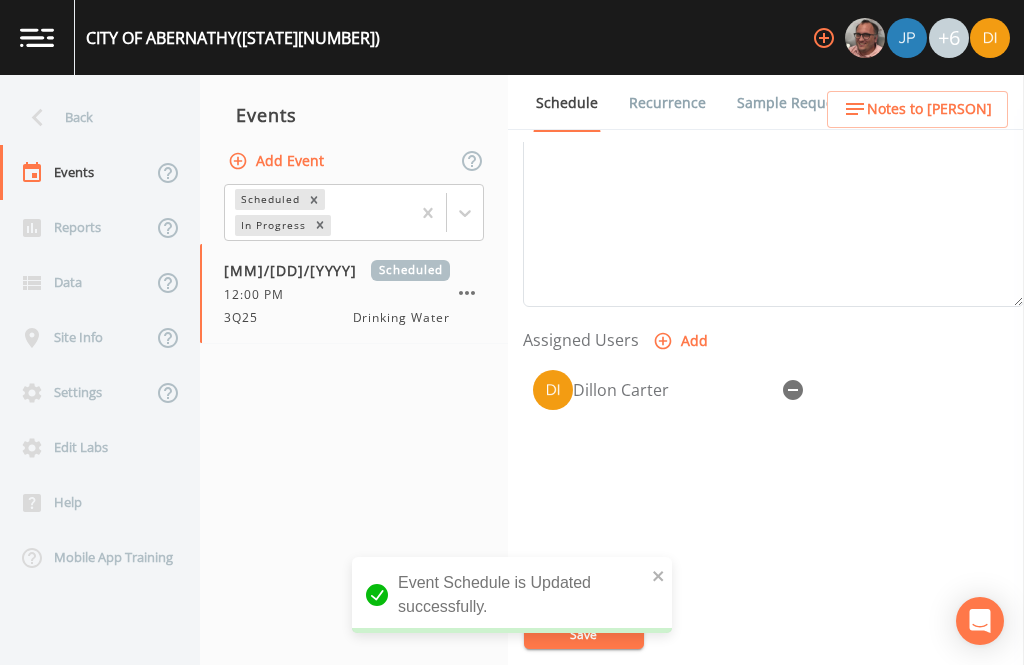 click on "Back" at bounding box center [90, 117] 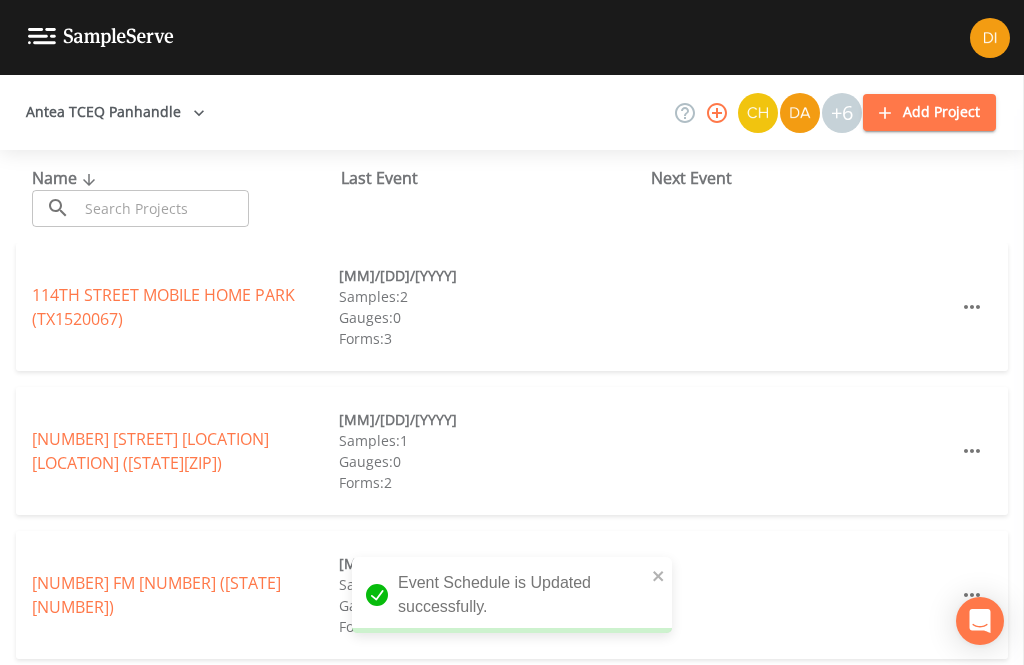 click at bounding box center [163, 208] 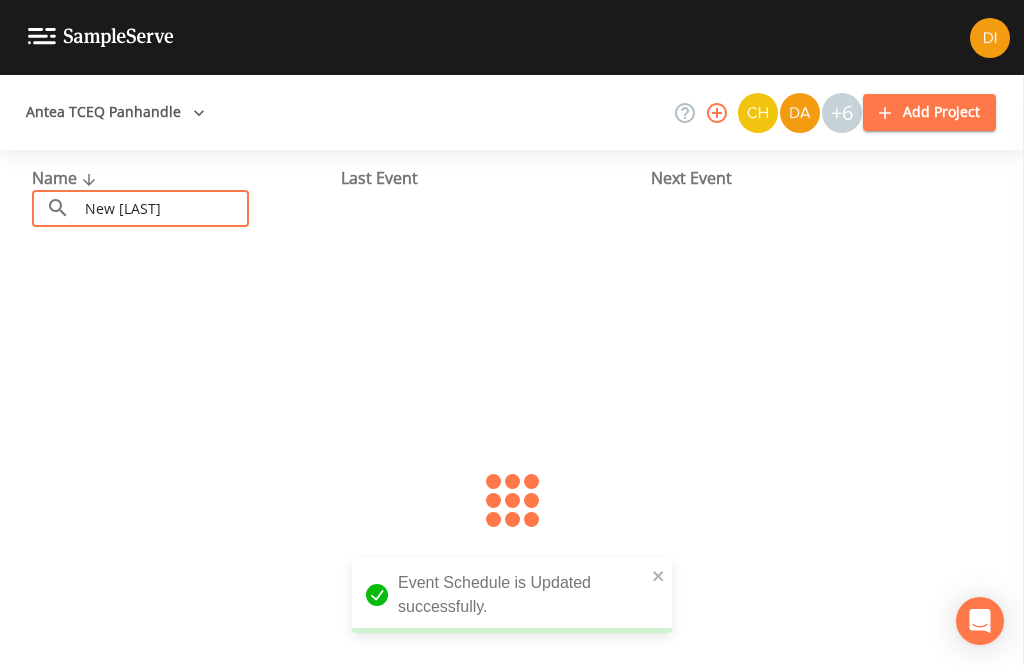 type on "New deal" 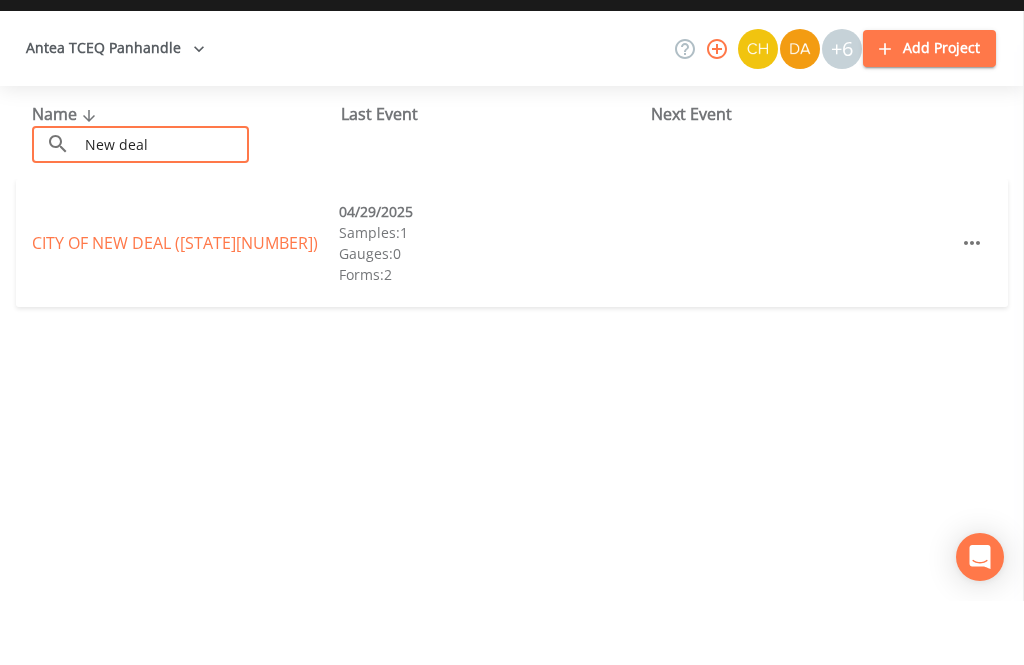click on "CITY OF NEW DEAL   ([STATE][ZIP])" at bounding box center [175, 307] 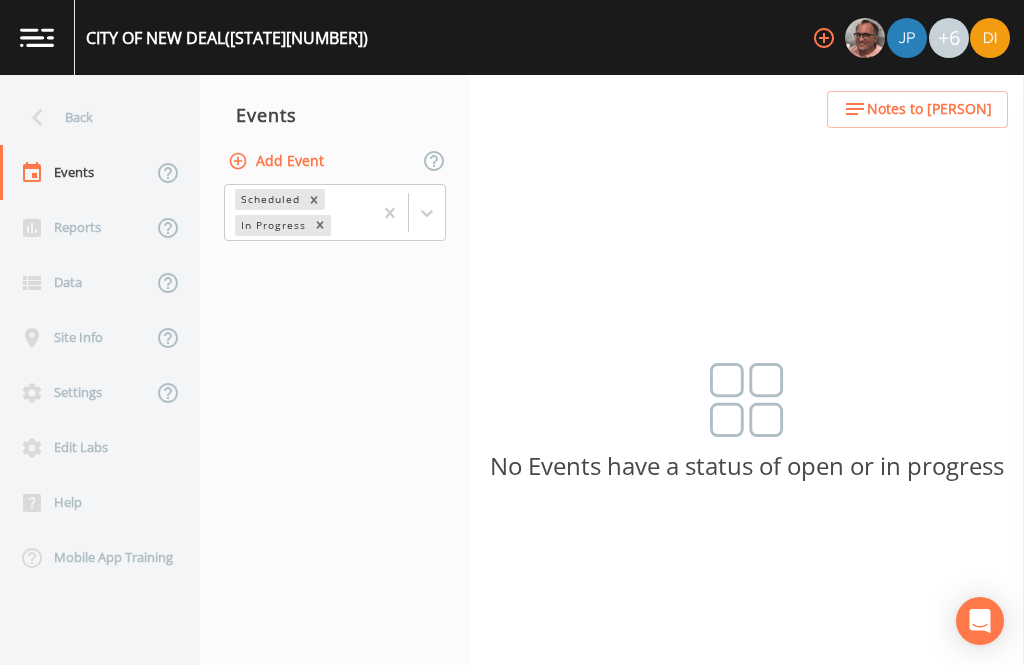 click on "Add Event" at bounding box center [278, 161] 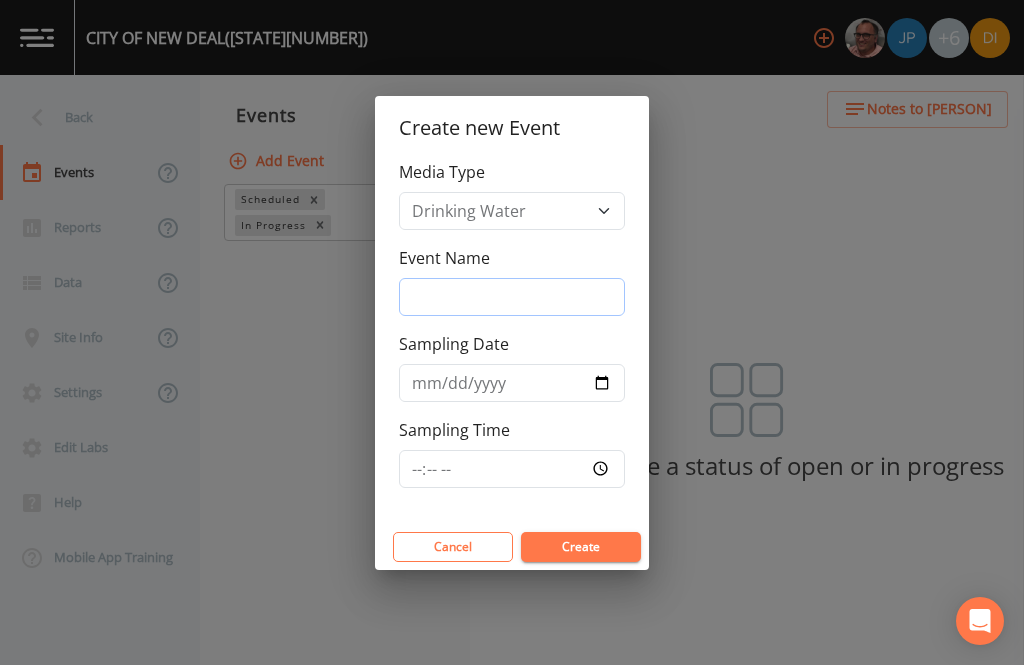 click on "Event Name" at bounding box center [512, 297] 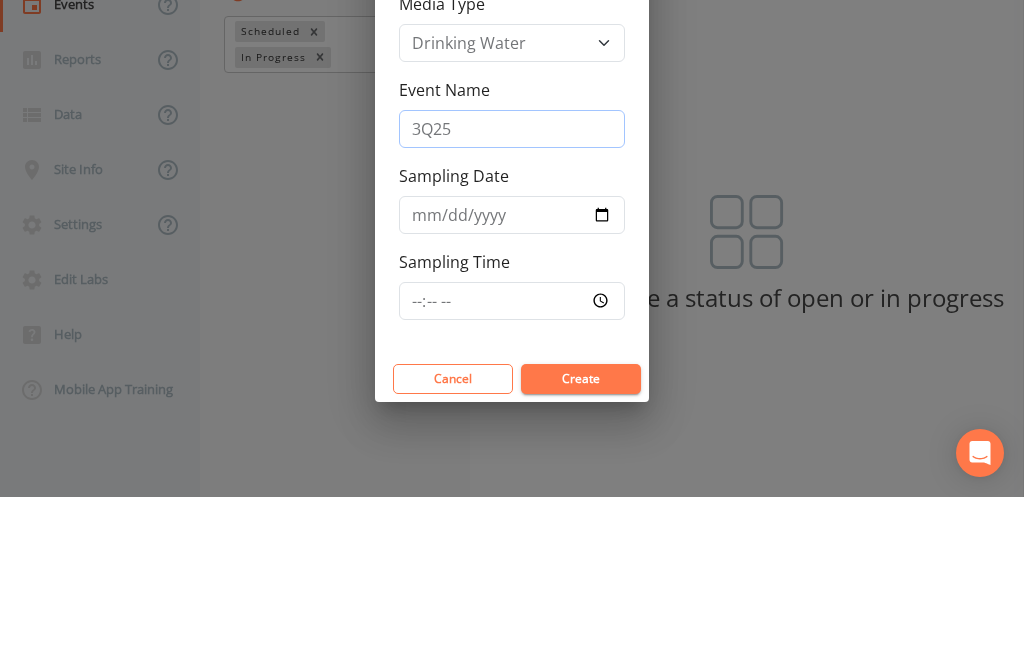 type on "3Q25" 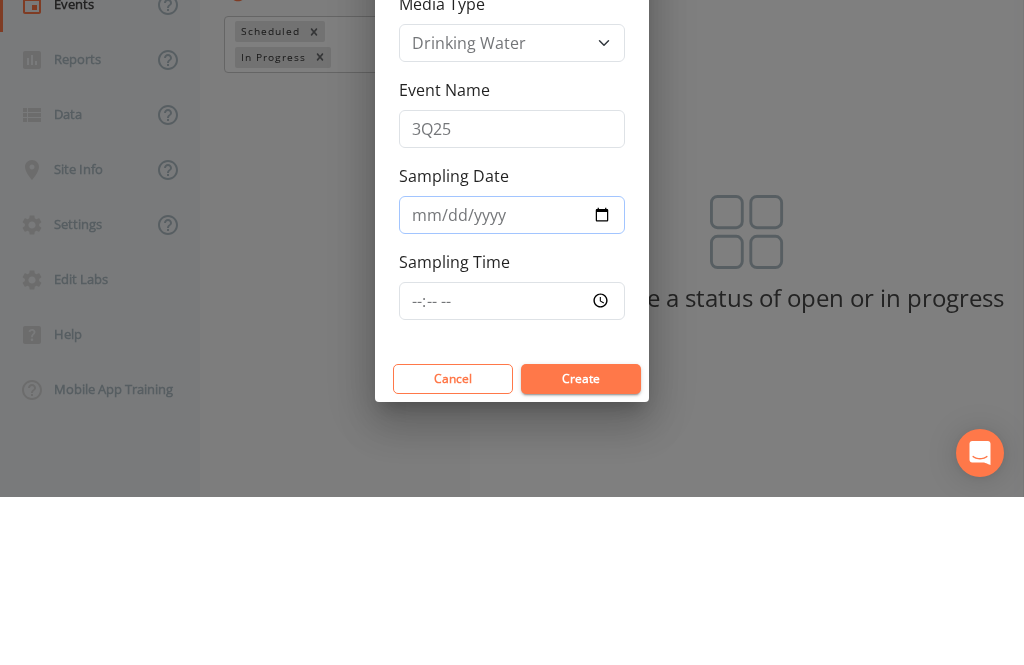 click on "Sampling Date" at bounding box center [512, 383] 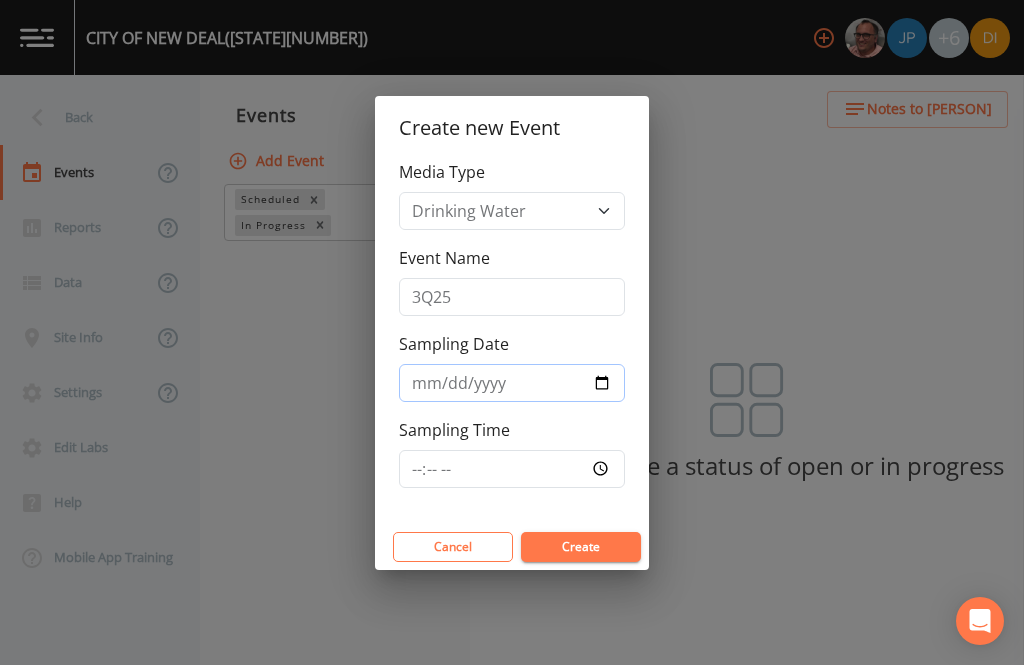 type on "[YYYY]-[MM]-[DD]" 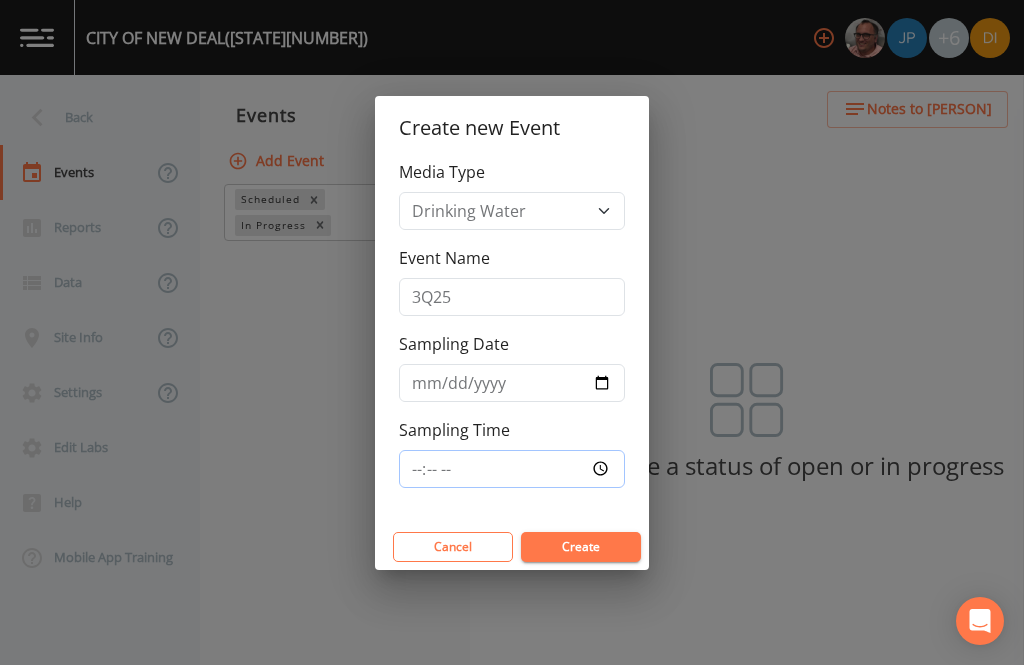 click on "Sampling Time" at bounding box center (512, 469) 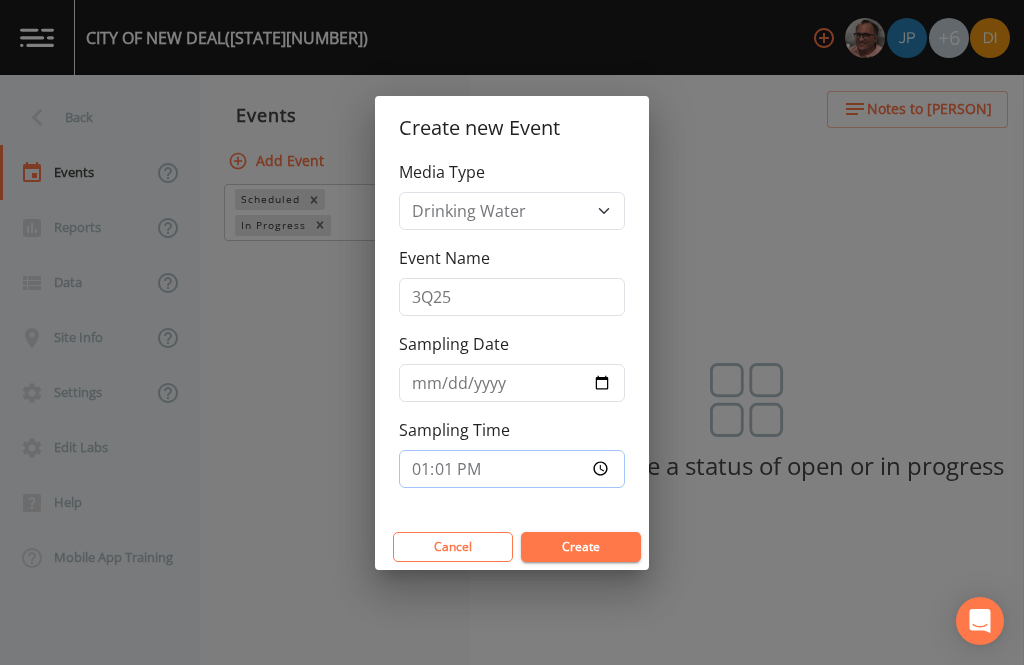 type on "[HH]:[MM]" 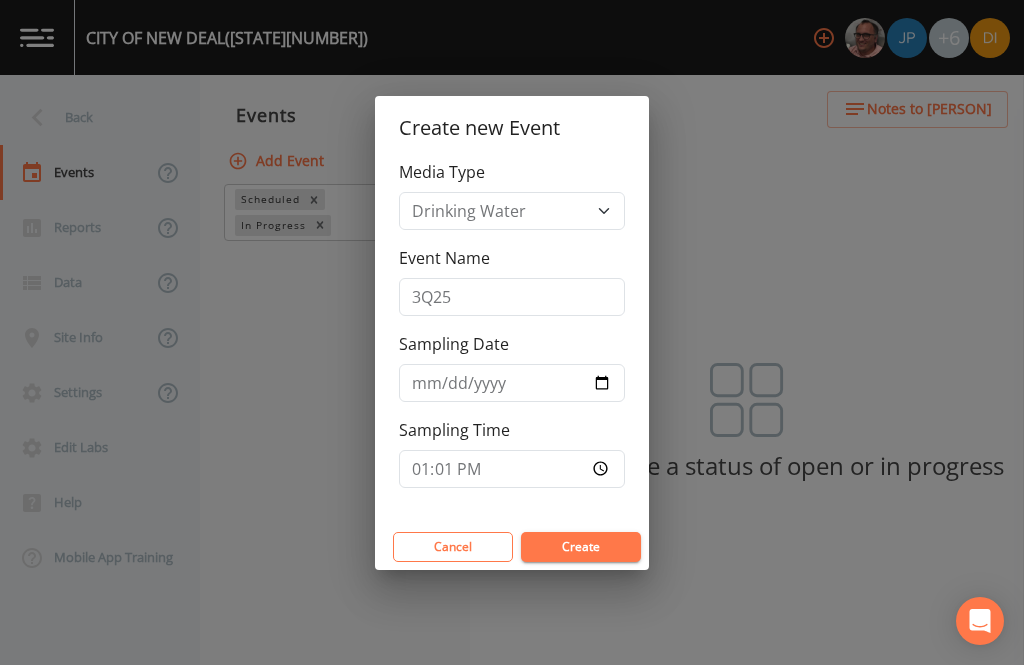 click on "Create" at bounding box center (581, 547) 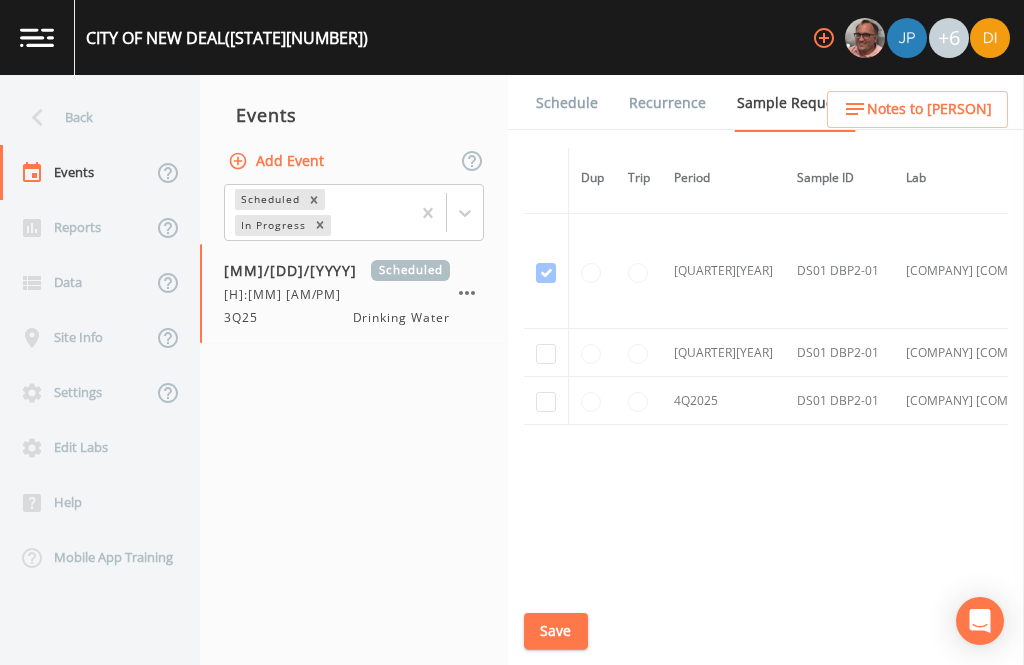 scroll, scrollTop: 990, scrollLeft: -1, axis: both 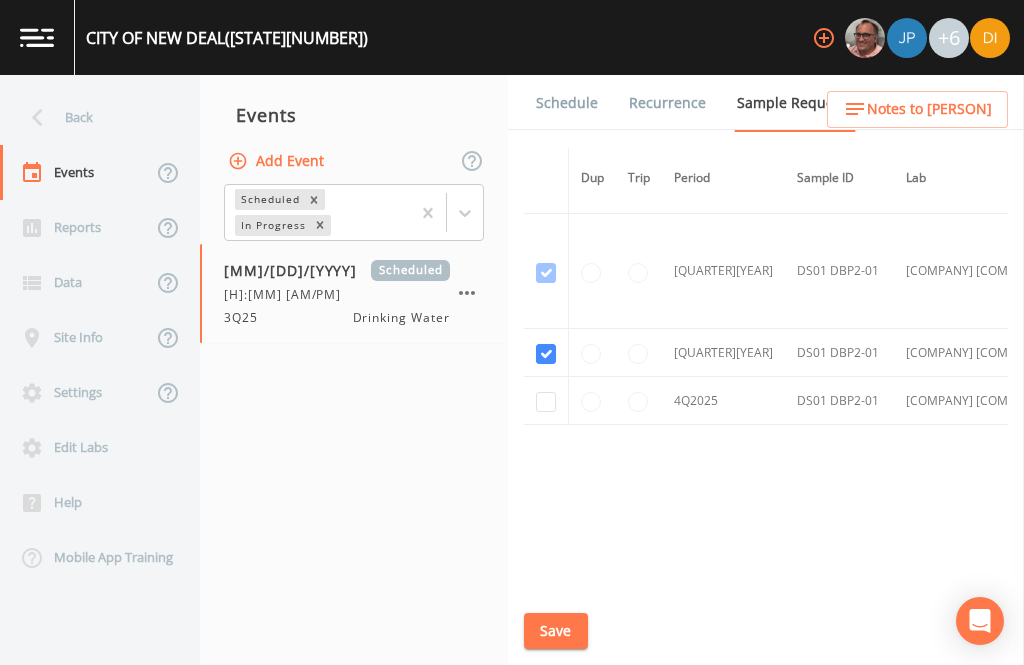 checkbox on "true" 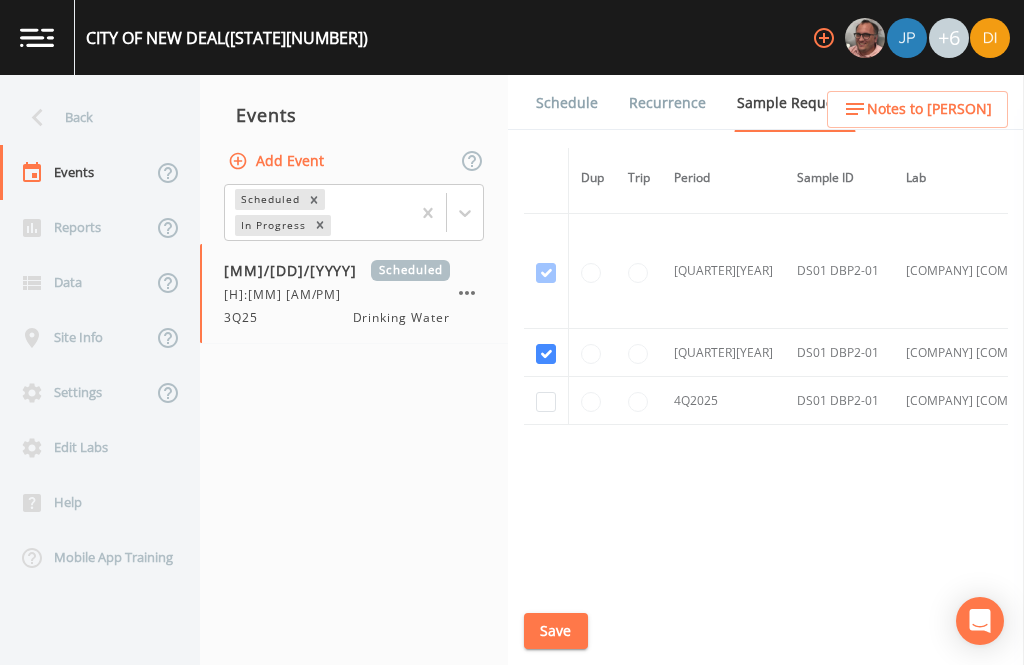 scroll, scrollTop: 934, scrollLeft: 0, axis: vertical 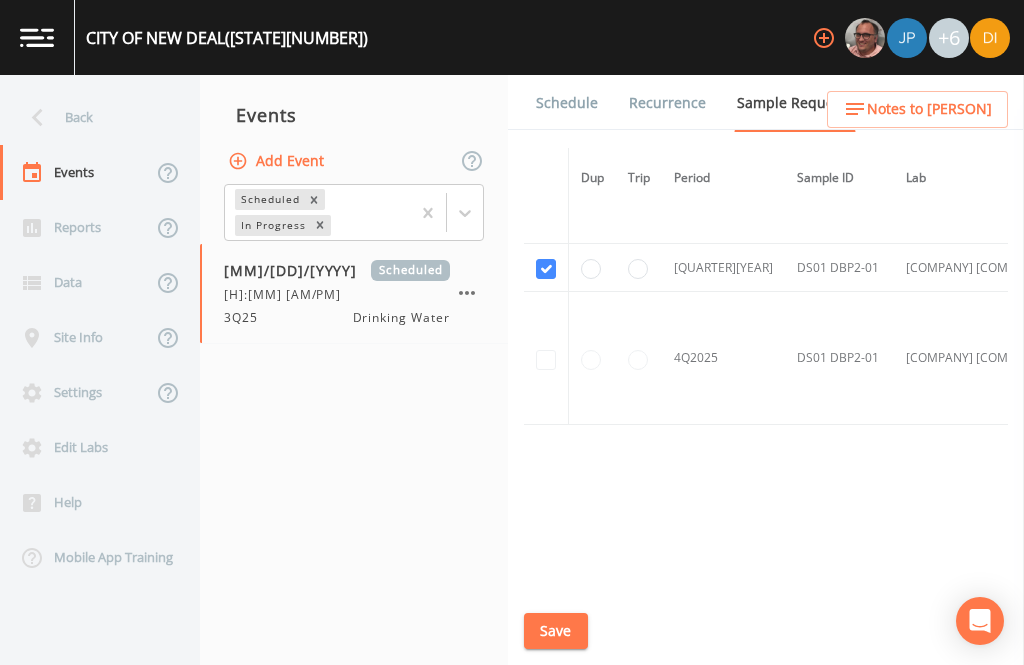 click on "Save" at bounding box center (556, 631) 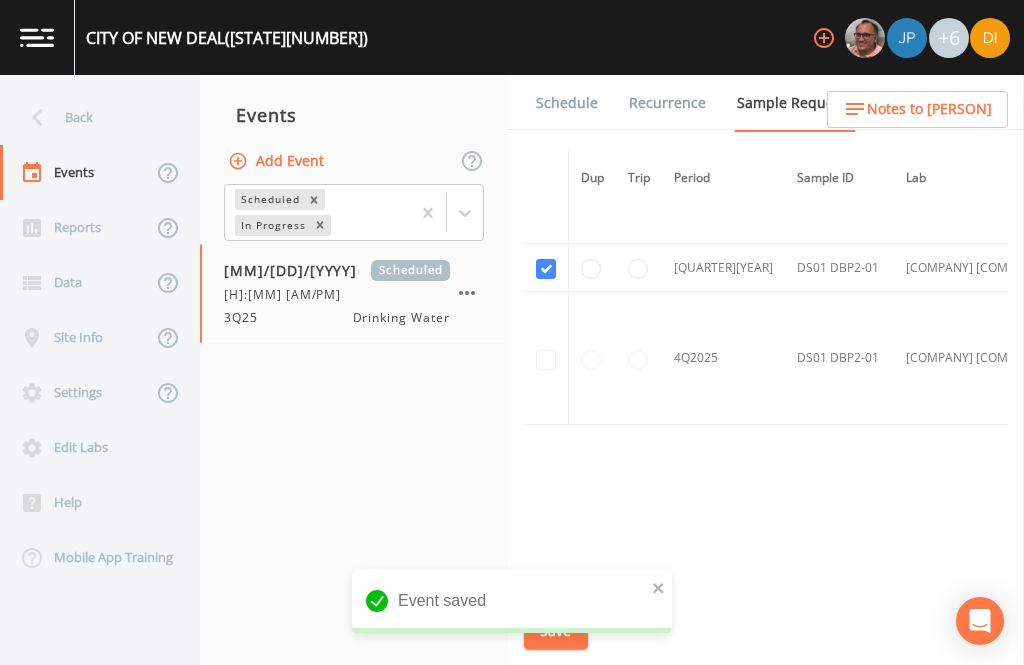 click on "Schedule" at bounding box center [567, 103] 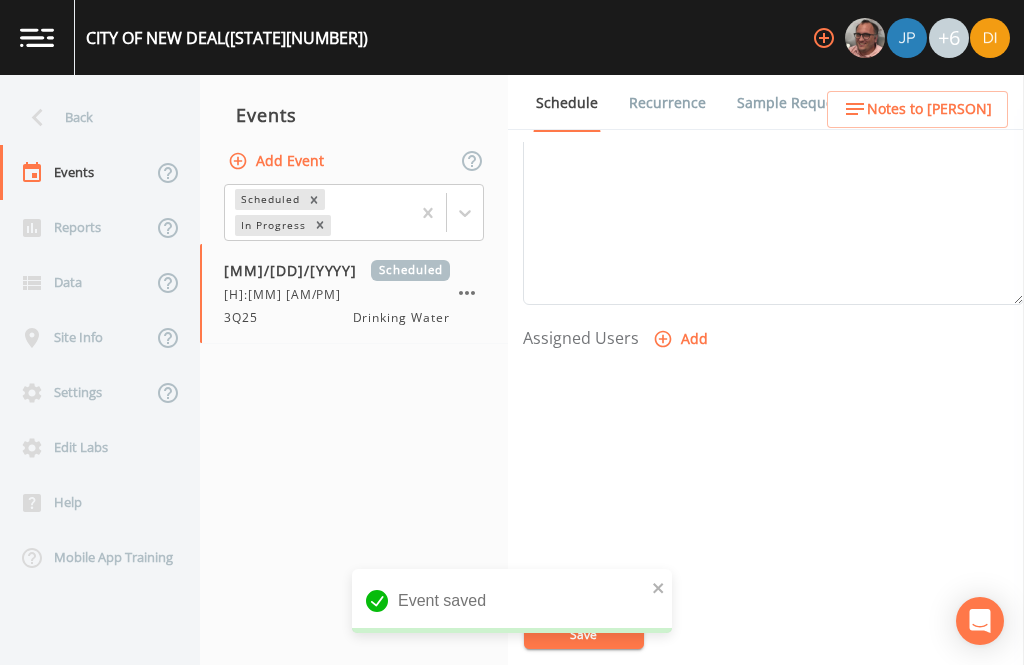 scroll, scrollTop: 681, scrollLeft: 0, axis: vertical 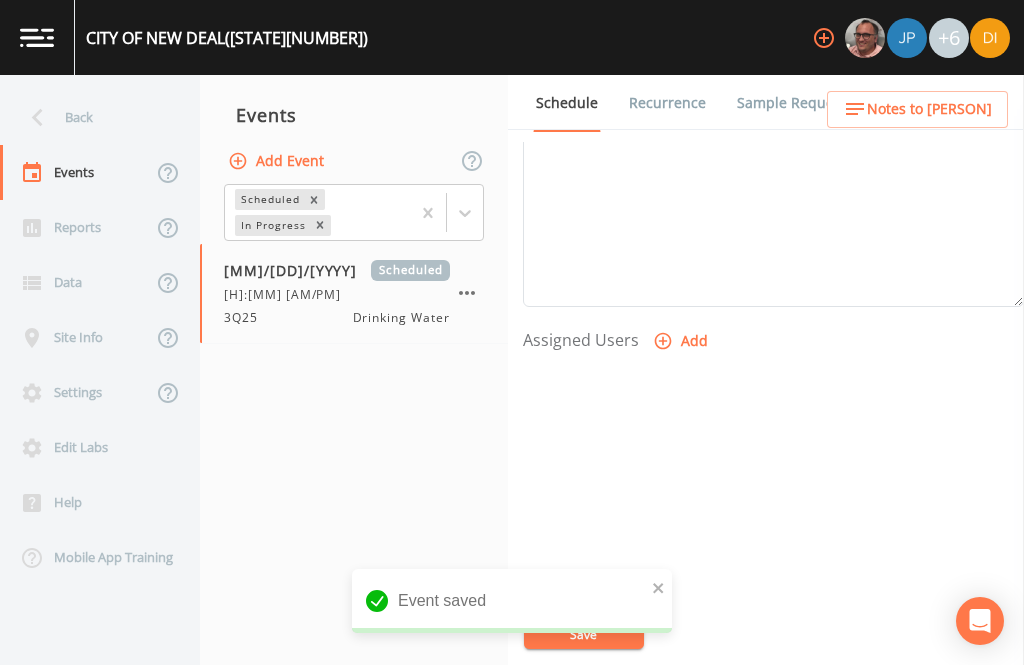 click on "Add" at bounding box center (682, 341) 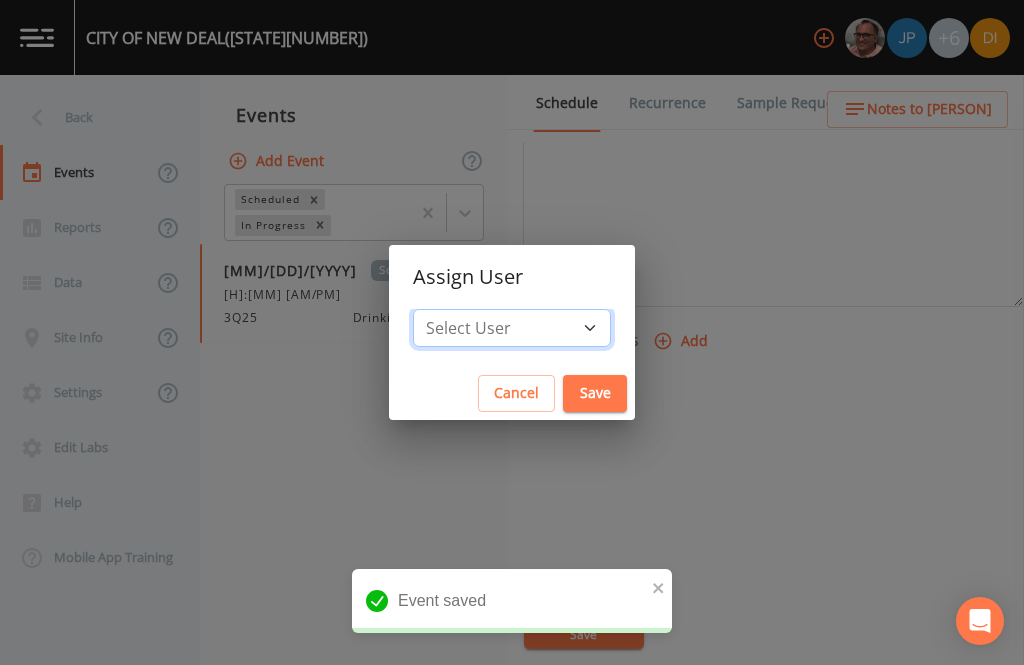 click on "Select User [FIRST] [LAST] [FIRST] [LAST] [FIRST] [LAST] [FIRST] [LAST] [FIRST] [LAST] [FIRST] [LAST]" at bounding box center [512, 328] 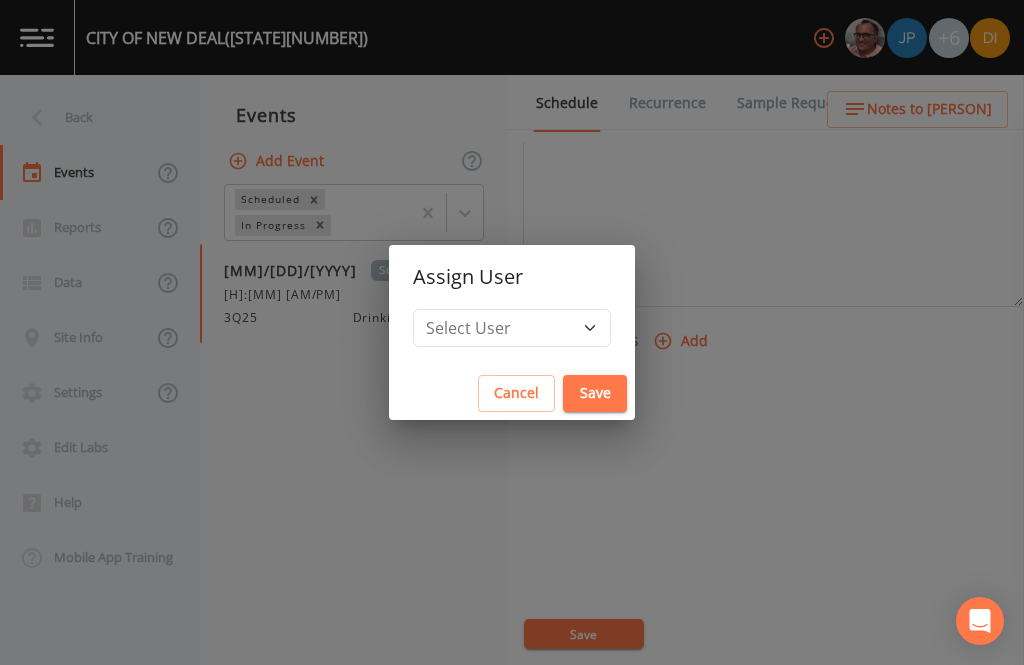 click on "Save" at bounding box center (595, 393) 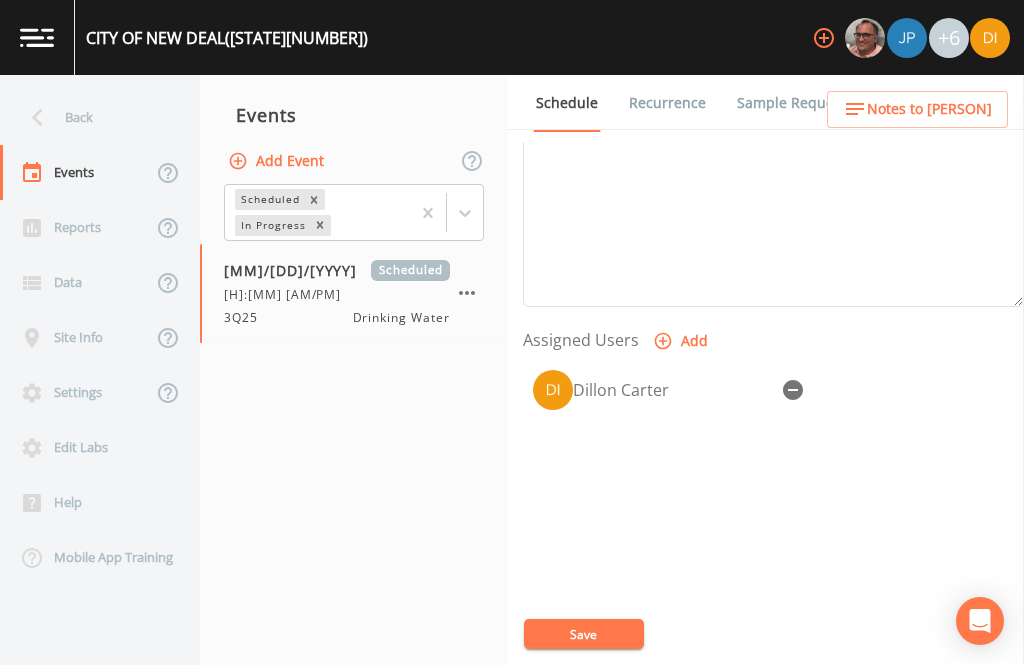 click on "Save" at bounding box center (584, 634) 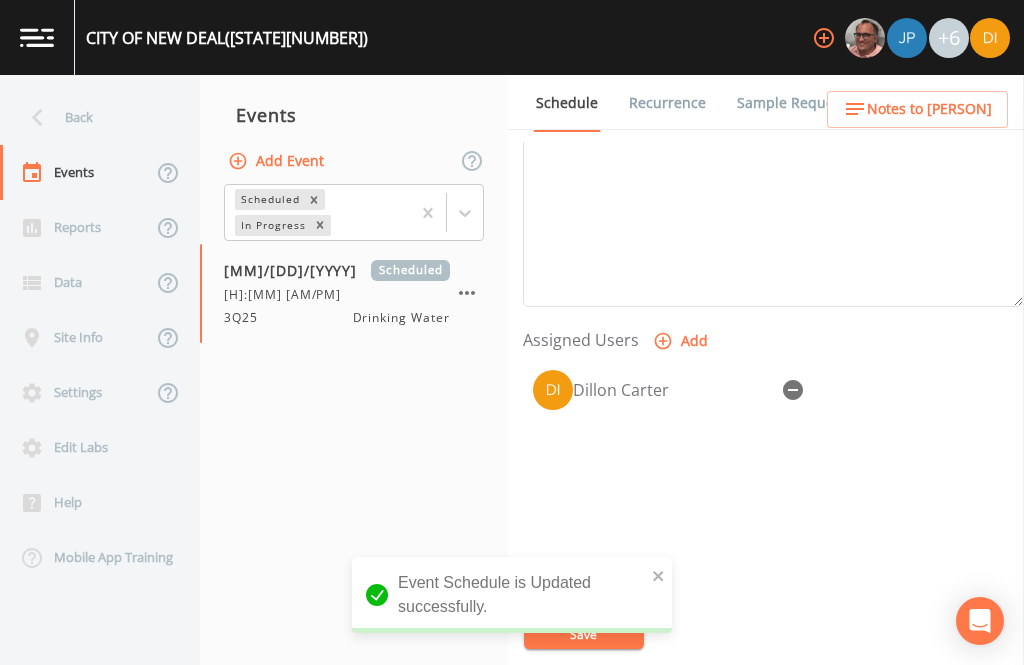 click on "Back" at bounding box center (90, 117) 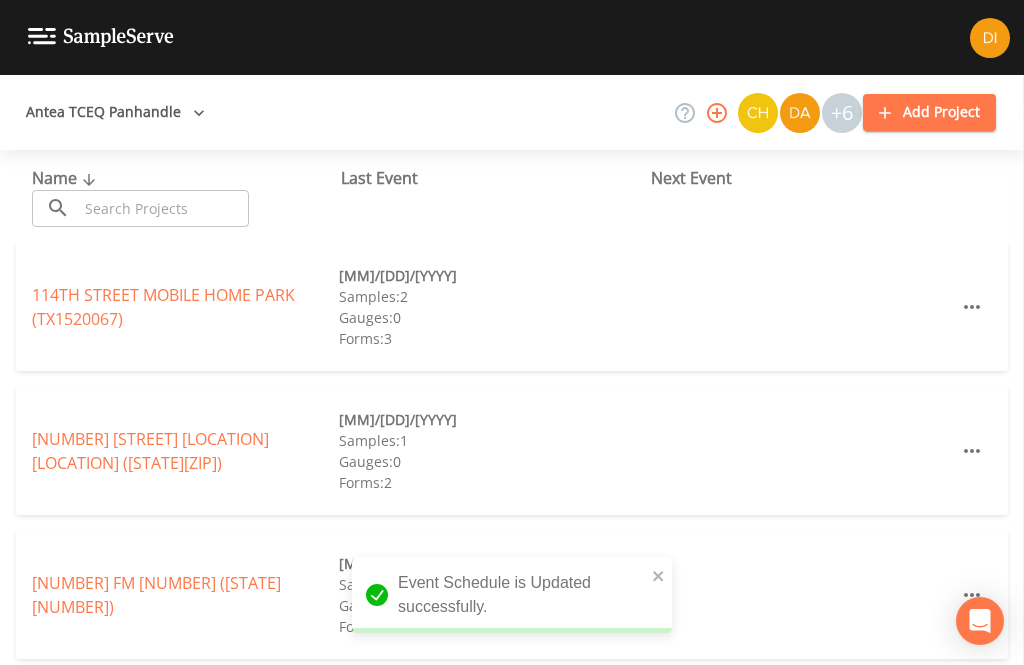 click at bounding box center [163, 208] 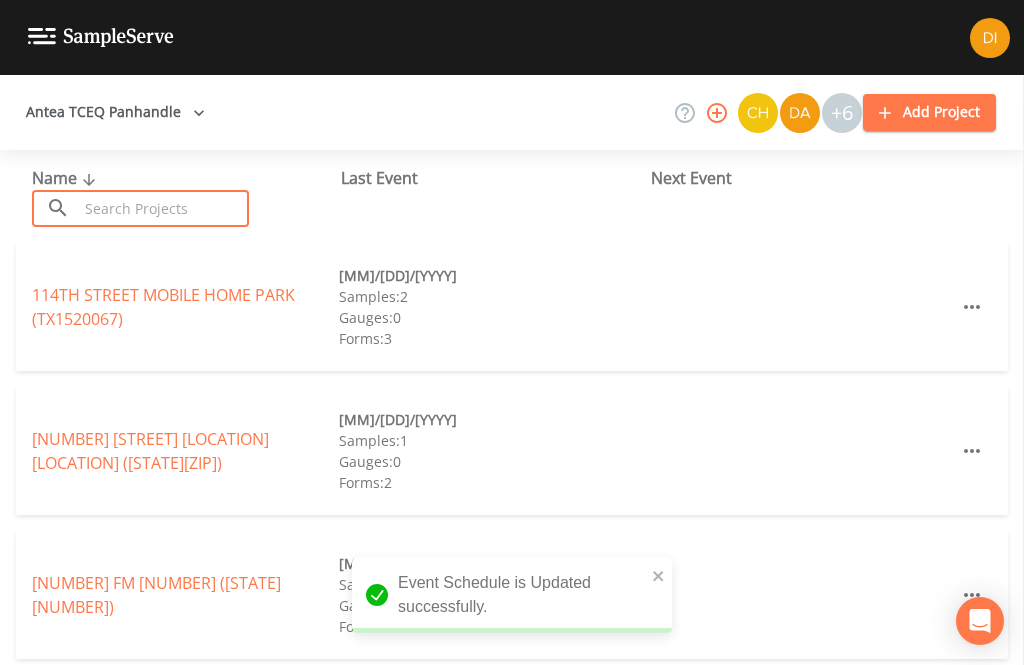 type on "D" 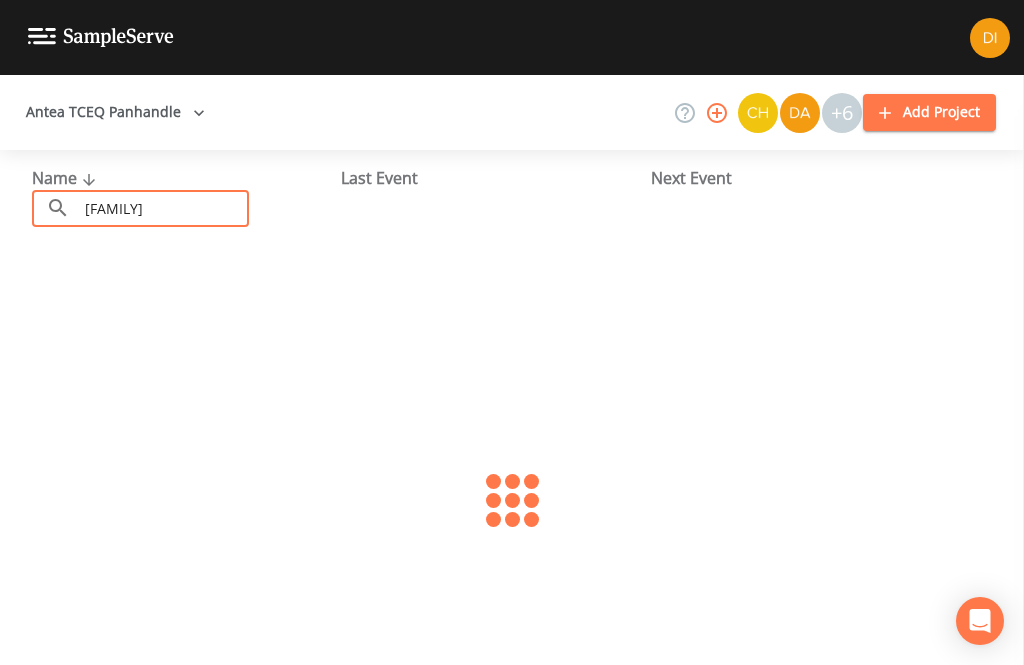 type on "[FAMILY] [LAST]" 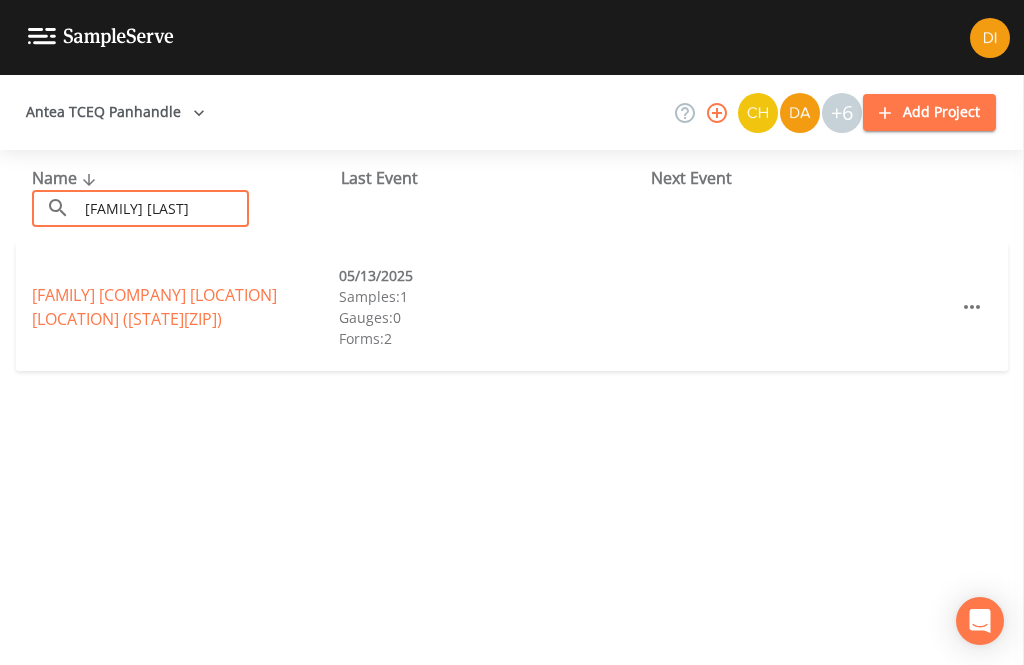 click on "TCEQ - DSHS" at bounding box center [154, 307] 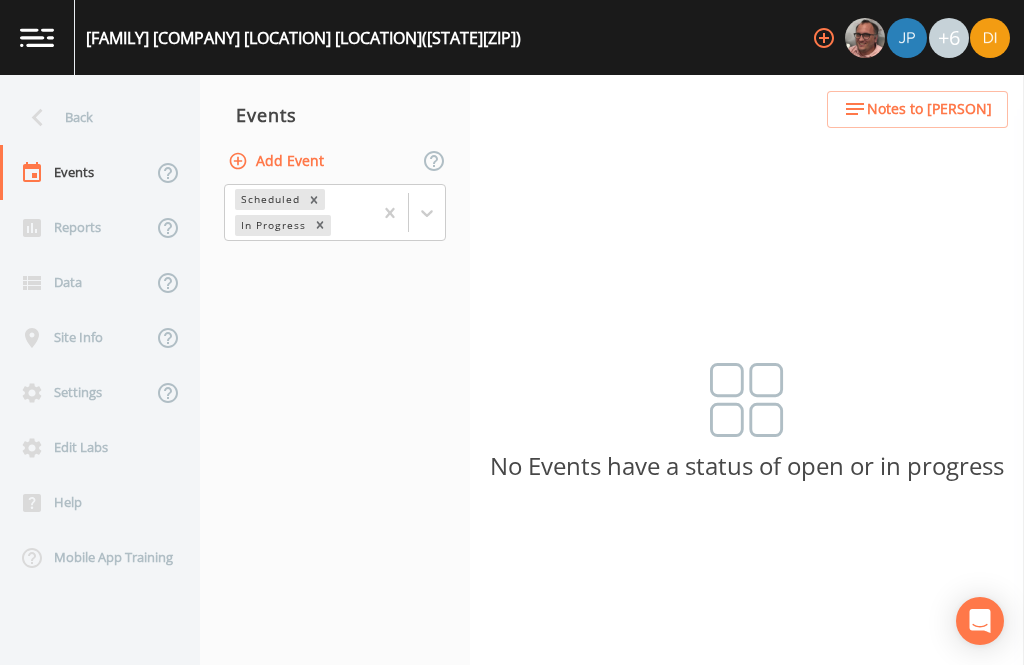 click on "Add Event" at bounding box center (278, 161) 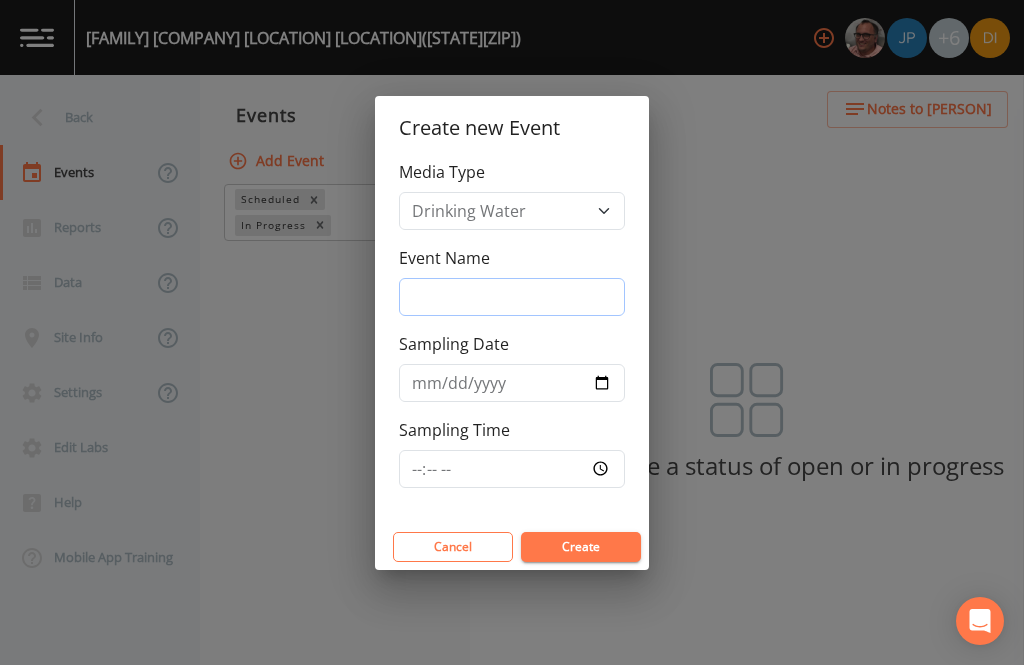 click on "Event Name" at bounding box center (512, 297) 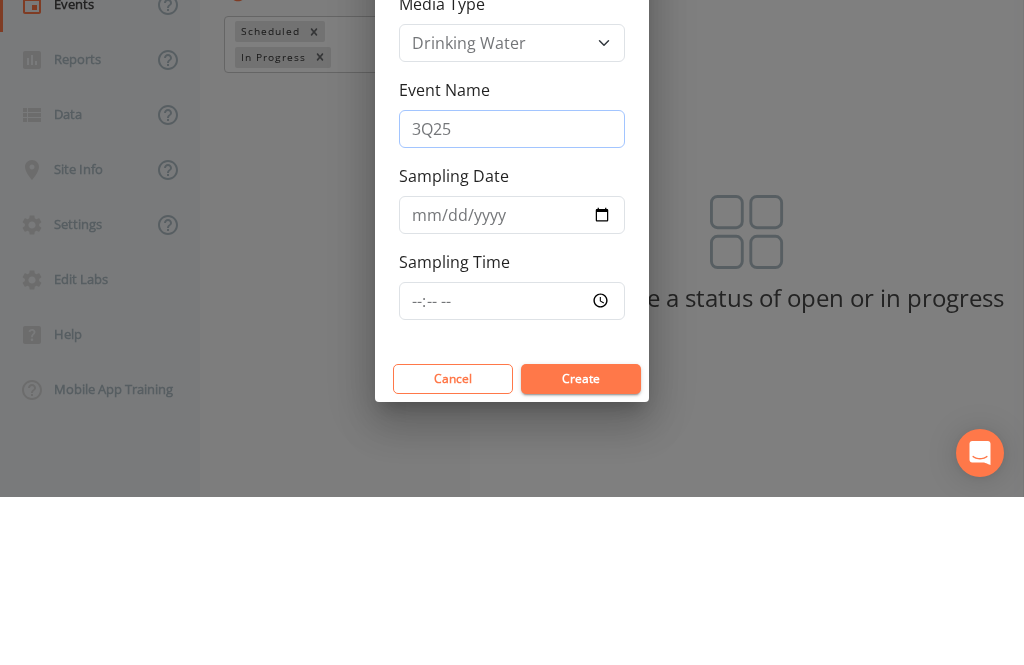 type on "3Q25" 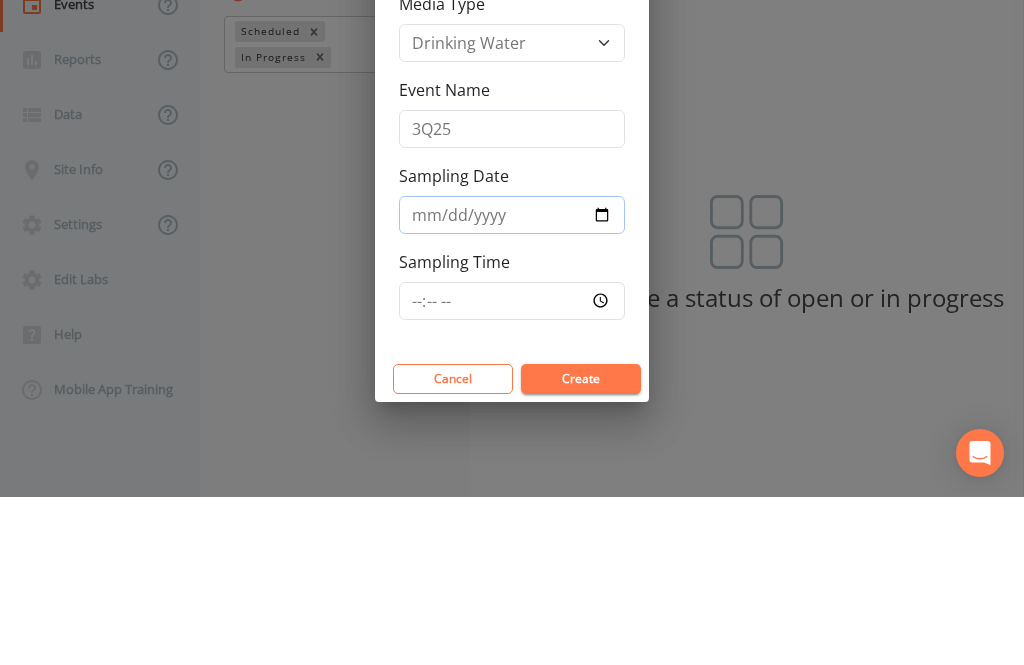 click on "Sampling Date" at bounding box center (512, 383) 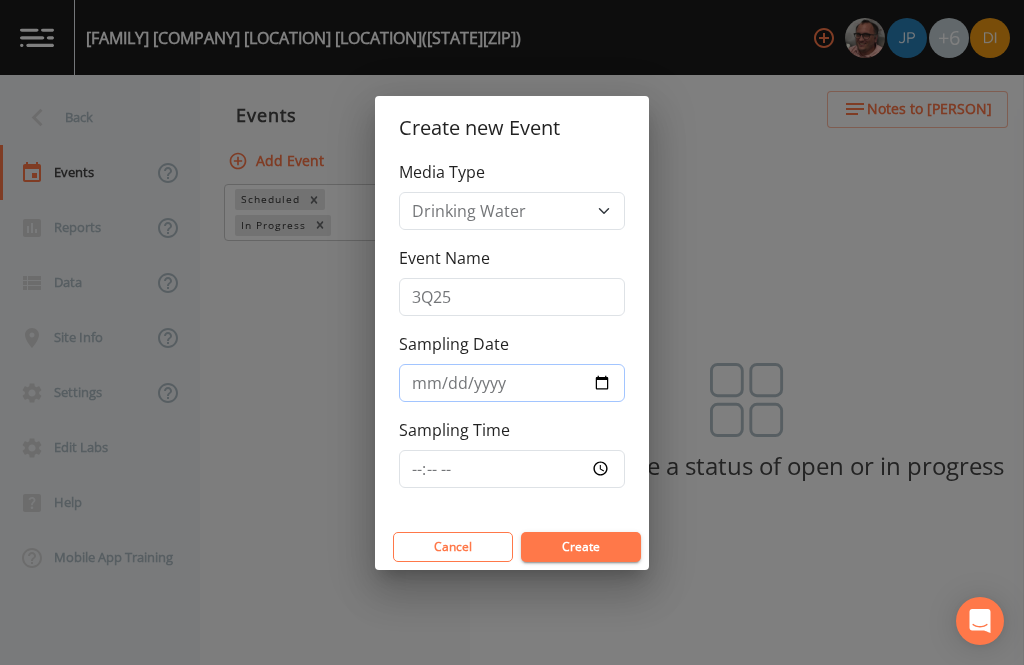 type on "[YYYY]-[MM]-[DD]" 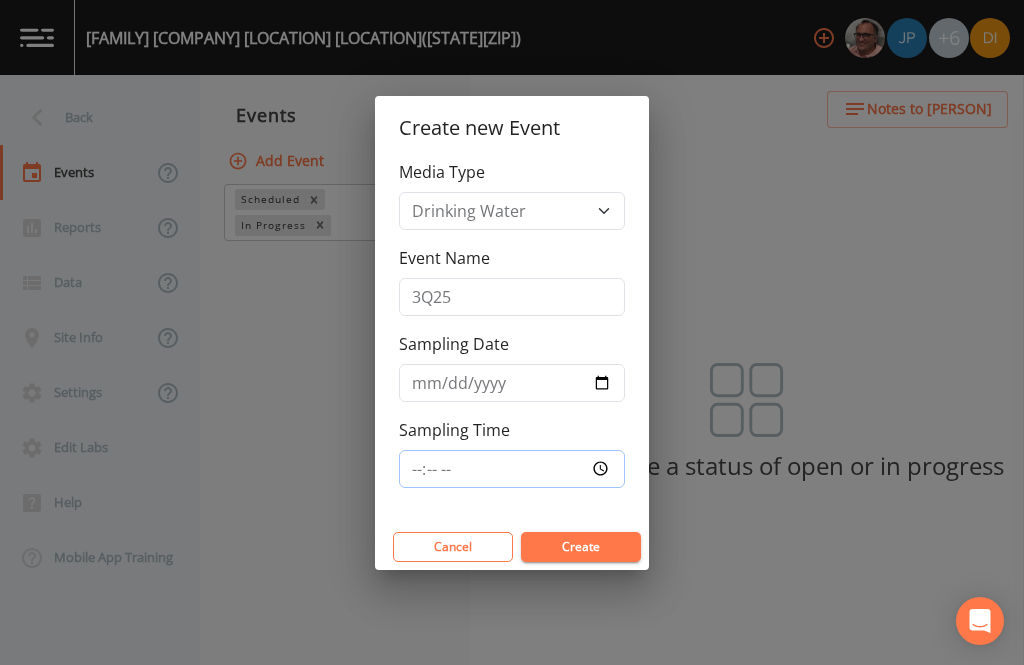 click on "Sampling Time" at bounding box center [512, 469] 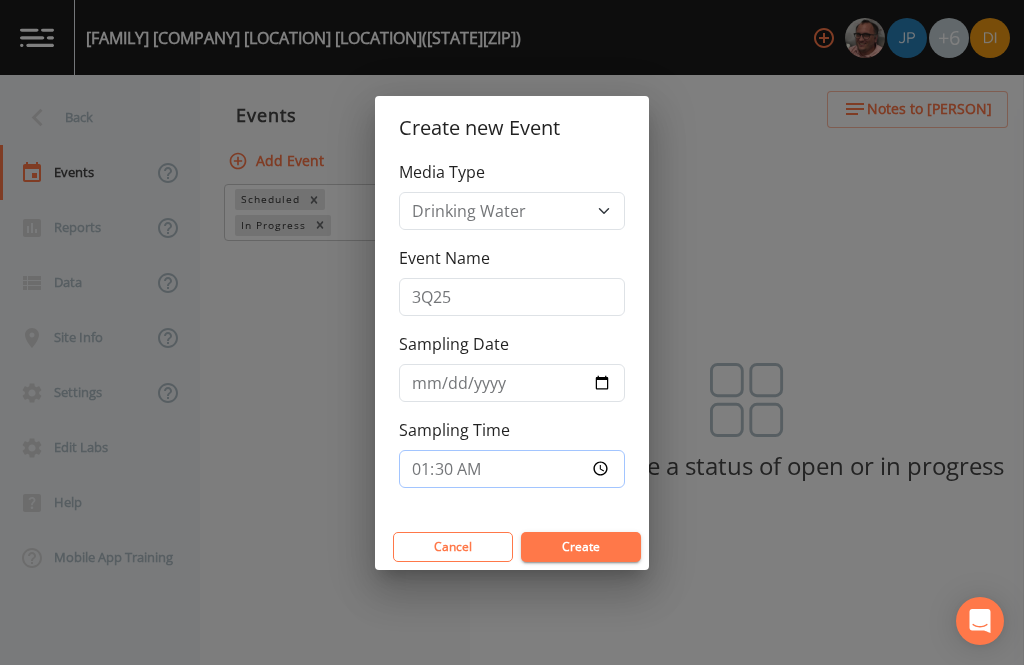 type on "[HH]:[MM]" 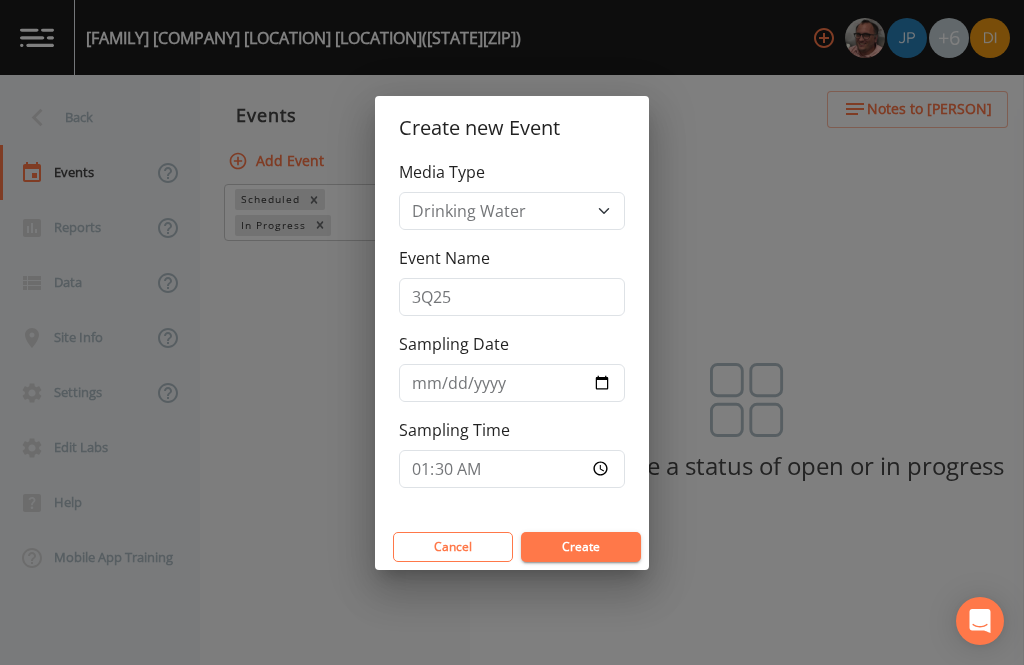 click on "Create" at bounding box center (581, 547) 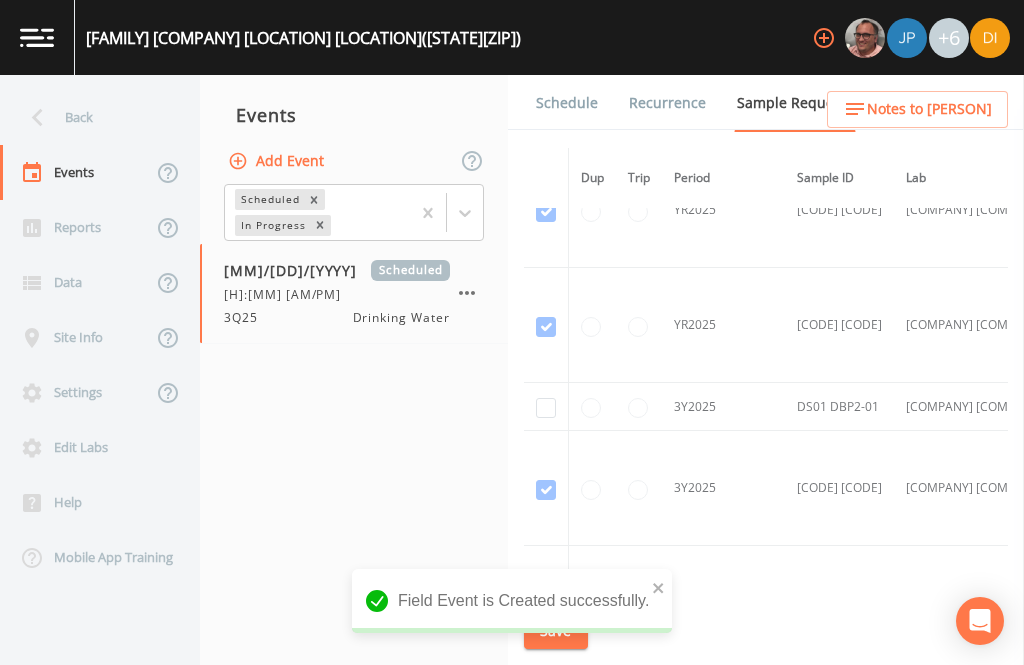 scroll, scrollTop: 976, scrollLeft: 0, axis: vertical 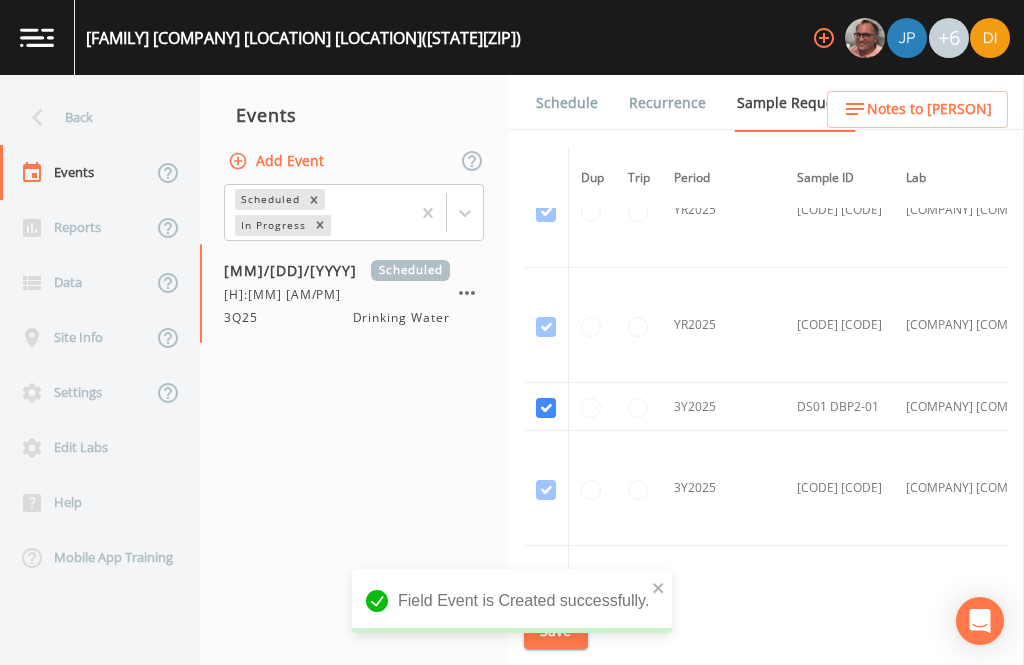checkbox on "true" 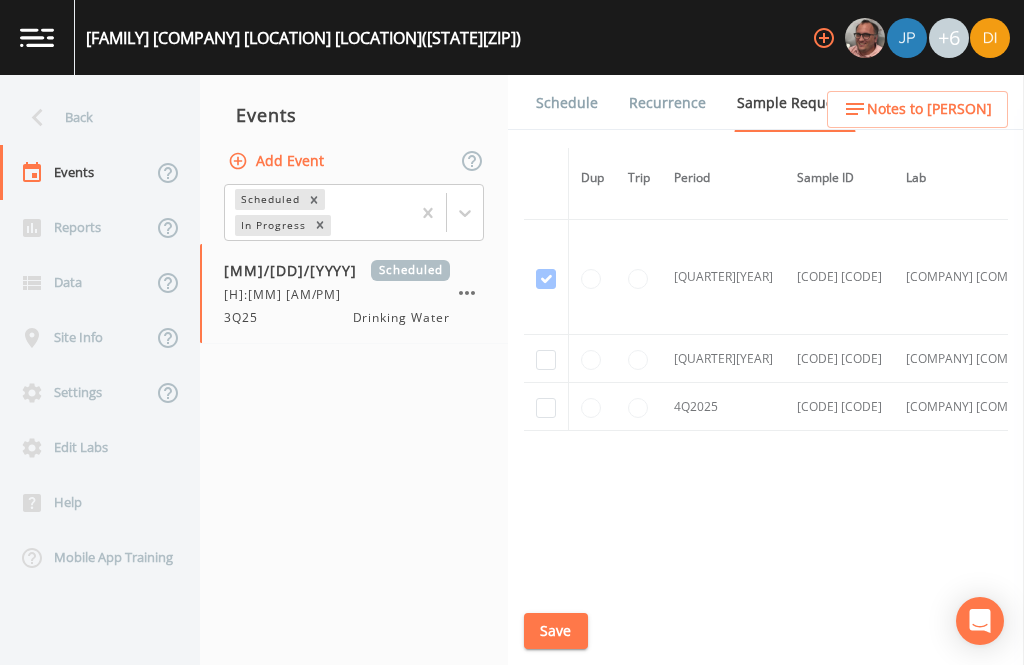 scroll, scrollTop: 1877, scrollLeft: -1, axis: both 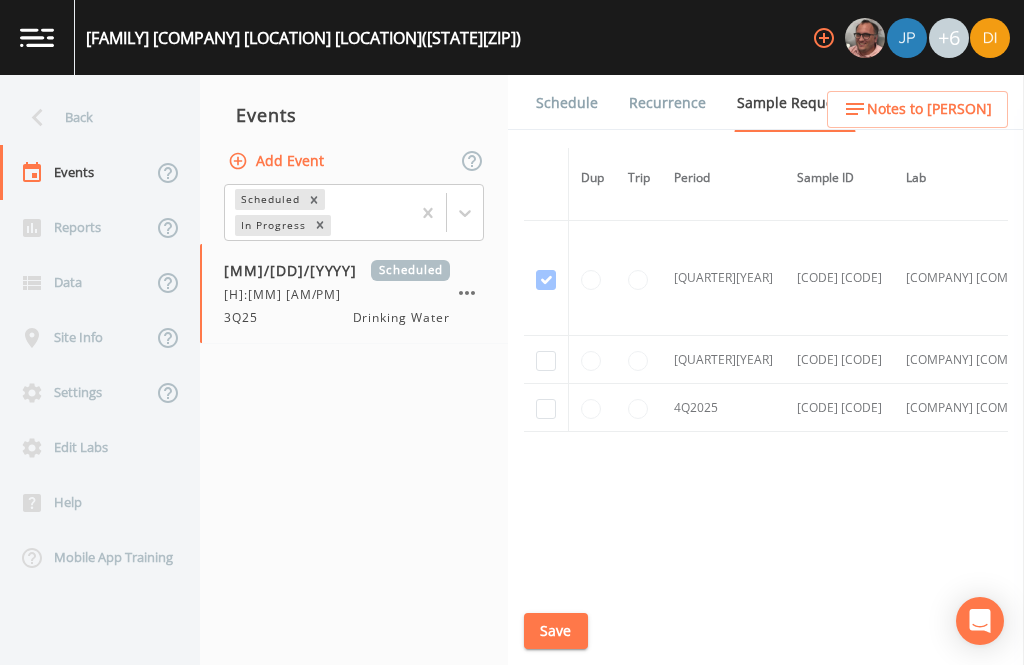 click at bounding box center (546, -1033) 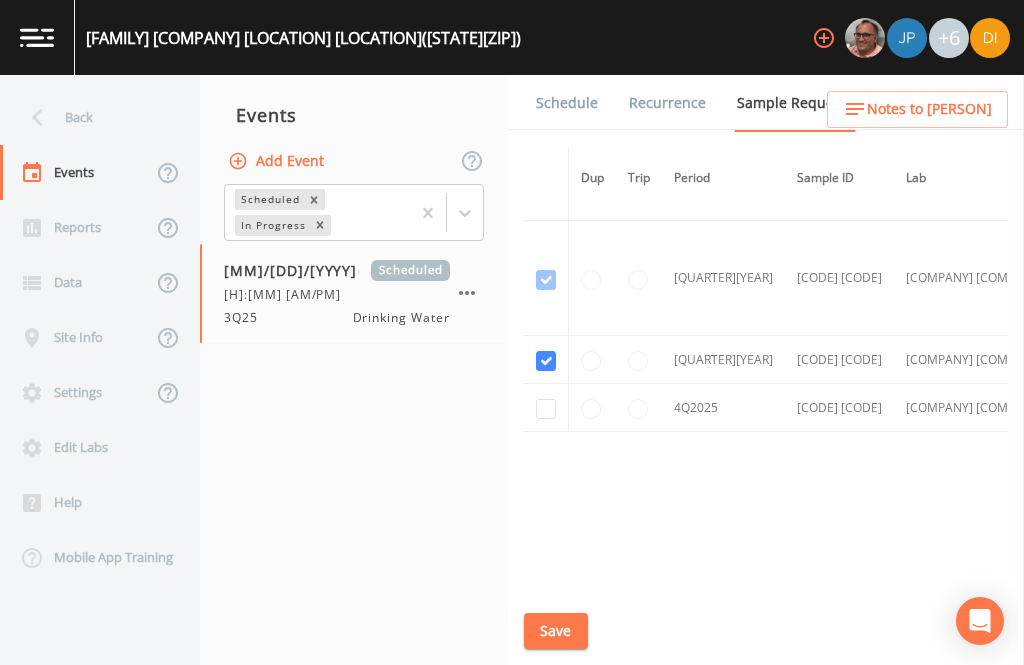 checkbox on "true" 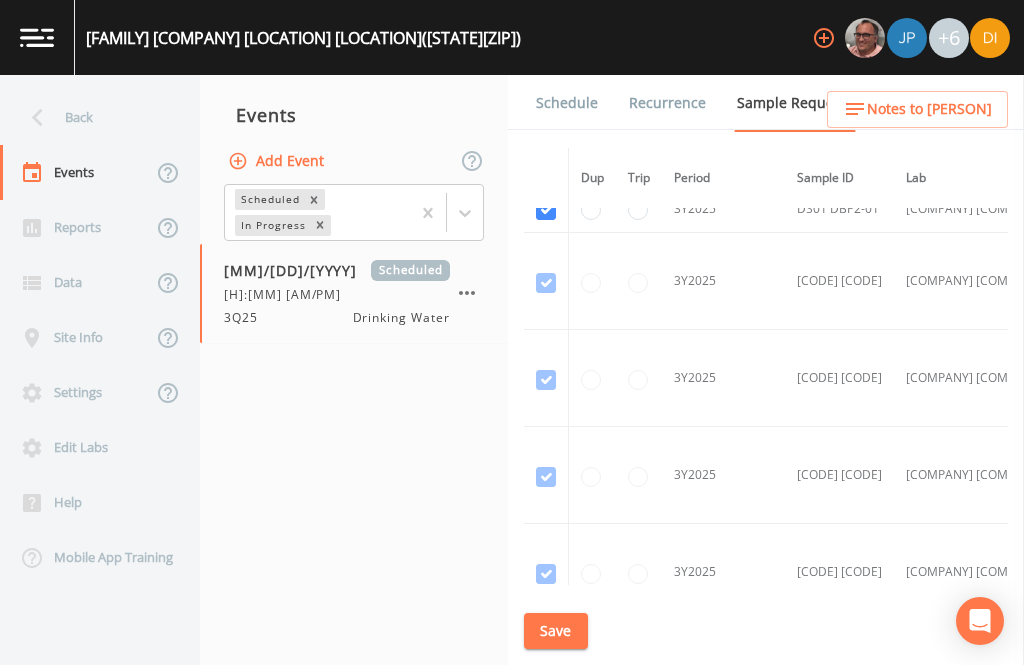 scroll, scrollTop: 1212, scrollLeft: -1, axis: both 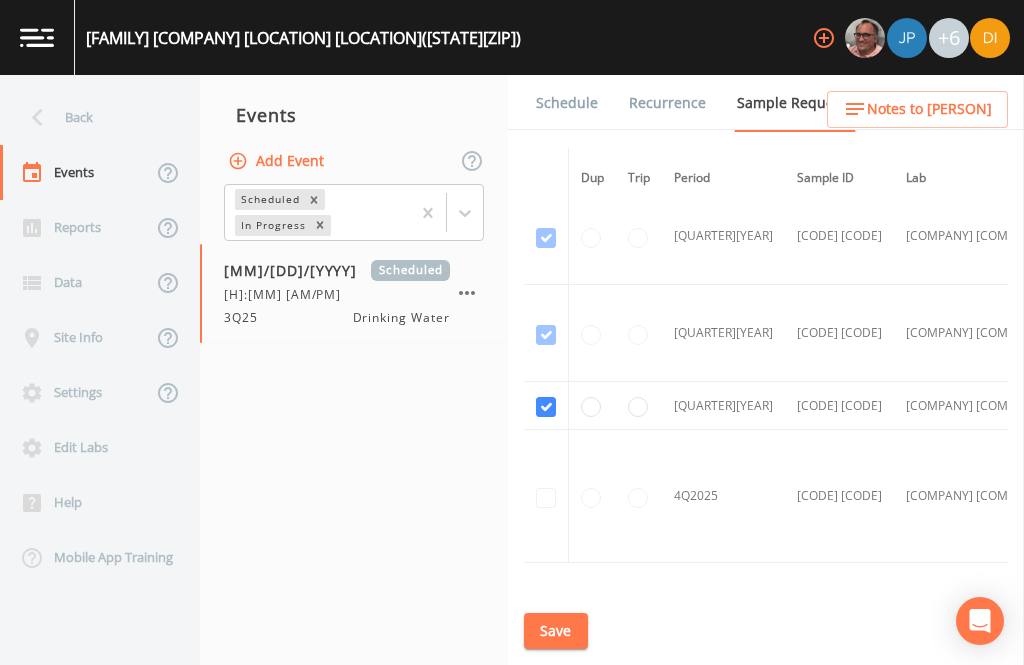 click on "Save" at bounding box center [556, 631] 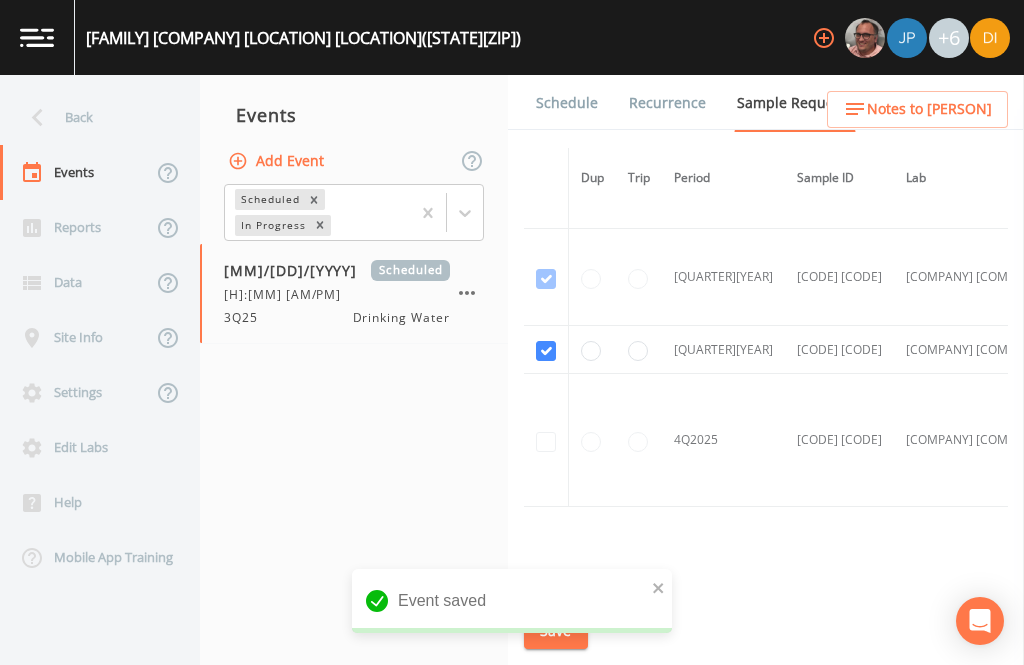 scroll, scrollTop: 1581, scrollLeft: 0, axis: vertical 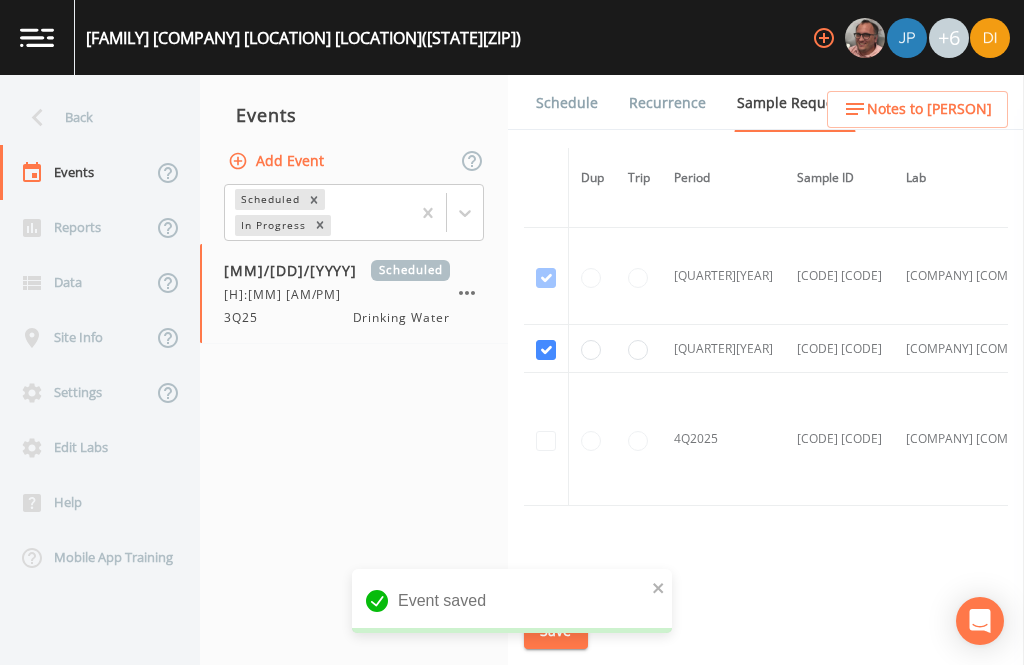 click on "Schedule" at bounding box center (567, 103) 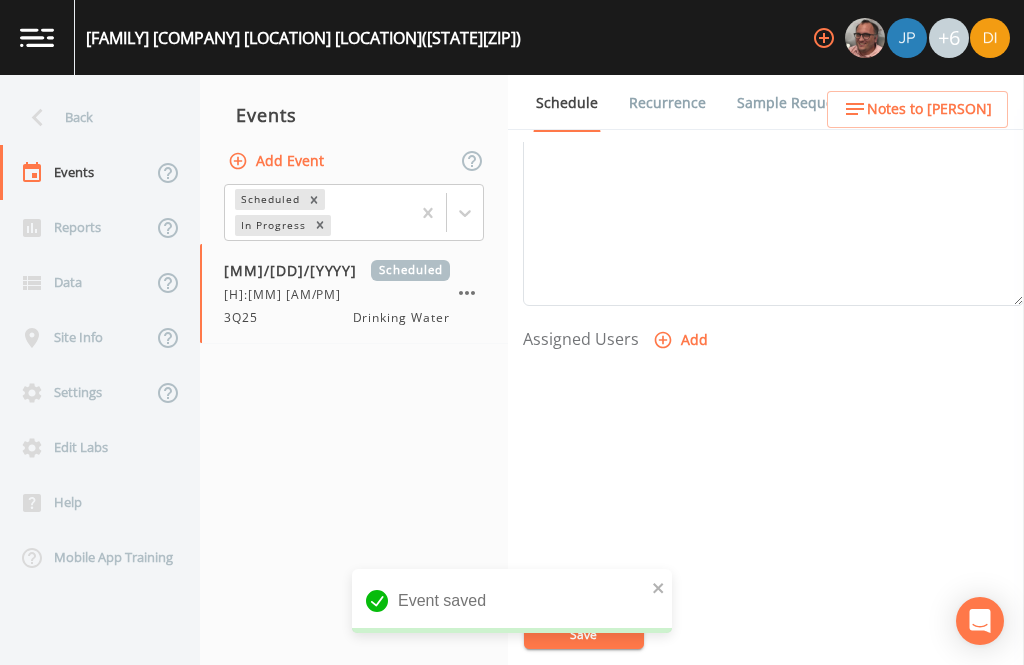scroll, scrollTop: 681, scrollLeft: 0, axis: vertical 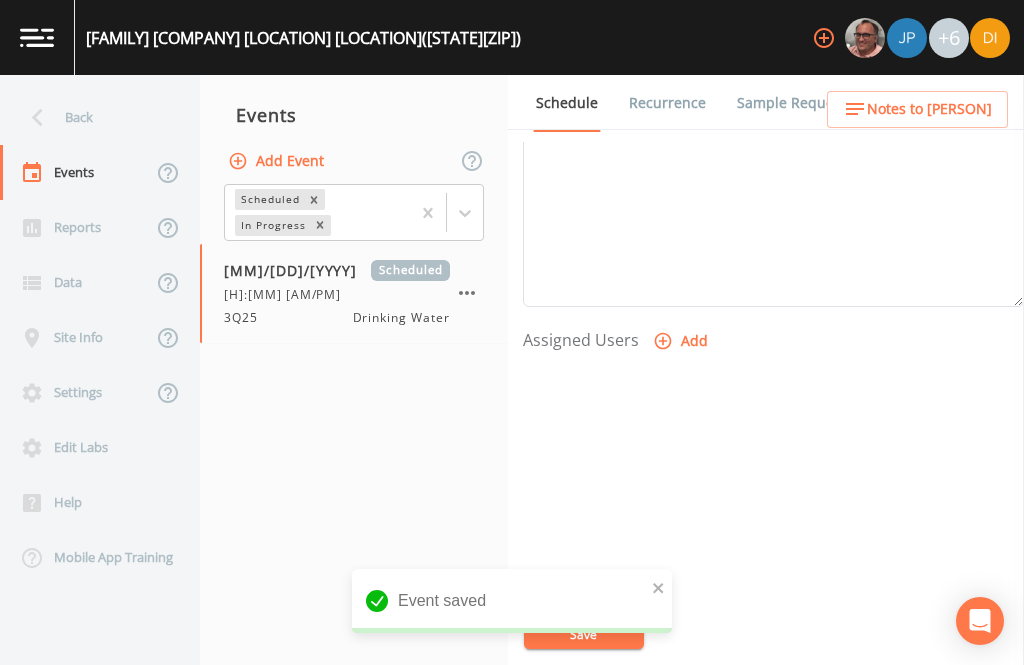 click on "Add" at bounding box center (682, 341) 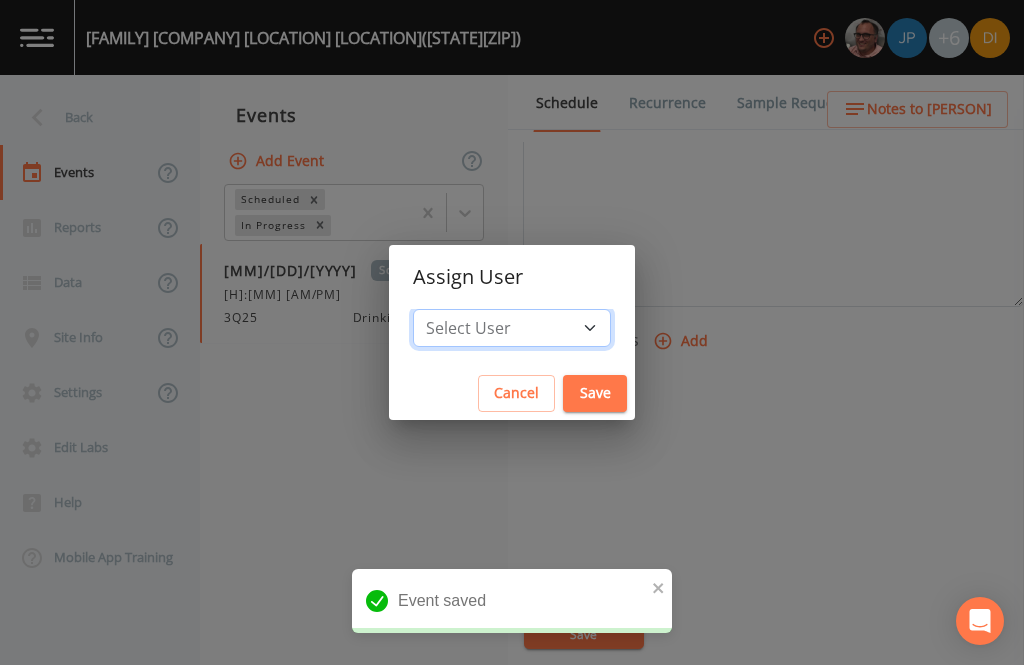 click on "Select User [FIRST] [LAST] [FIRST] [LAST] [FIRST] [LAST] [FIRST] [LAST] [FIRST] [LAST] [FIRST] [LAST]" at bounding box center (512, 328) 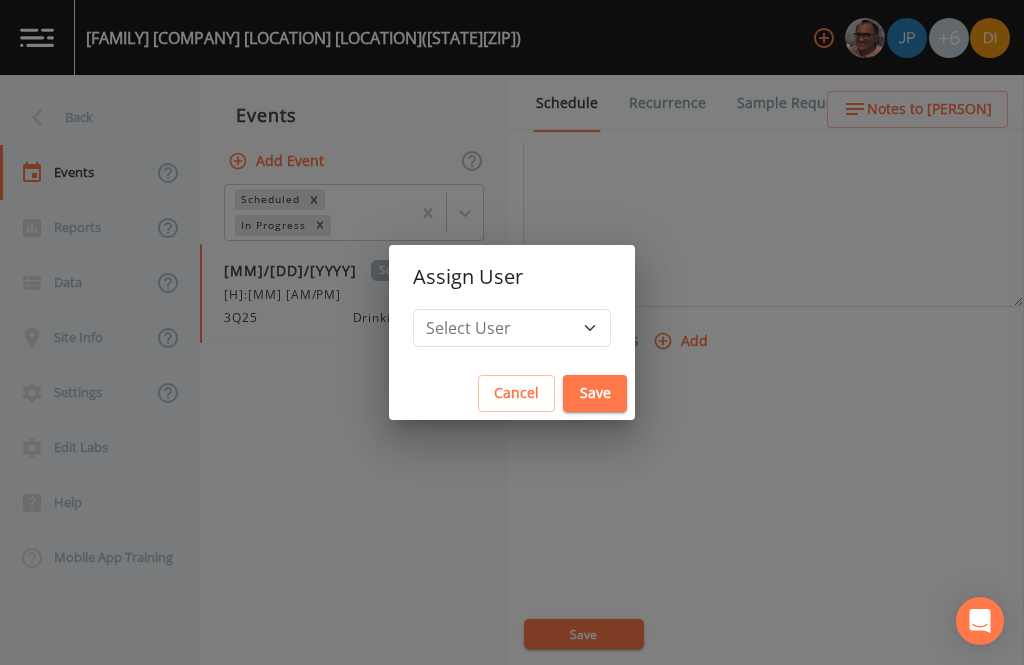 click on "Save" at bounding box center [595, 393] 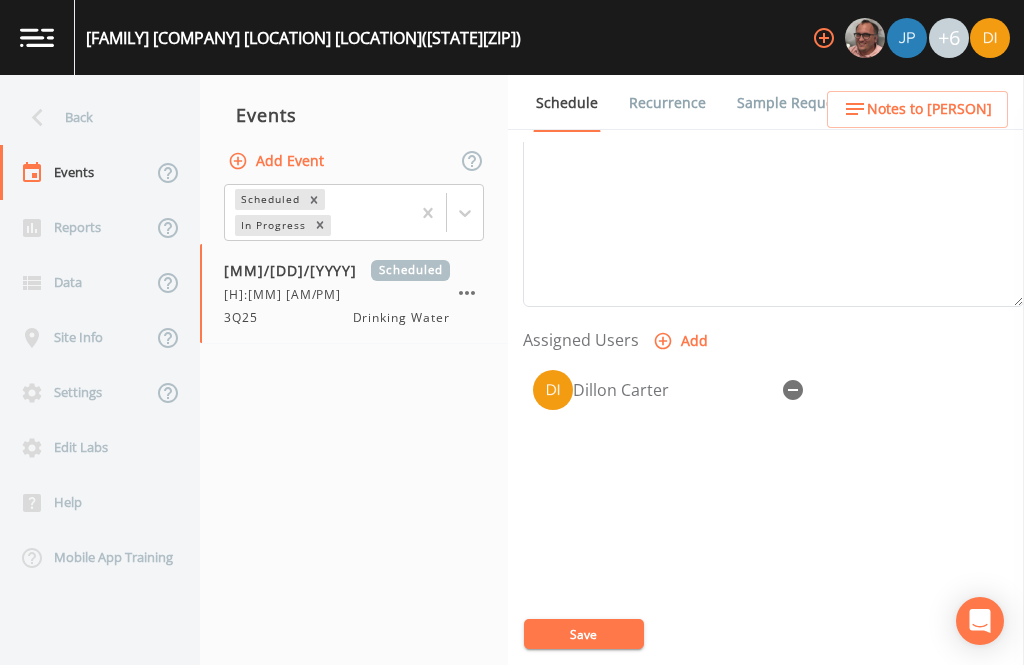 click on "Save" at bounding box center (584, 634) 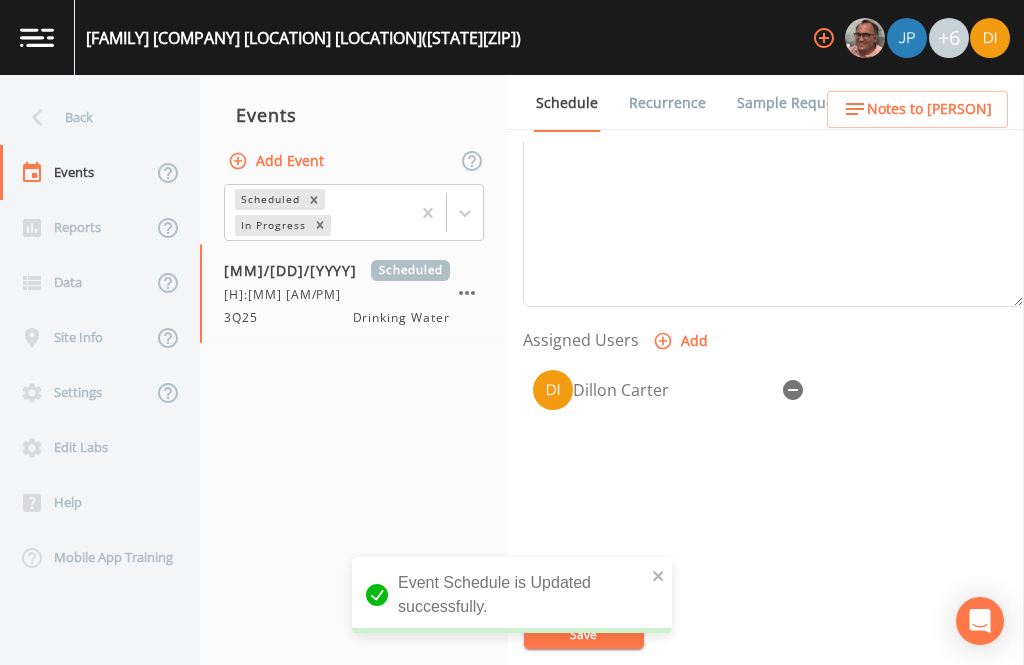 click on "Back" at bounding box center [90, 117] 